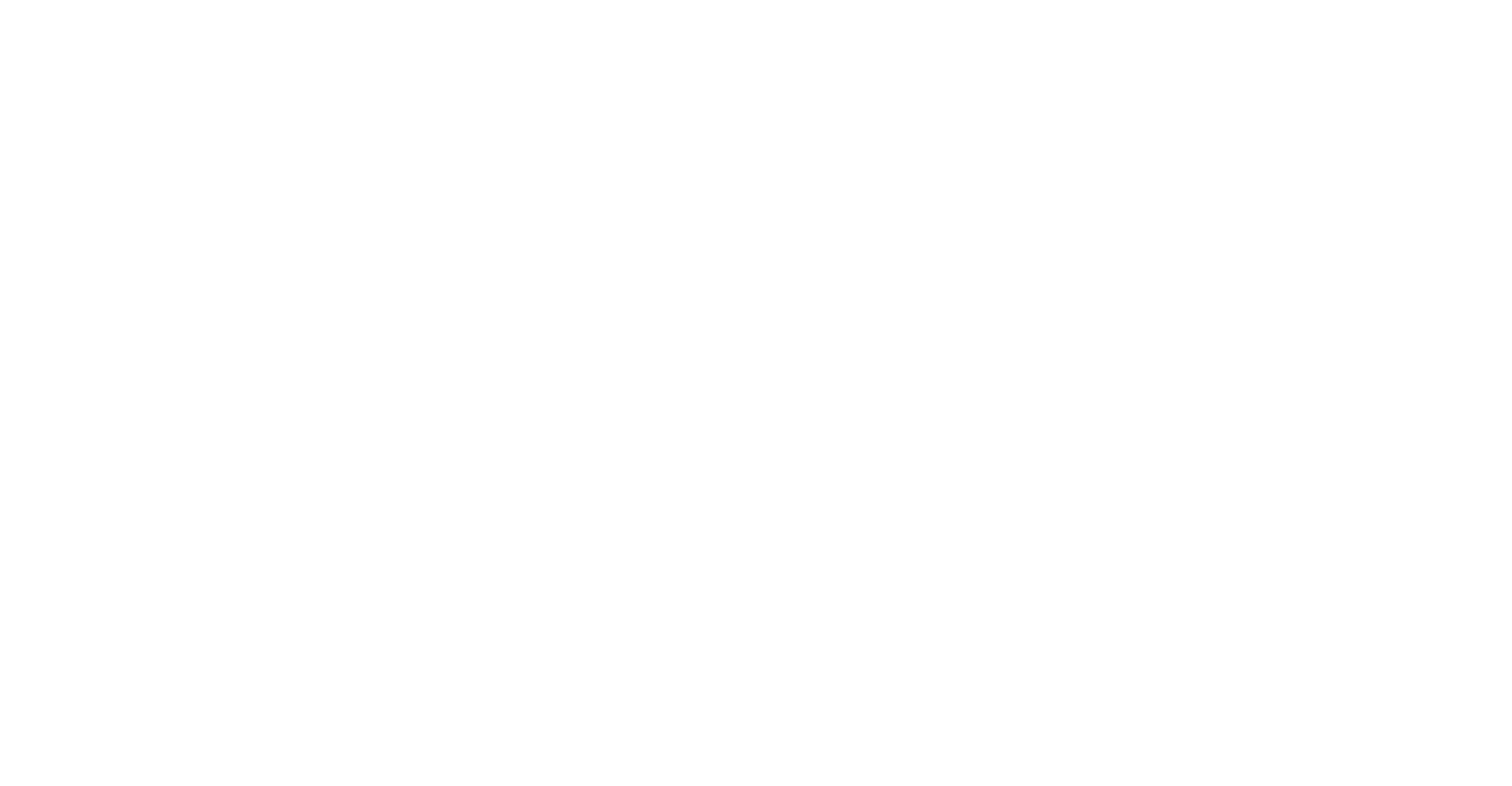 scroll, scrollTop: 0, scrollLeft: 0, axis: both 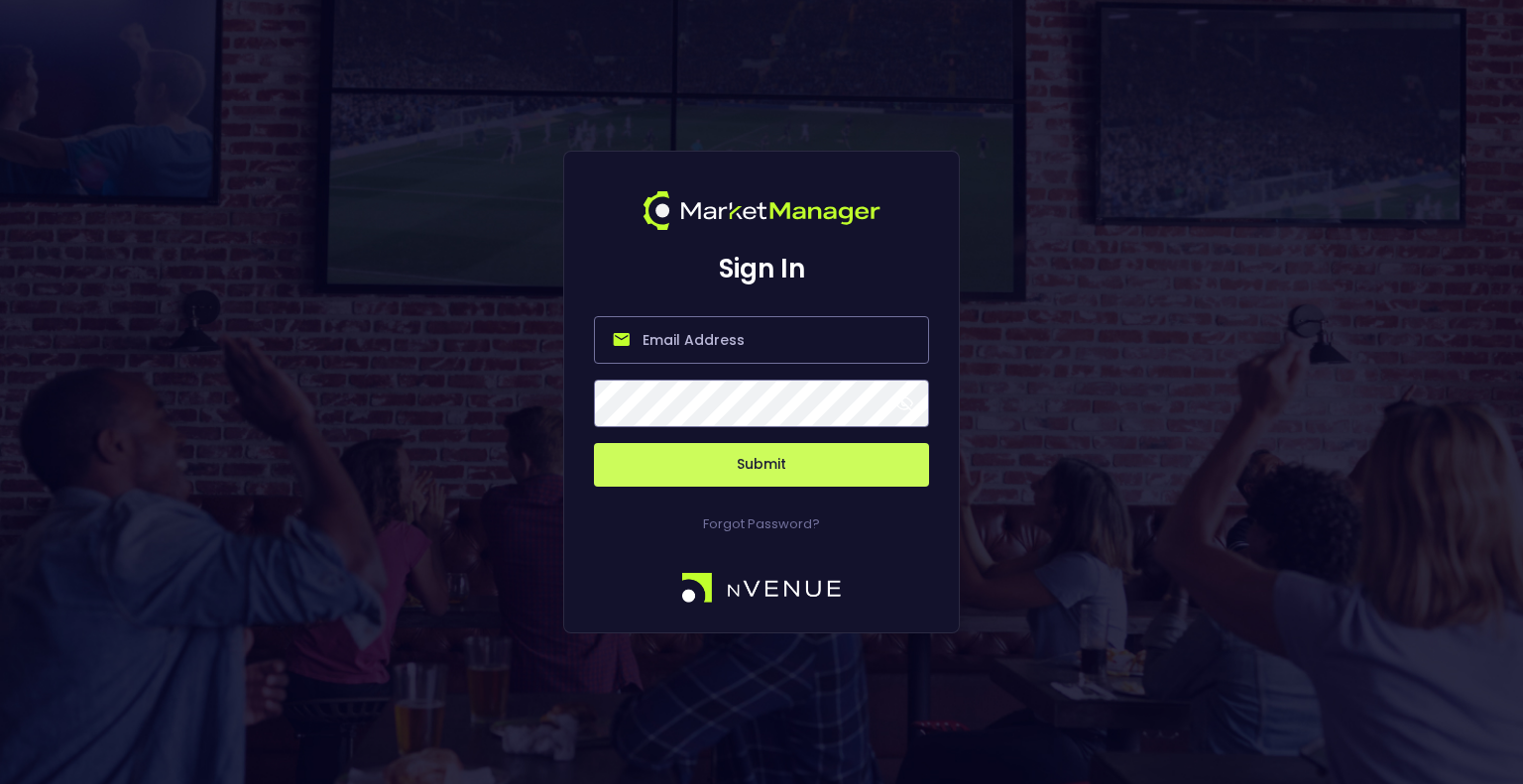 type on "[EMAIL_ADDRESS][DOMAIN_NAME]" 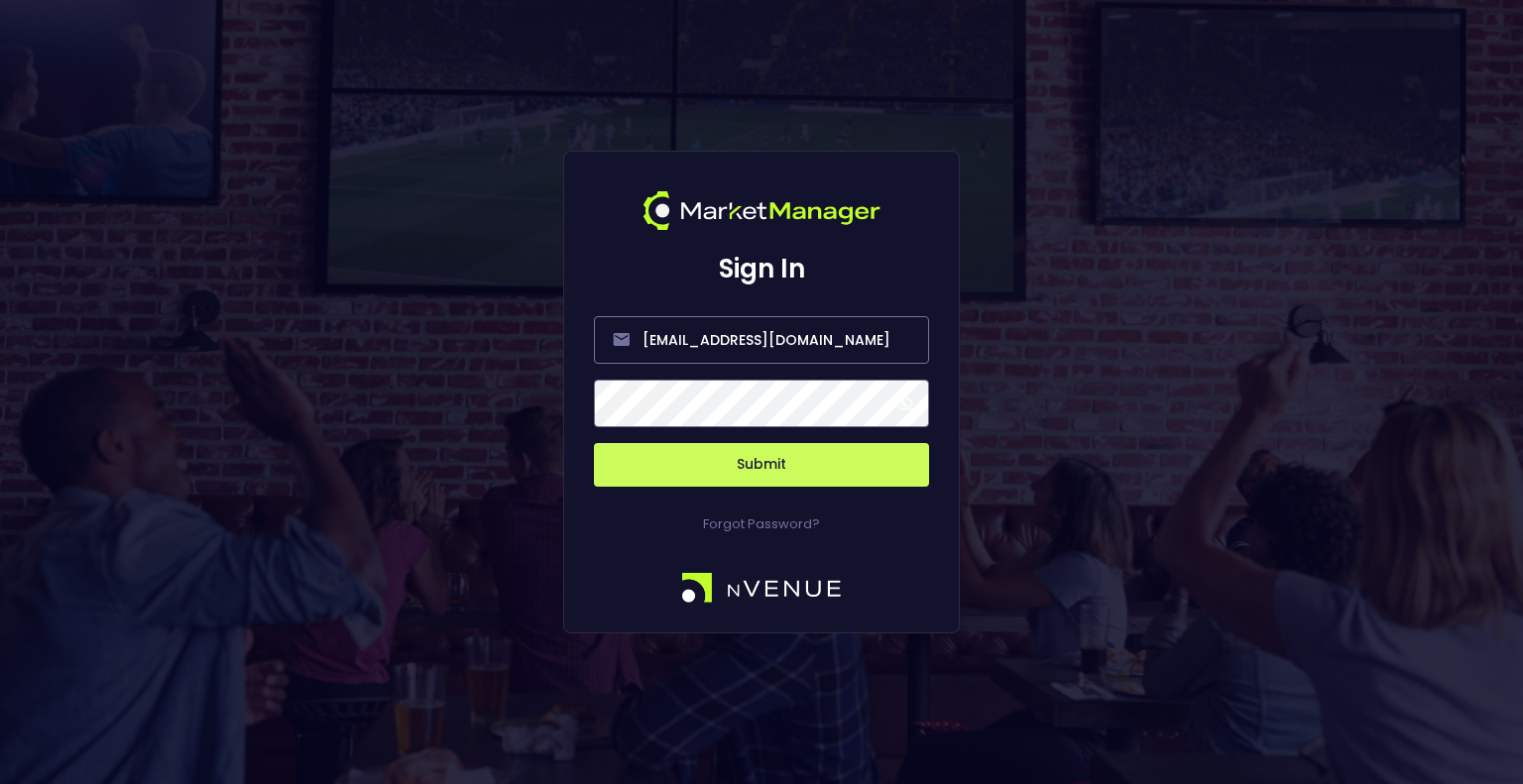 click on "Submit" at bounding box center [762, 465] 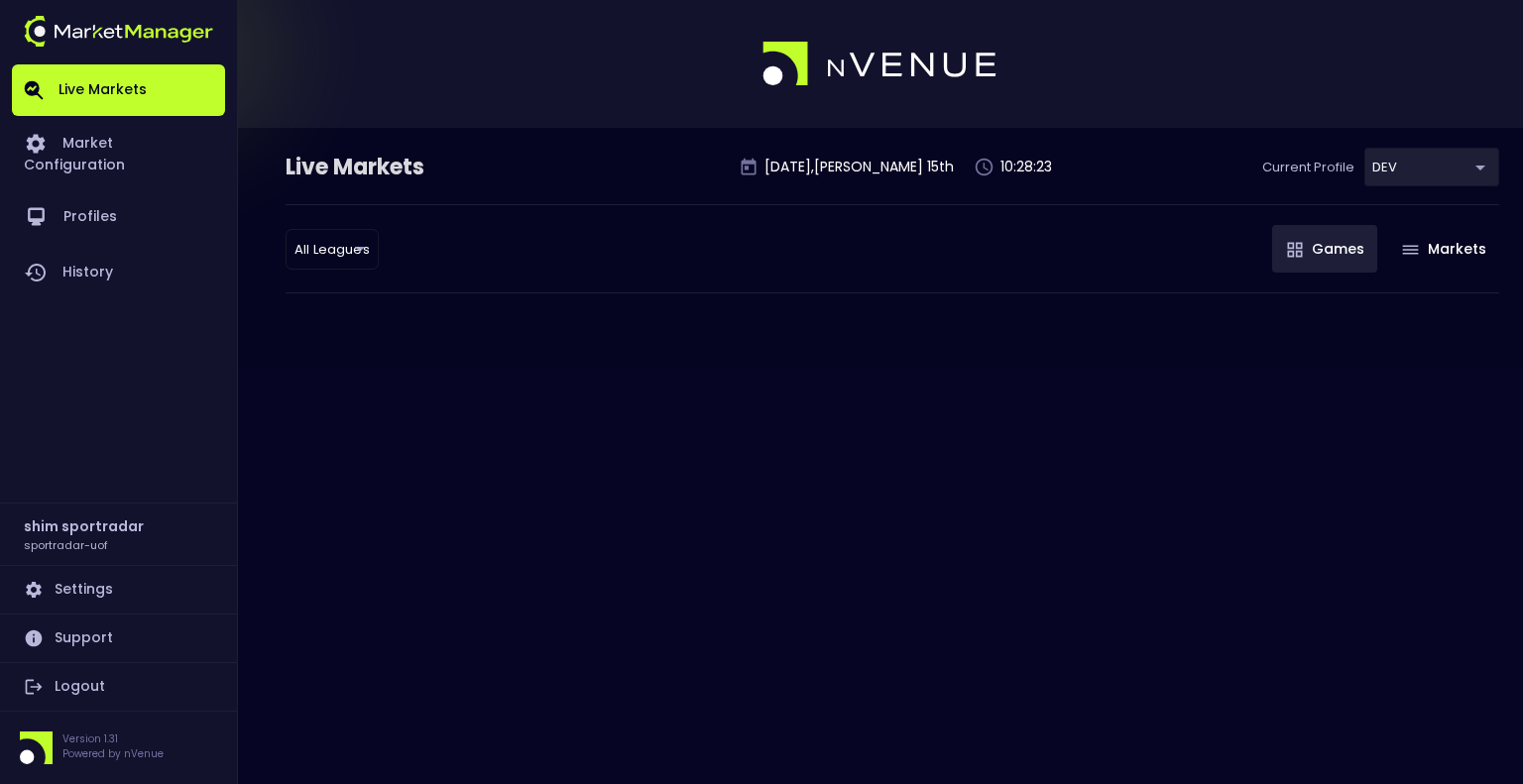 click on "Live Markets Market Configuration Profiles History shim   sportradar sportradar-uof Settings Support Logout   Version 1.31  Powered by nVenue Live Markets [DATE] ,  [PERSON_NAME]   15 th 10:28:23 Current Profile DEV 496811f1-1123-4a06-af2f-6846d3f5a6e9 Select All Leagues all leagues ​  Games  Markets" at bounding box center [762, 392] 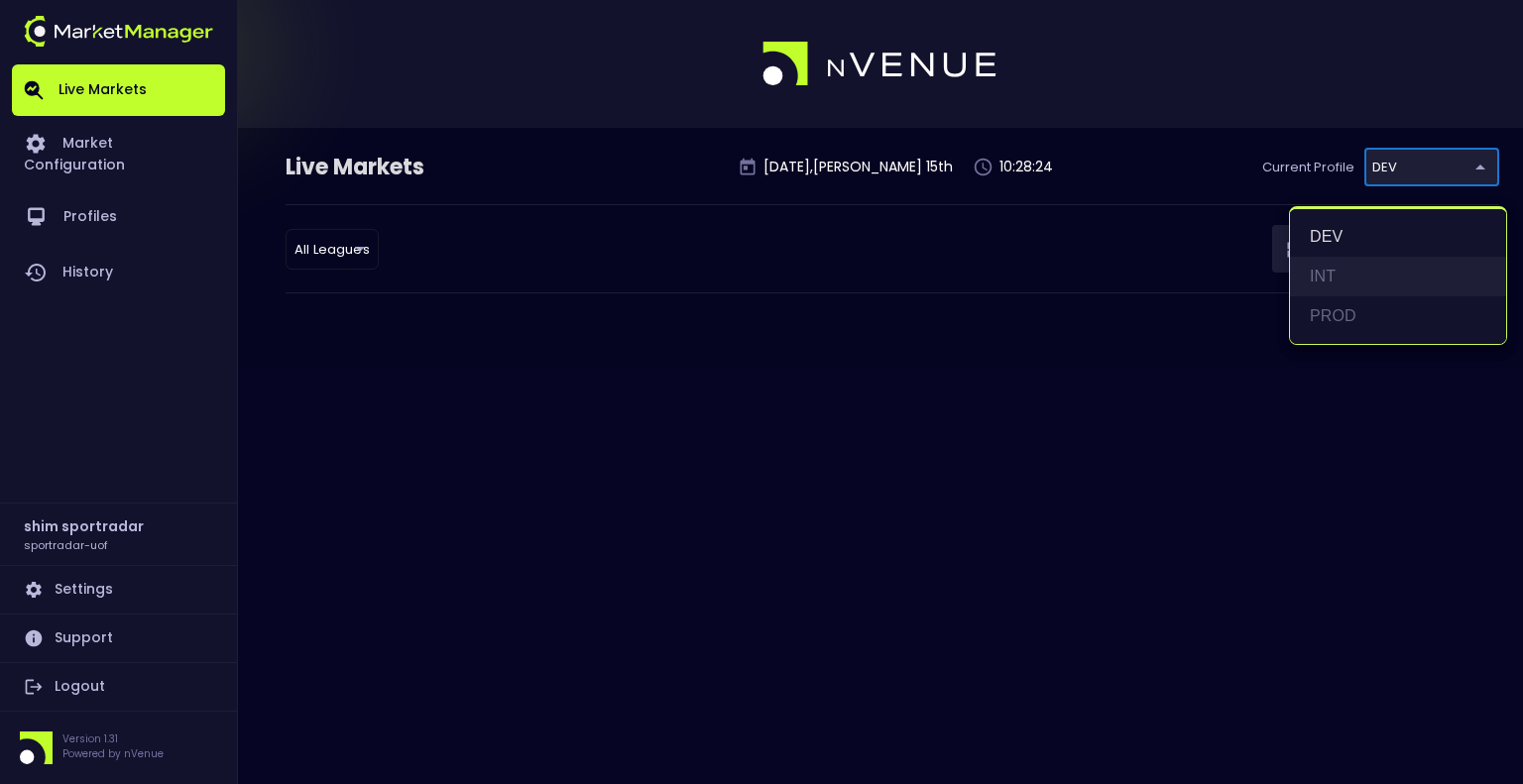 click on "INT" at bounding box center [1398, 277] 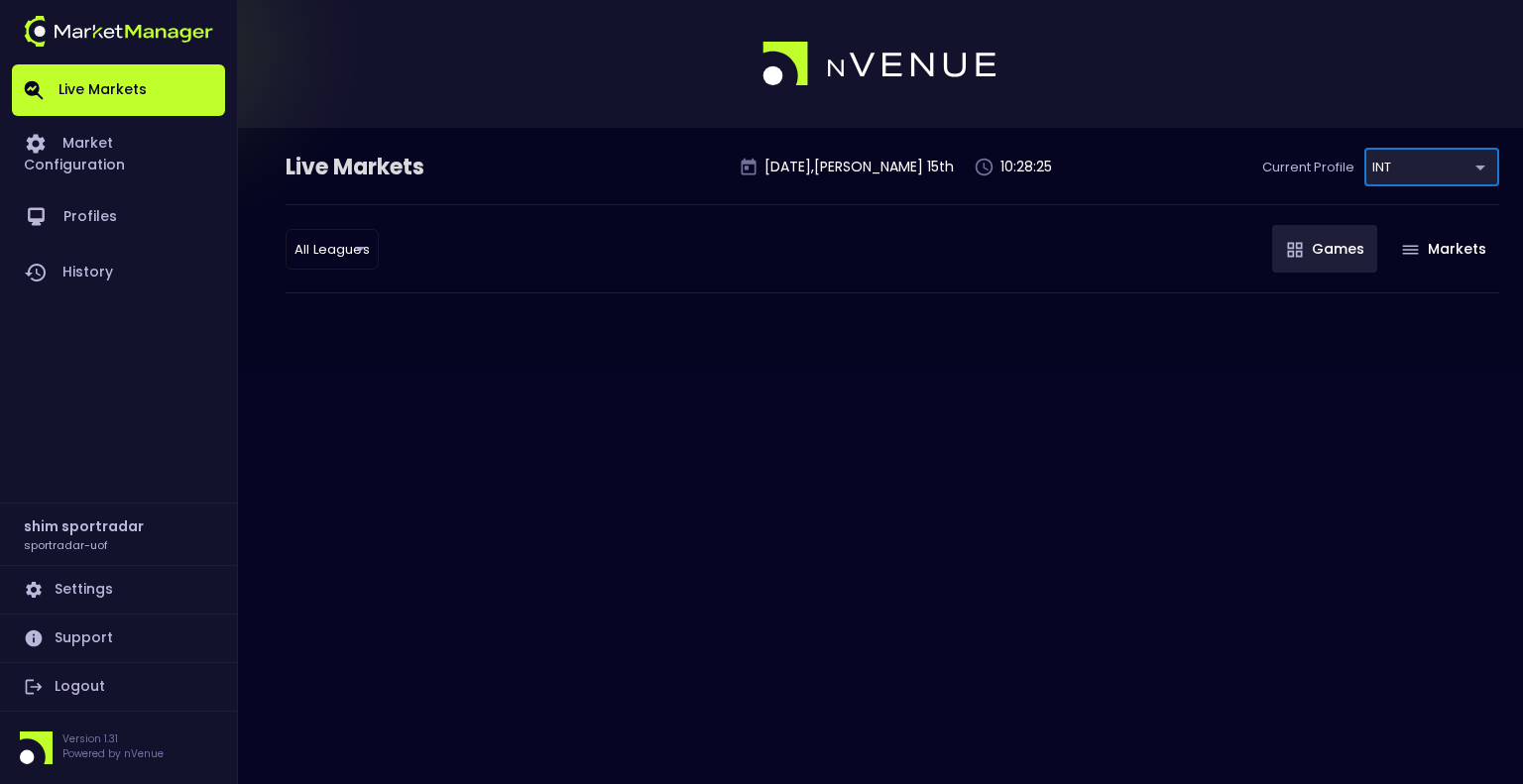 type on "c73b6449-fefe-4a57-a4bc-3a80be6692d9" 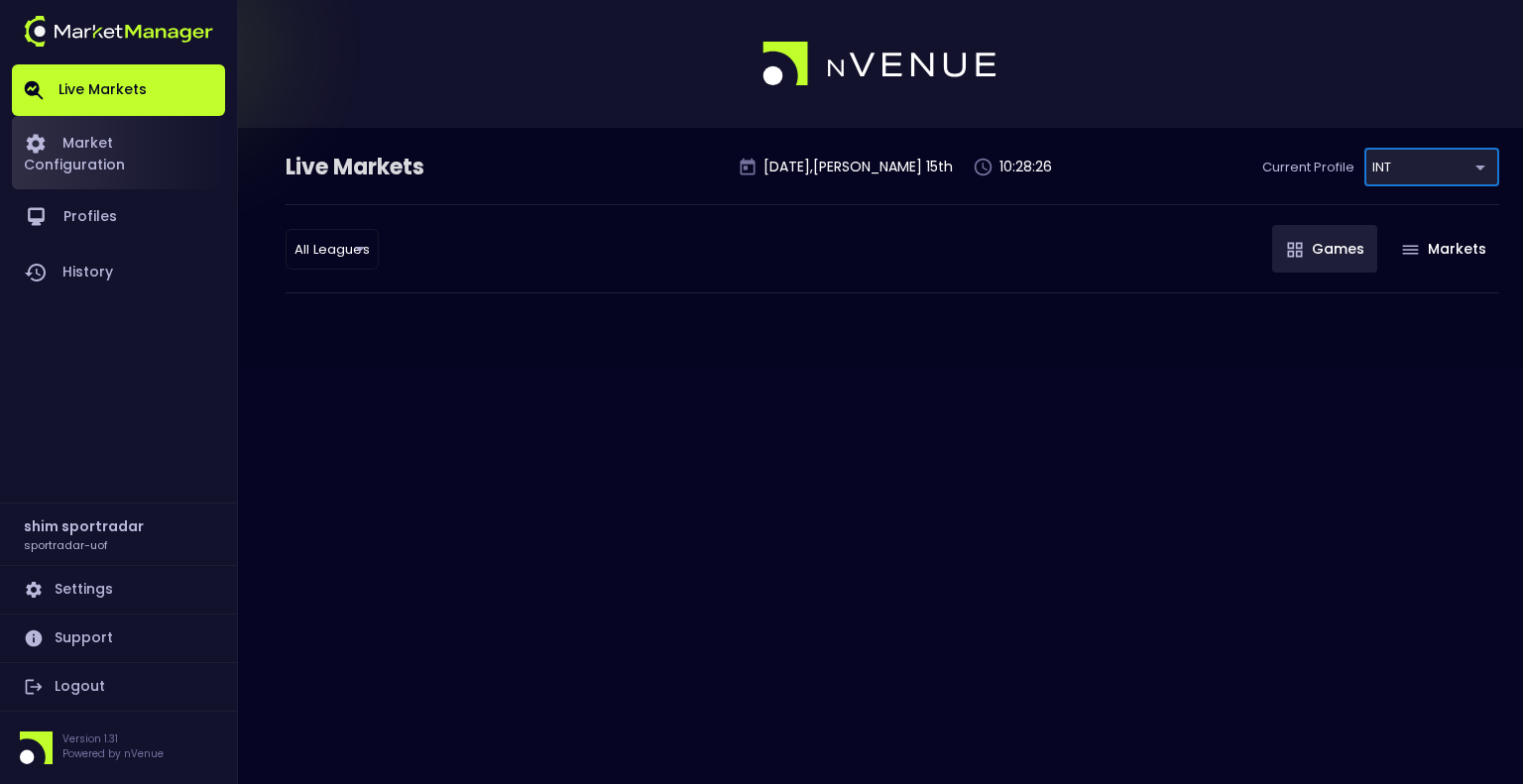 click on "Market Configuration" at bounding box center (118, 153) 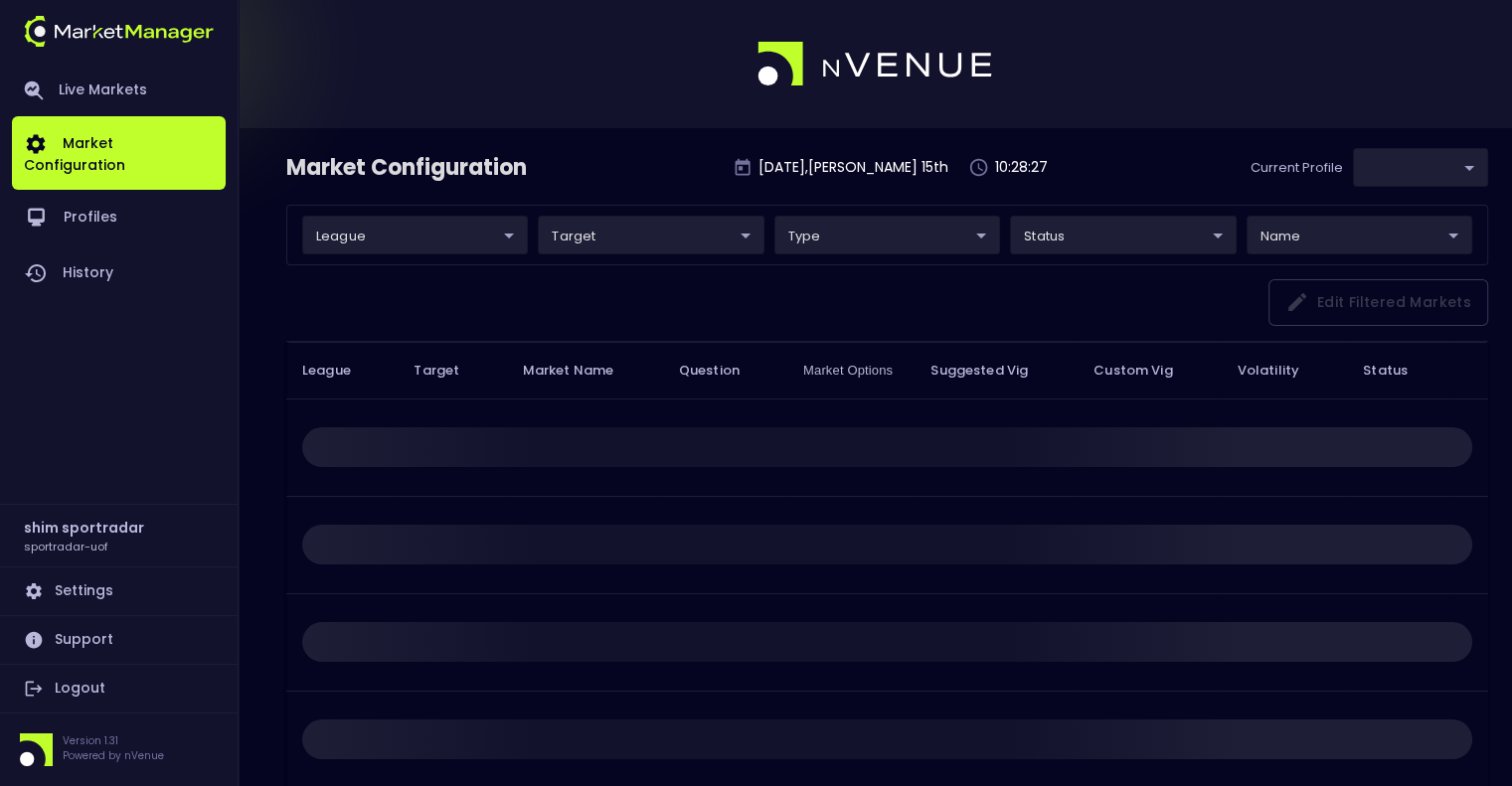 type on "c73b6449-fefe-4a57-a4bc-3a80be6692d9" 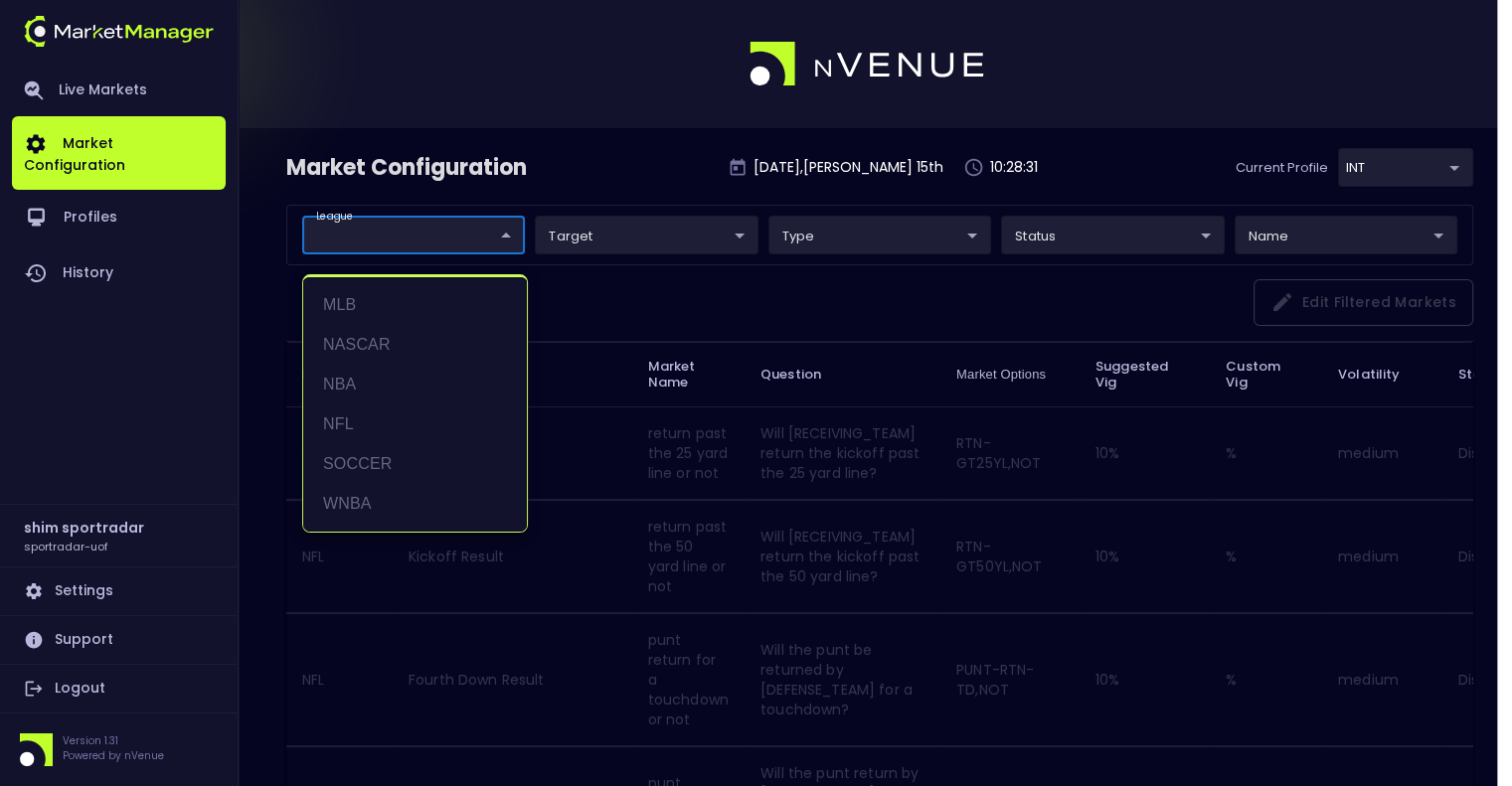 click on "Live Markets Market Configuration Profiles History shim   sportradar sportradar-uof Settings Support Logout   Version 1.31  Powered by nVenue Market Configuration [DATE] ,  [PERSON_NAME]   15 th 10:28:31 Current Profile INT c73b6449-fefe-4a57-a4bc-3a80be6692d9 Select league ​ ​ target ​ ​ type ​ ​ status ​ ​ name ​ ​ Edit filtered markets League Target Market Name Question Market Options Suggested Vig Custom Vig Volatility   Status NFL Kickoff Result return past the 25 yard line or not Will [RECEIVING_TEAM] return the kickoff past the 25 yard line? RTN-GT25YL,NOT 10  %  % medium Disabled NFL Kickoff Result return past the 50 yard line or not Will [RECEIVING_TEAM] return the kickoff past the 50 yard line? RTN-GT50YL,NOT 10  %  % medium Disabled NFL Fourth Down Result punt return for a touchdown or not Will the punt be returned by [DEFENSE_TEAM] for a touchdown? PUNT-RTN-TD,NOT 10  %  % medium Disabled NFL Fourth Down Result punt return turnover or not PUNT-RTN-TO,NOT 10  %  % medium Disabled NFL" at bounding box center (756, 1749) 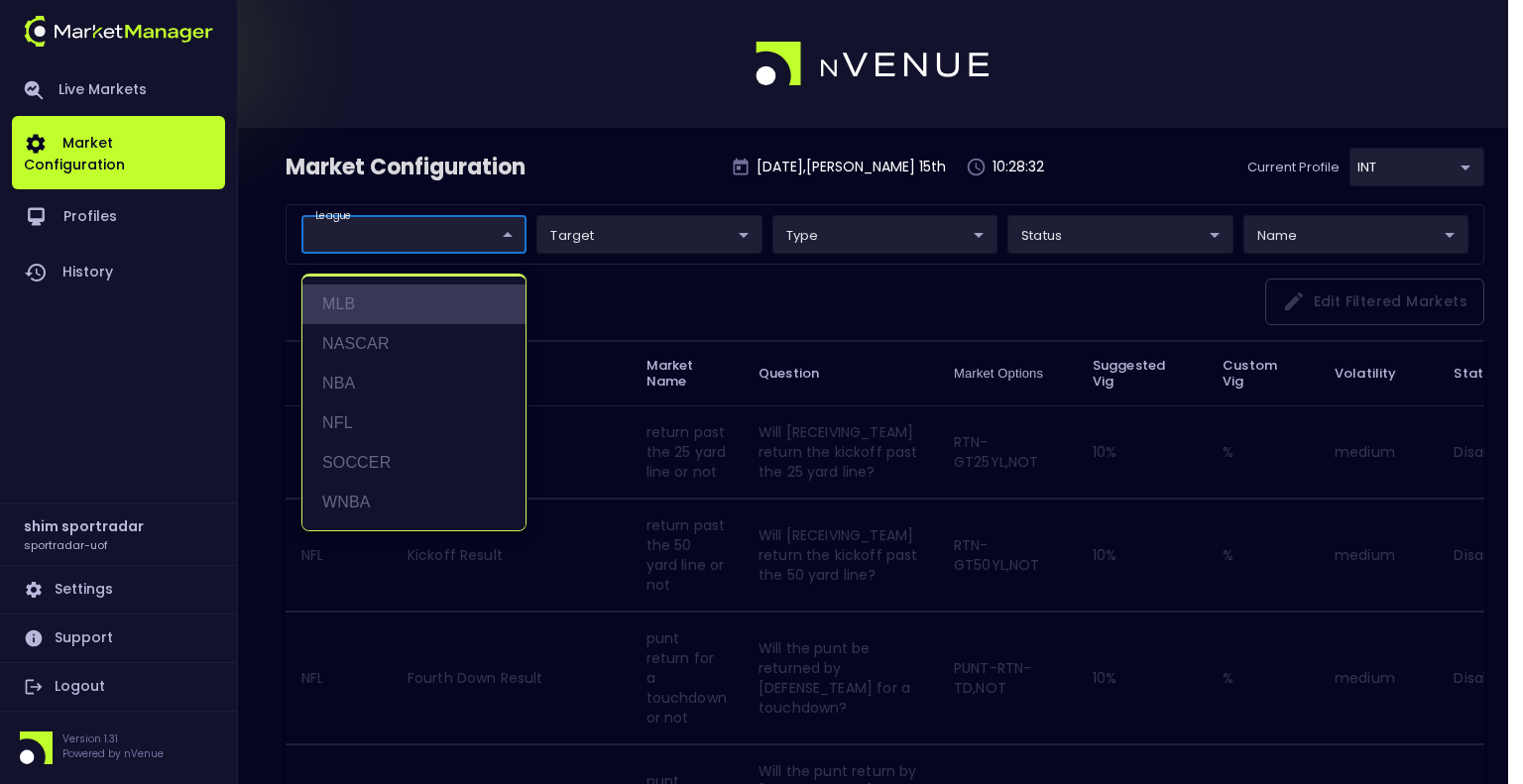click on "MLB" at bounding box center [413, 304] 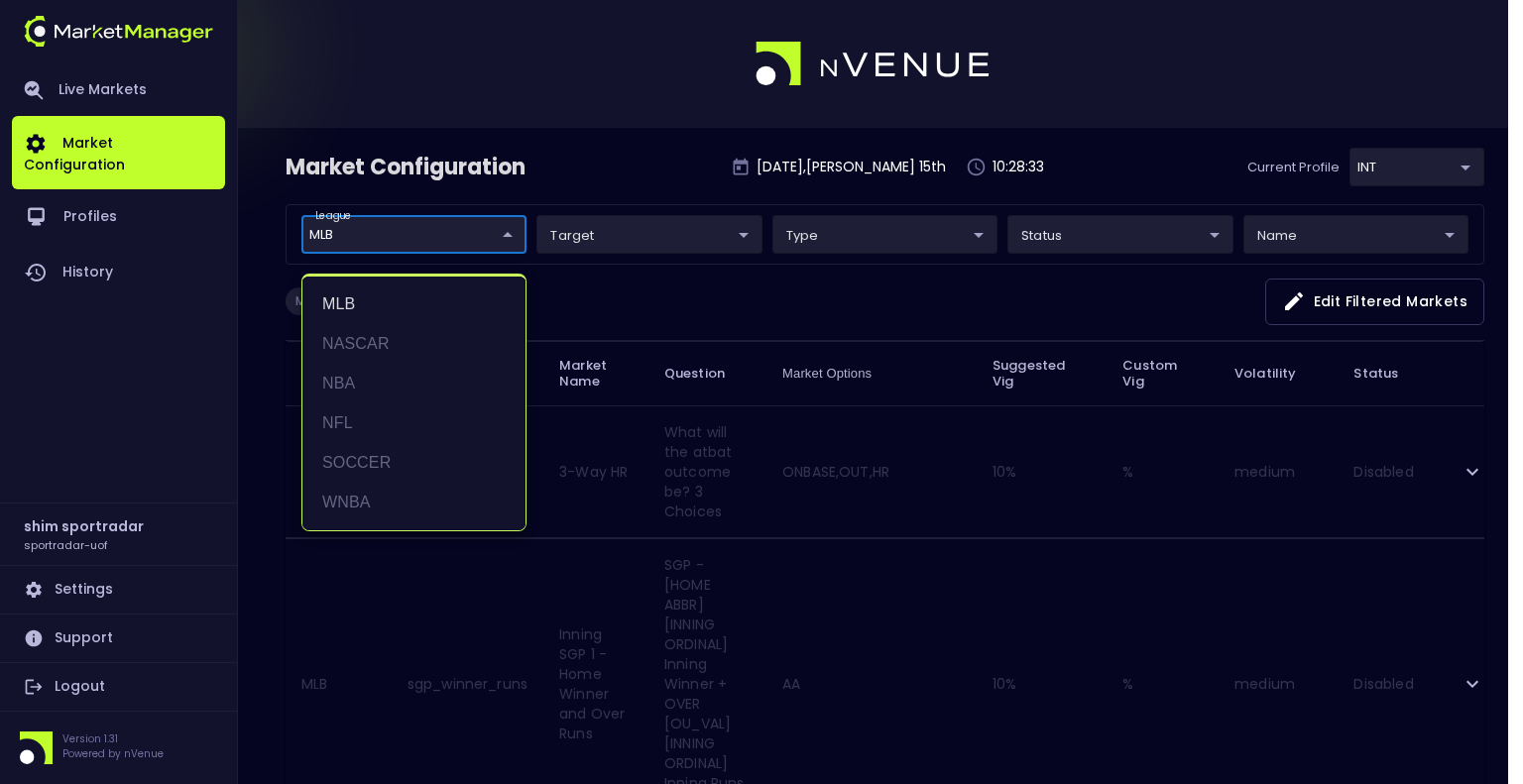 click at bounding box center (762, 392) 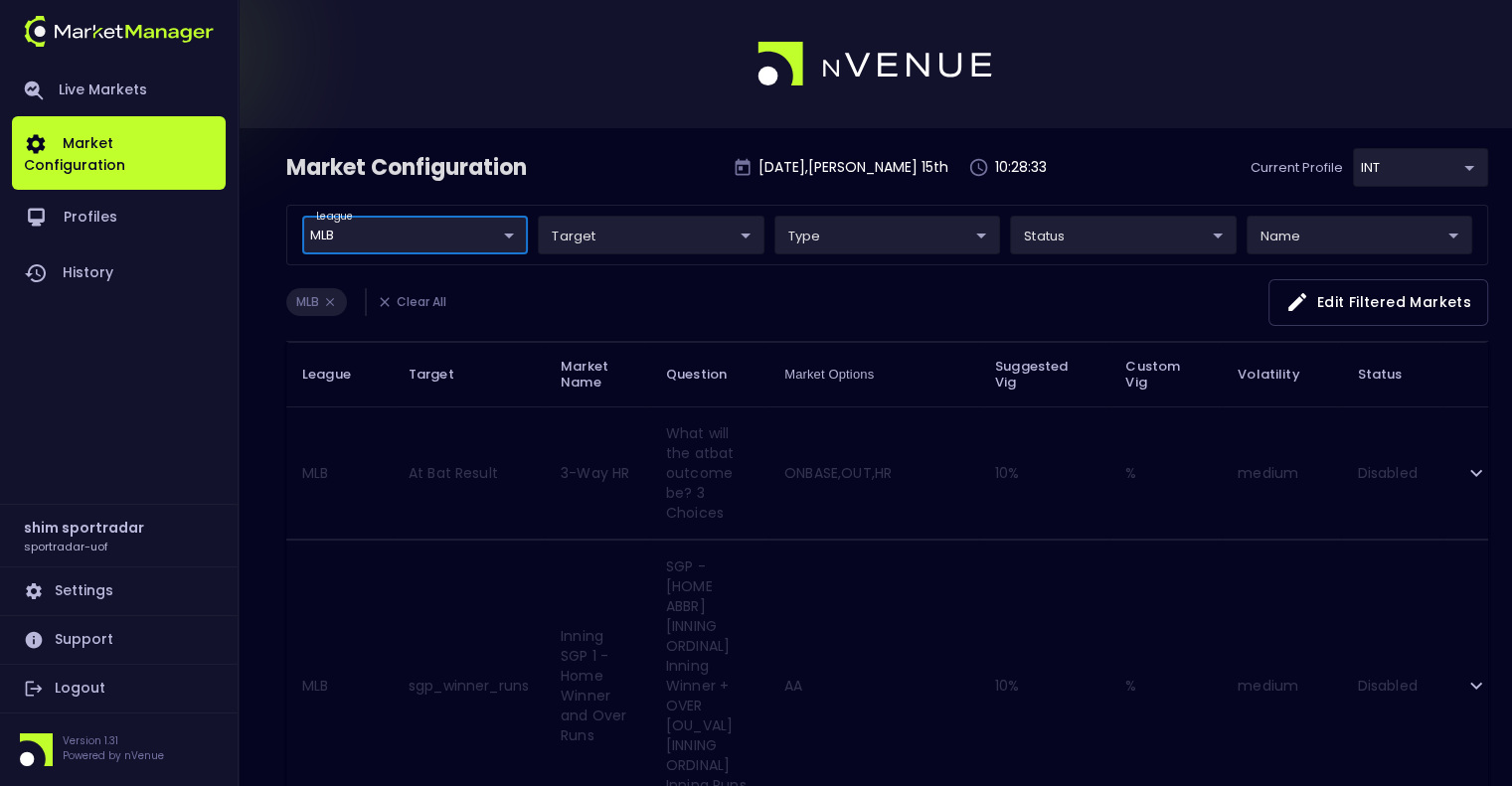 click on "Live Markets Market Configuration Profiles History shim   sportradar sportradar-uof Settings Support Logout   Version 1.31  Powered by nVenue Market Configuration [DATE] ,  [PERSON_NAME]   15 th 10:28:33 Current Profile INT c73b6449-fefe-4a57-a4bc-3a80be6692d9 Select league MLB MLB ​ target ​ ​ type ​ ​ status ​ ​ name ​ ​ MLB   Clear All Edit filtered markets League Target Market Name Question Market Options Suggested Vig Custom Vig Volatility   Status MLB At Bat Result 3-Way HR What will the atbat outcome be? 3 Choices ONBASE,OUT,HR 10  %  % medium Disabled MLB sgp_winner_runs Inning SGP 1 - Home Winner and Over Runs SGP - [HOME ABBR] [INNING ORDINAL] Inning Winner + OVER [OU_VAL] [INNING ORDINAL] Inning Runs Scored AA 10  %  % medium Disabled MLB At Bat Result Static 9 What will the atbat outcome be? 8 Choices X1,X2,X3,HR,BB,FO,GO,KL,[GEOGRAPHIC_DATA] 10  %  % medium Disabled MLB sgp_winner_runs Inning SGP 2 - Home Winner and Under Runs AB 10  %  % medium Disabled MLB sgp_winner_runs BA 10  %  % medium MLB 10" at bounding box center [756, 2237] 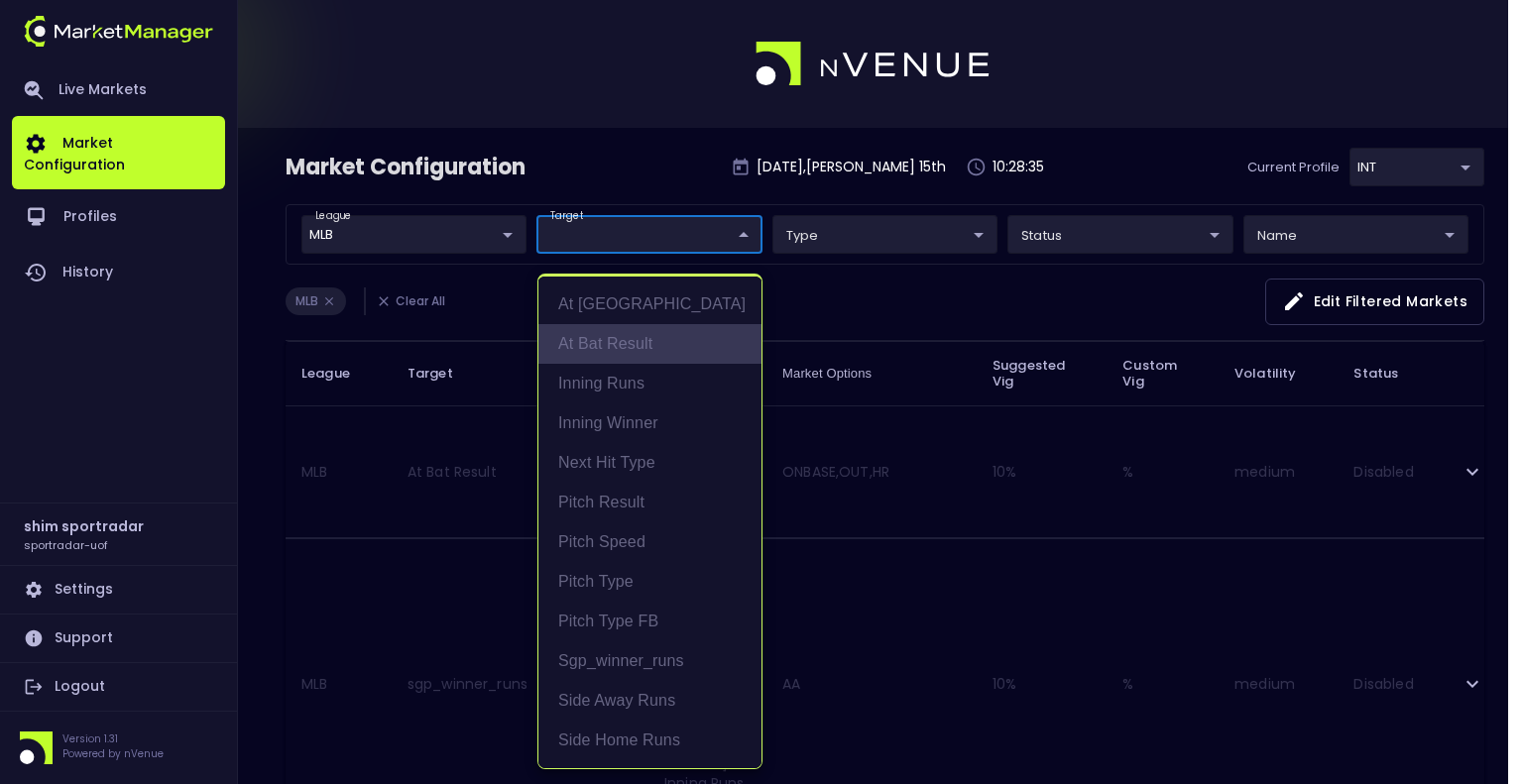 click on "At Bat Result" at bounding box center [649, 344] 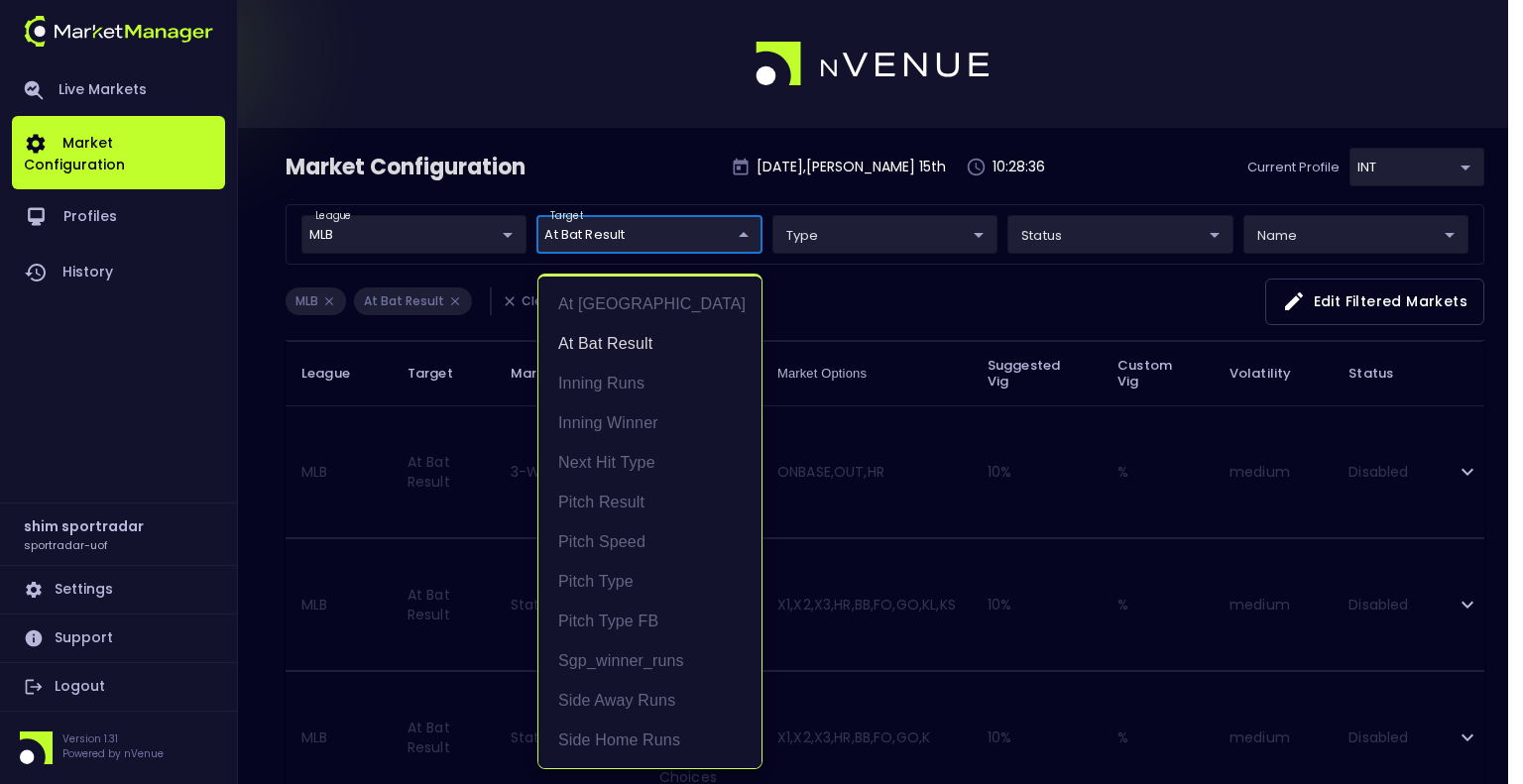 click at bounding box center (762, 392) 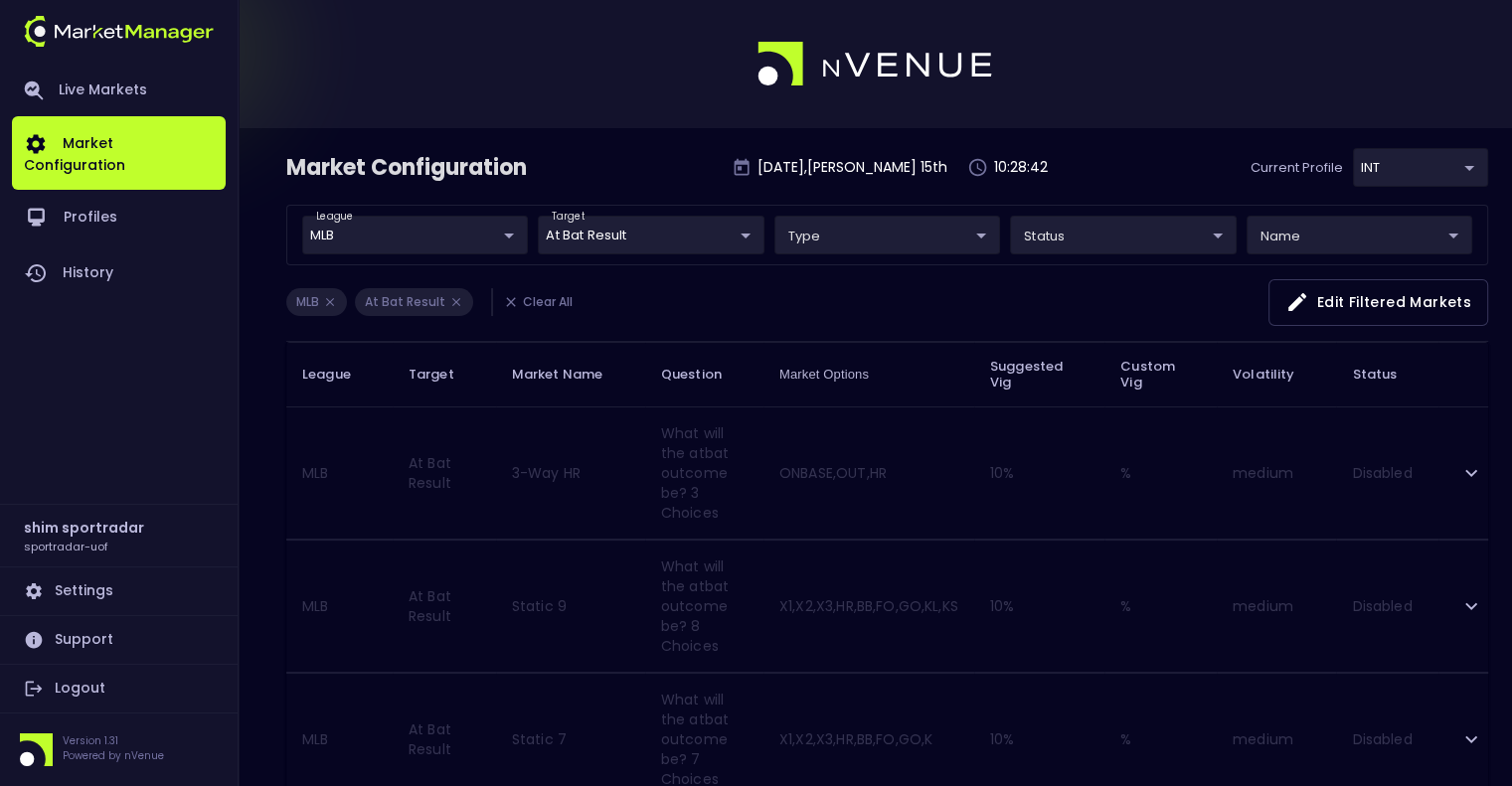 scroll, scrollTop: 439, scrollLeft: 0, axis: vertical 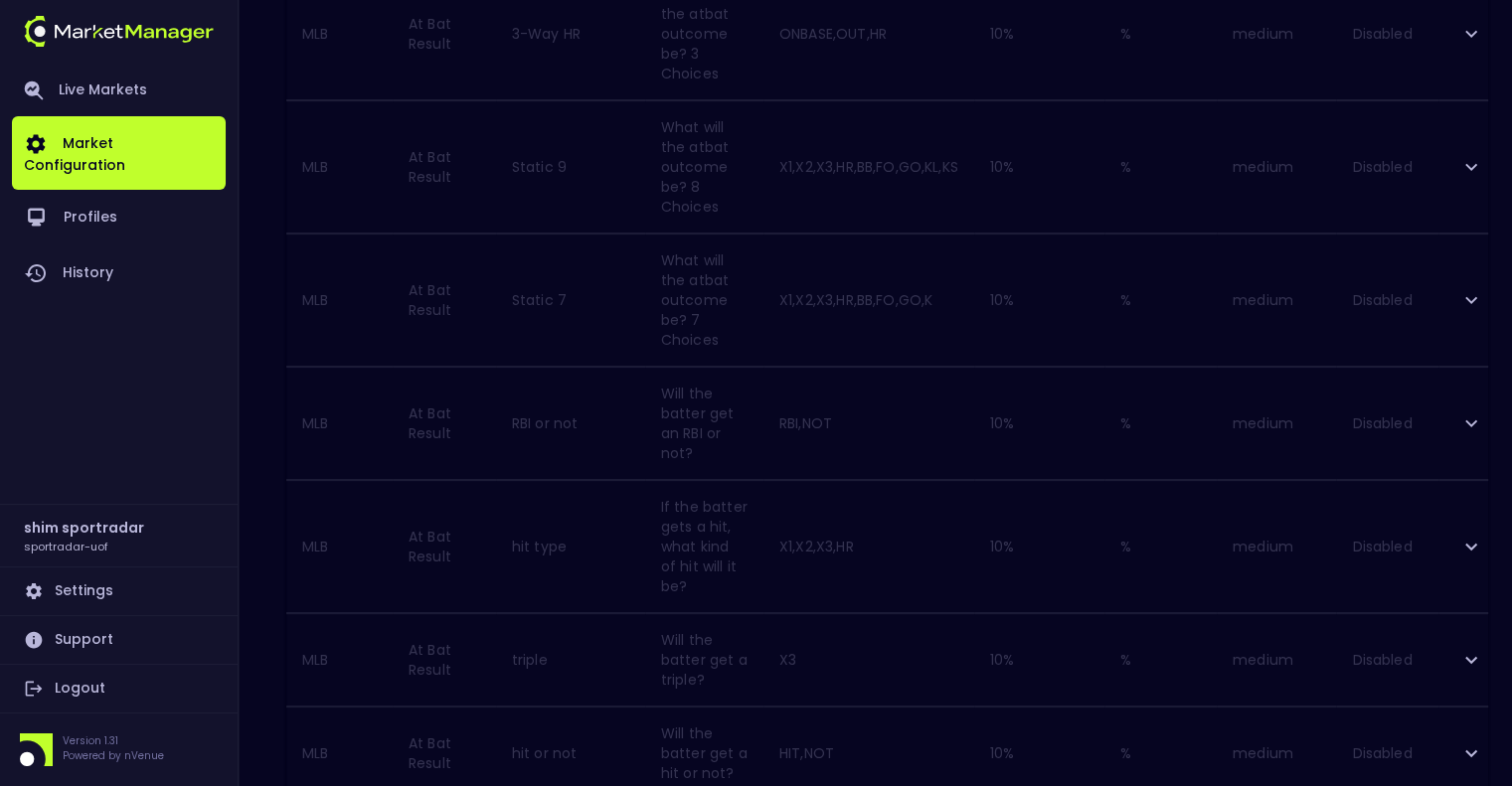 click 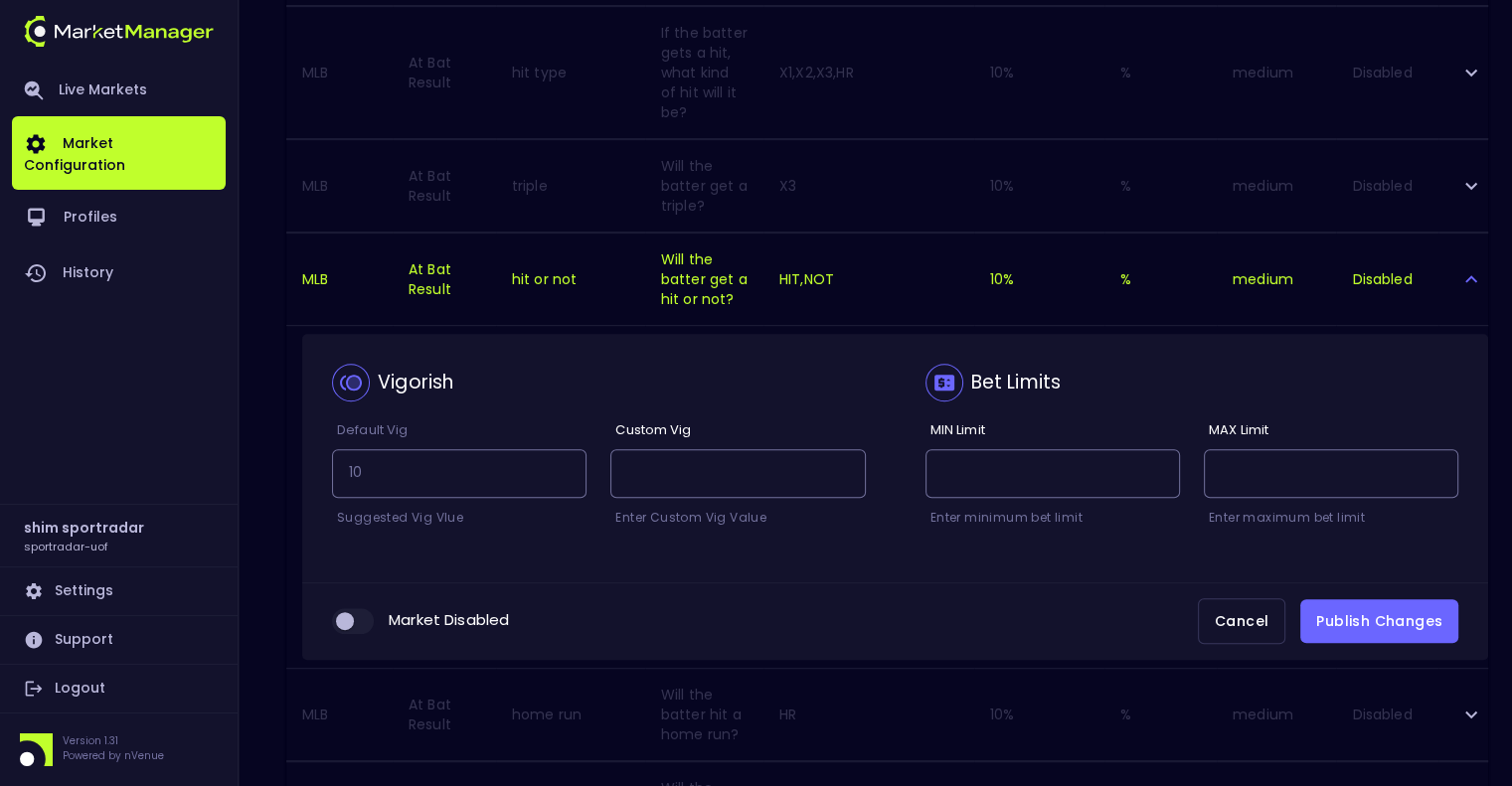 scroll, scrollTop: 936, scrollLeft: 0, axis: vertical 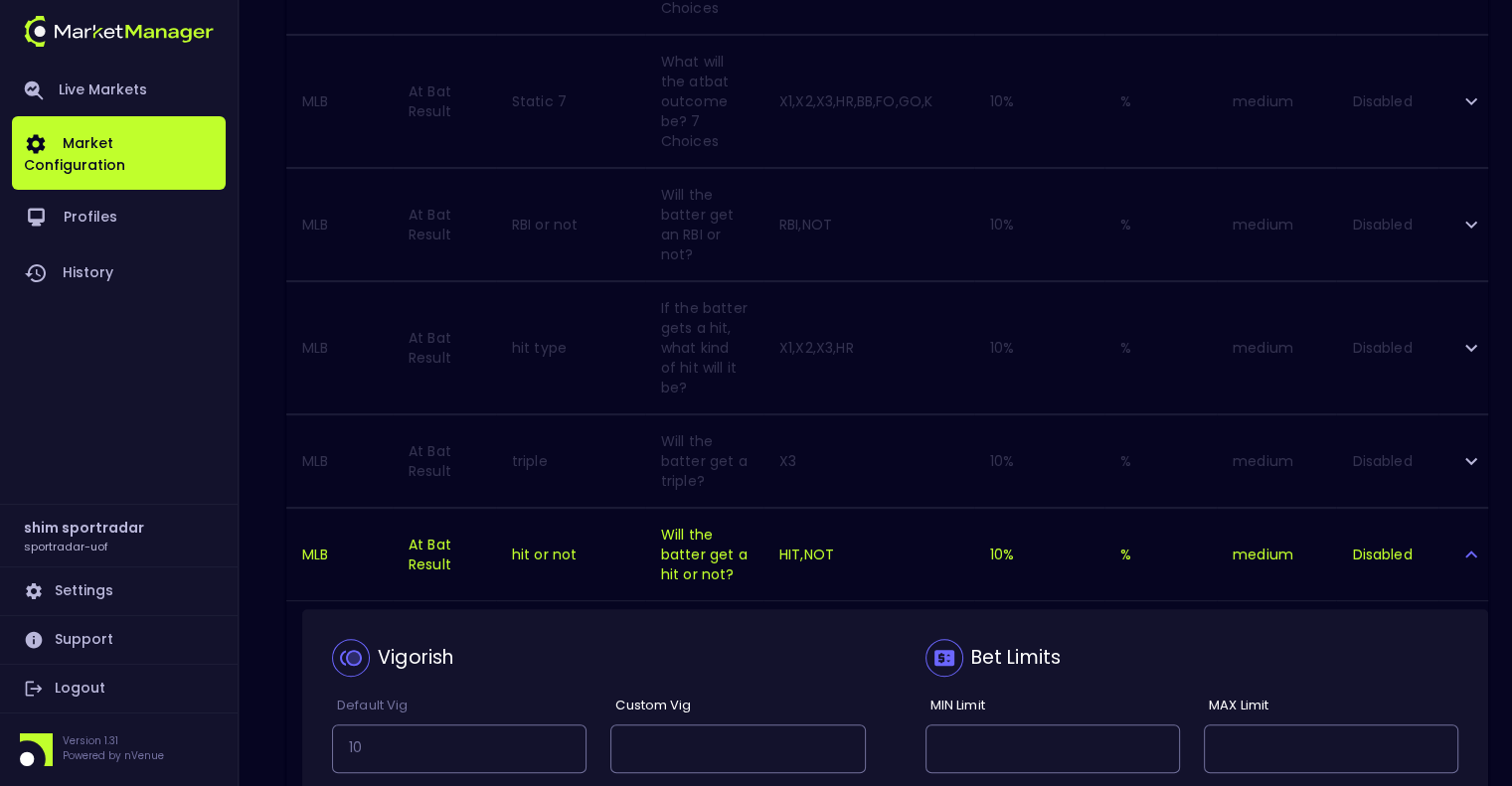 click at bounding box center [345, 896] 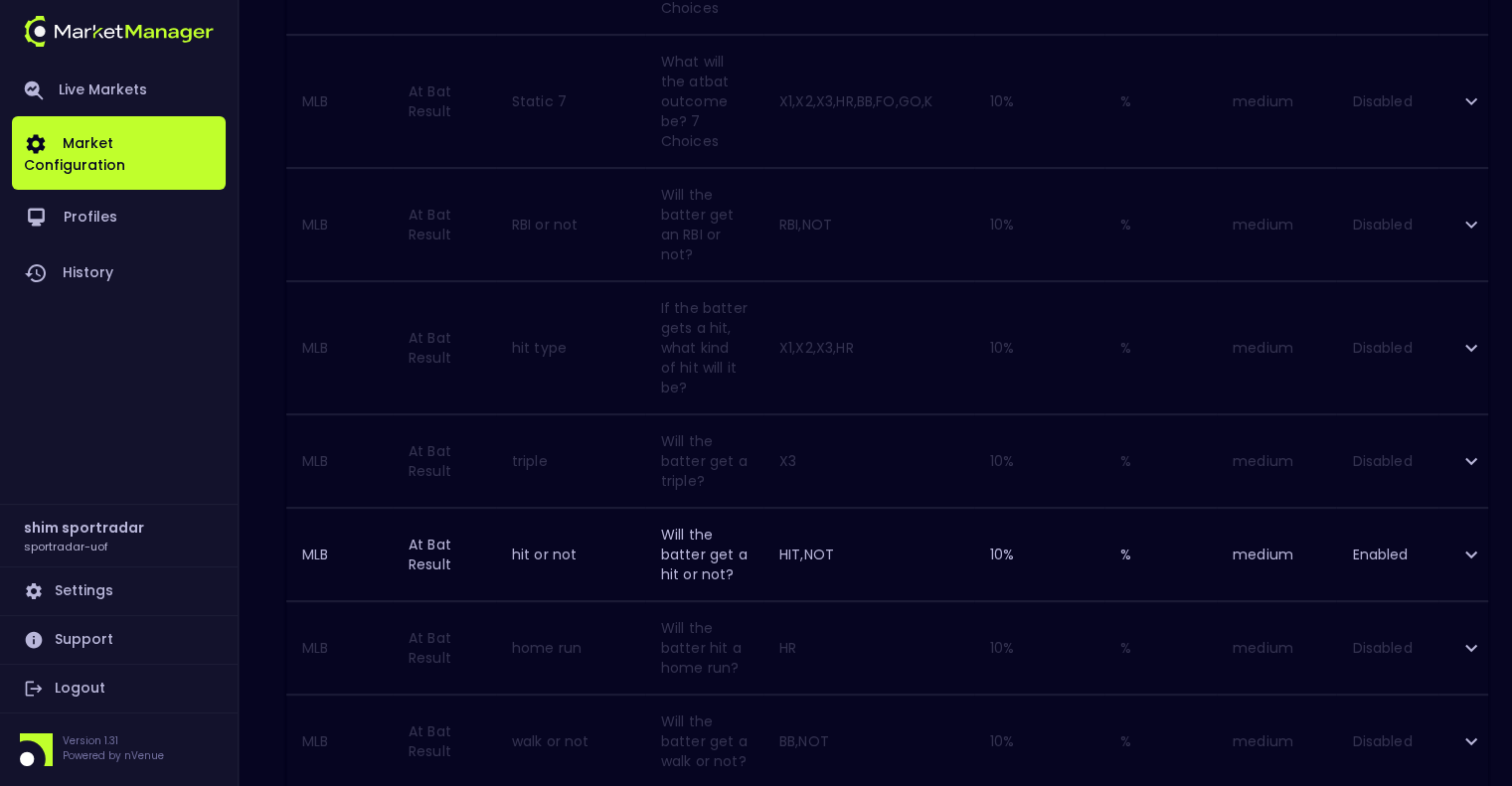 click 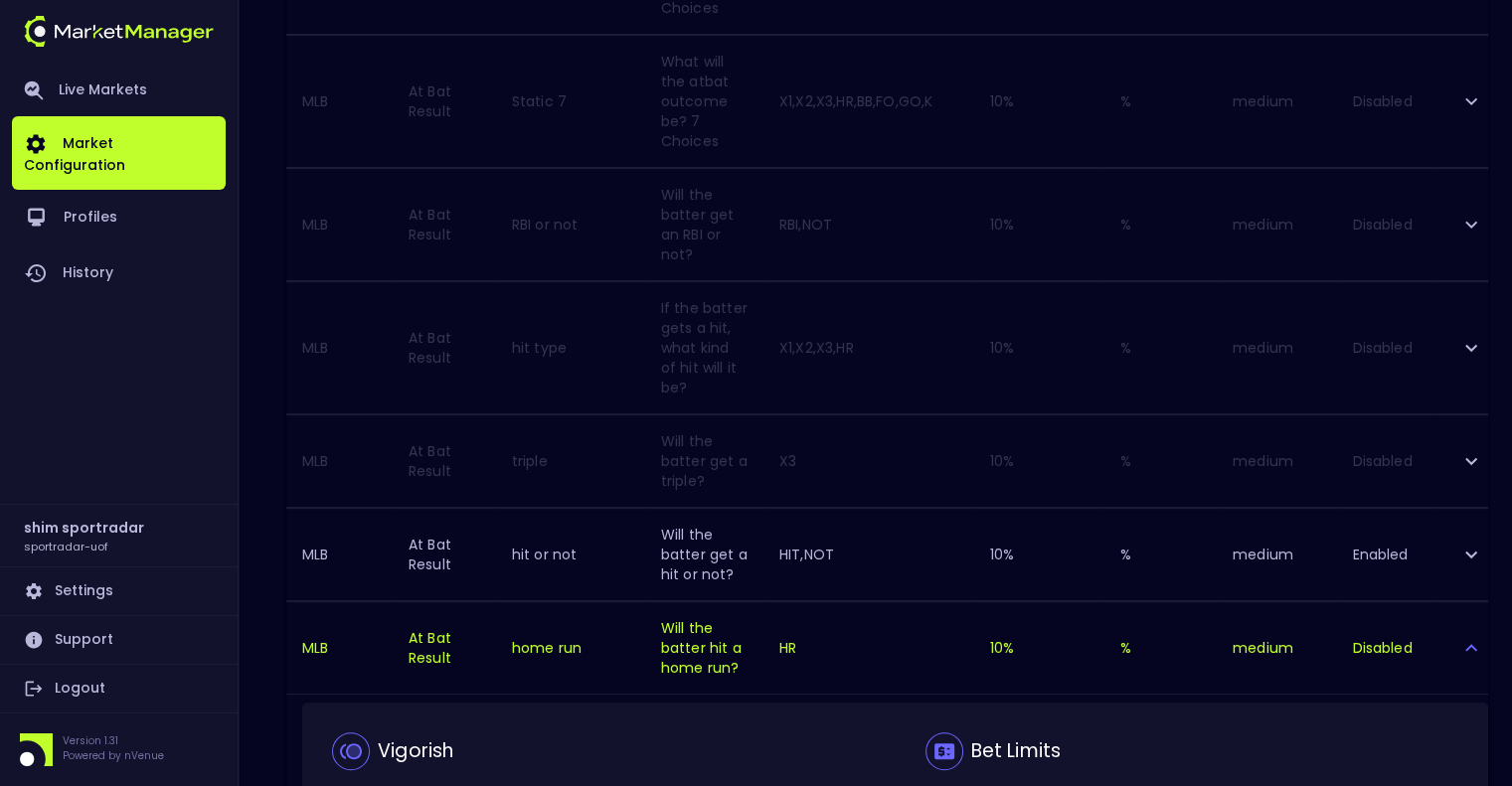 click at bounding box center [345, 990] 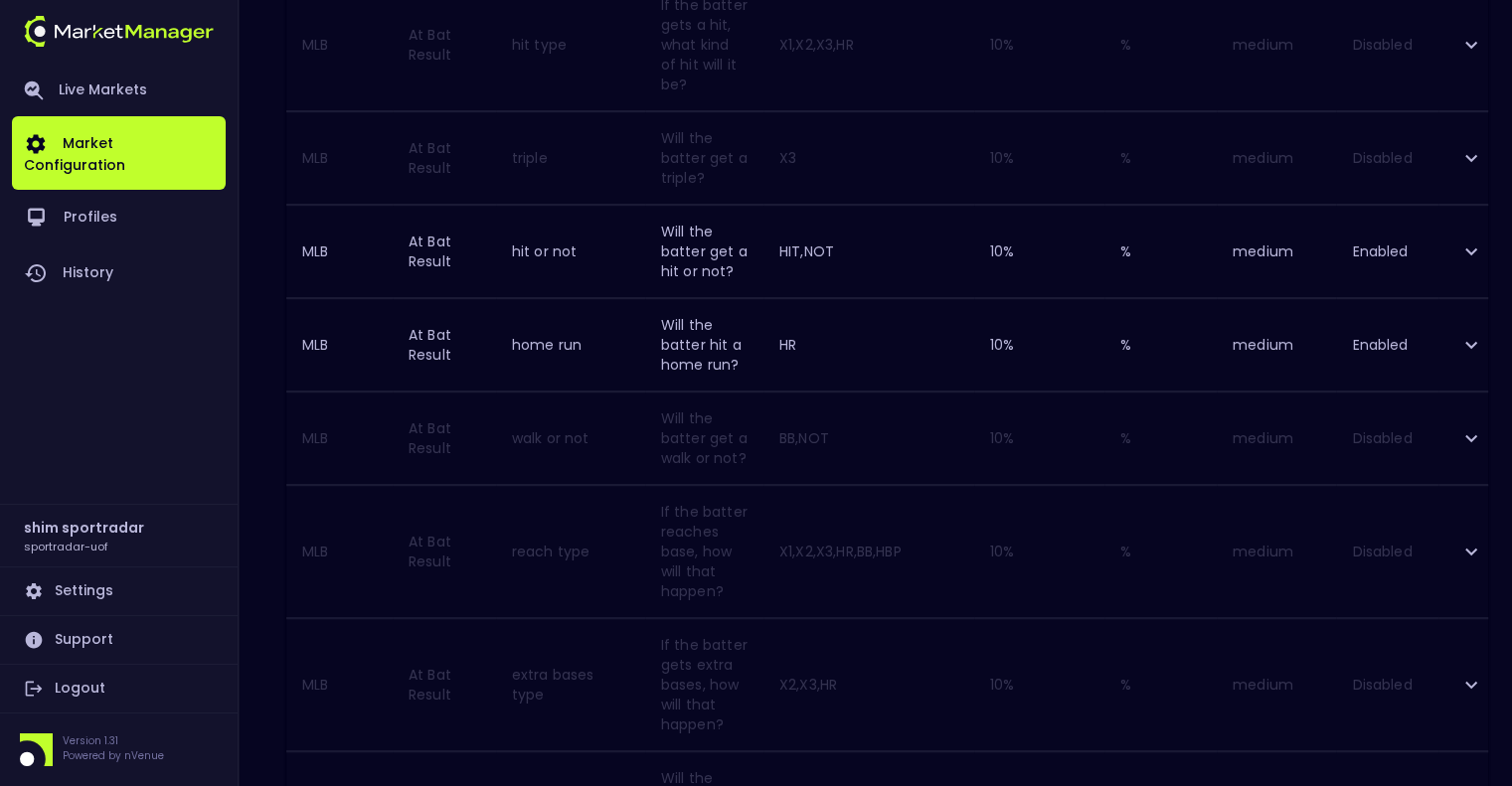 scroll, scrollTop: 1064, scrollLeft: 0, axis: vertical 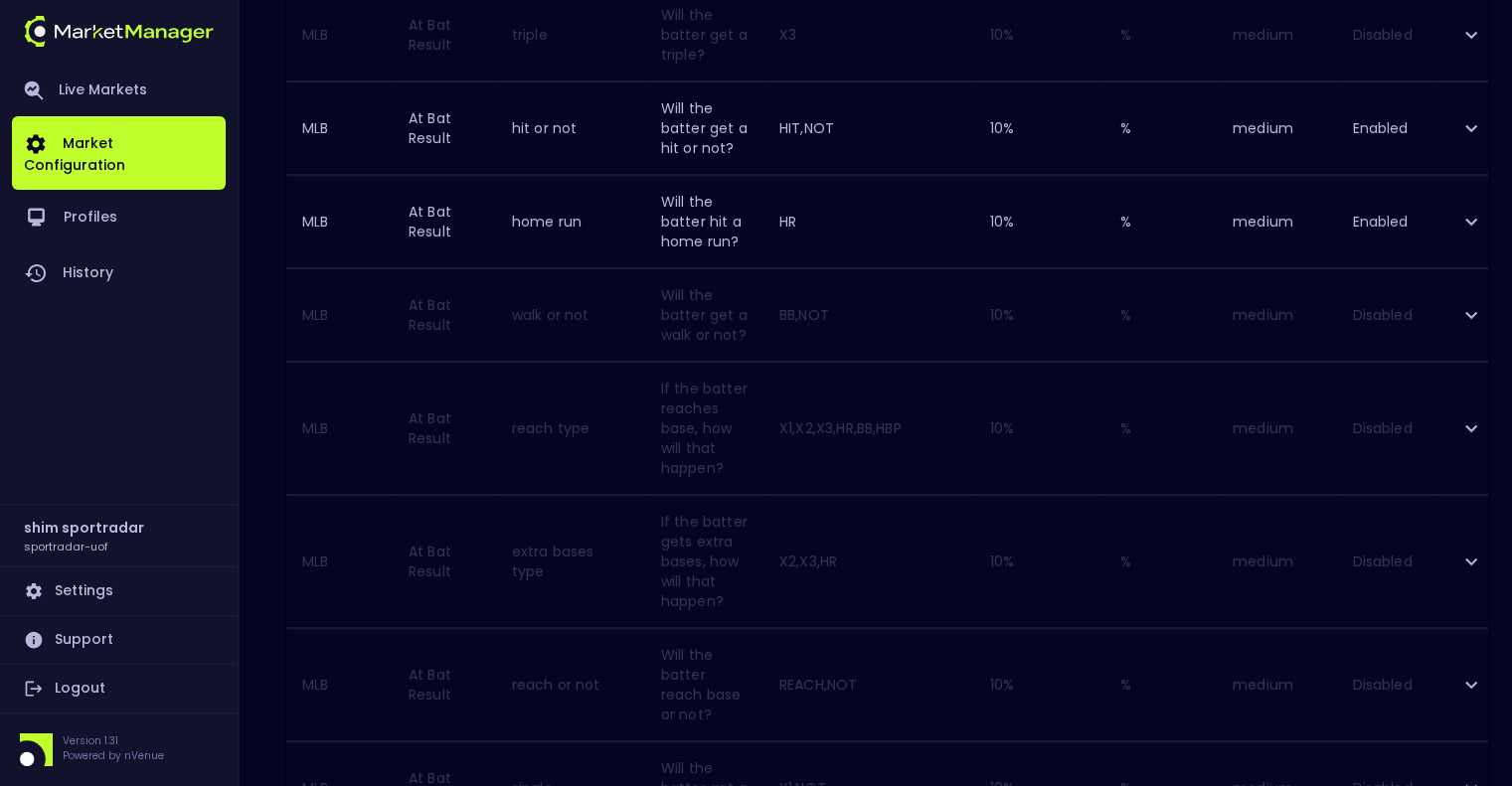 click 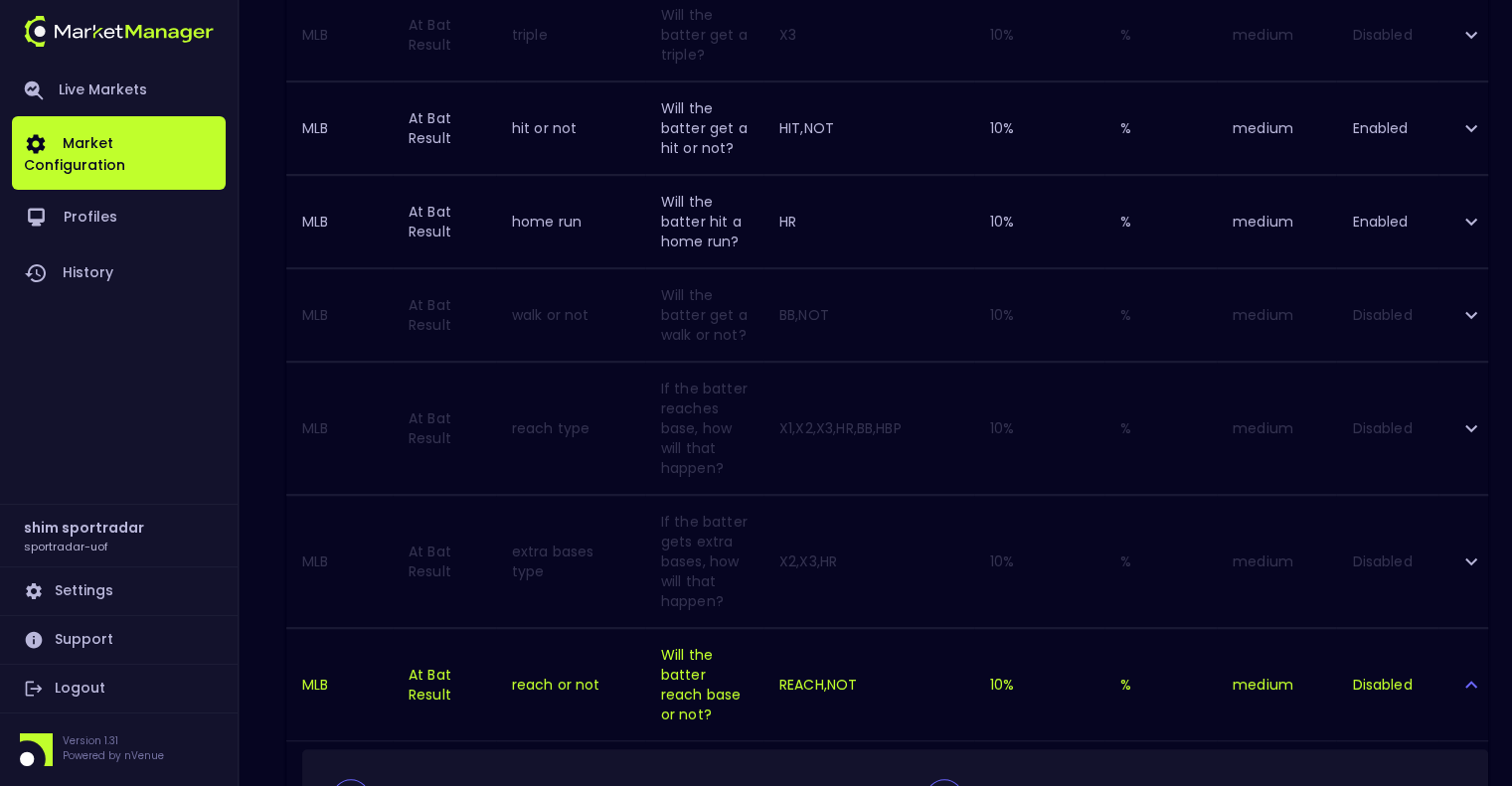 click at bounding box center (345, 1036) 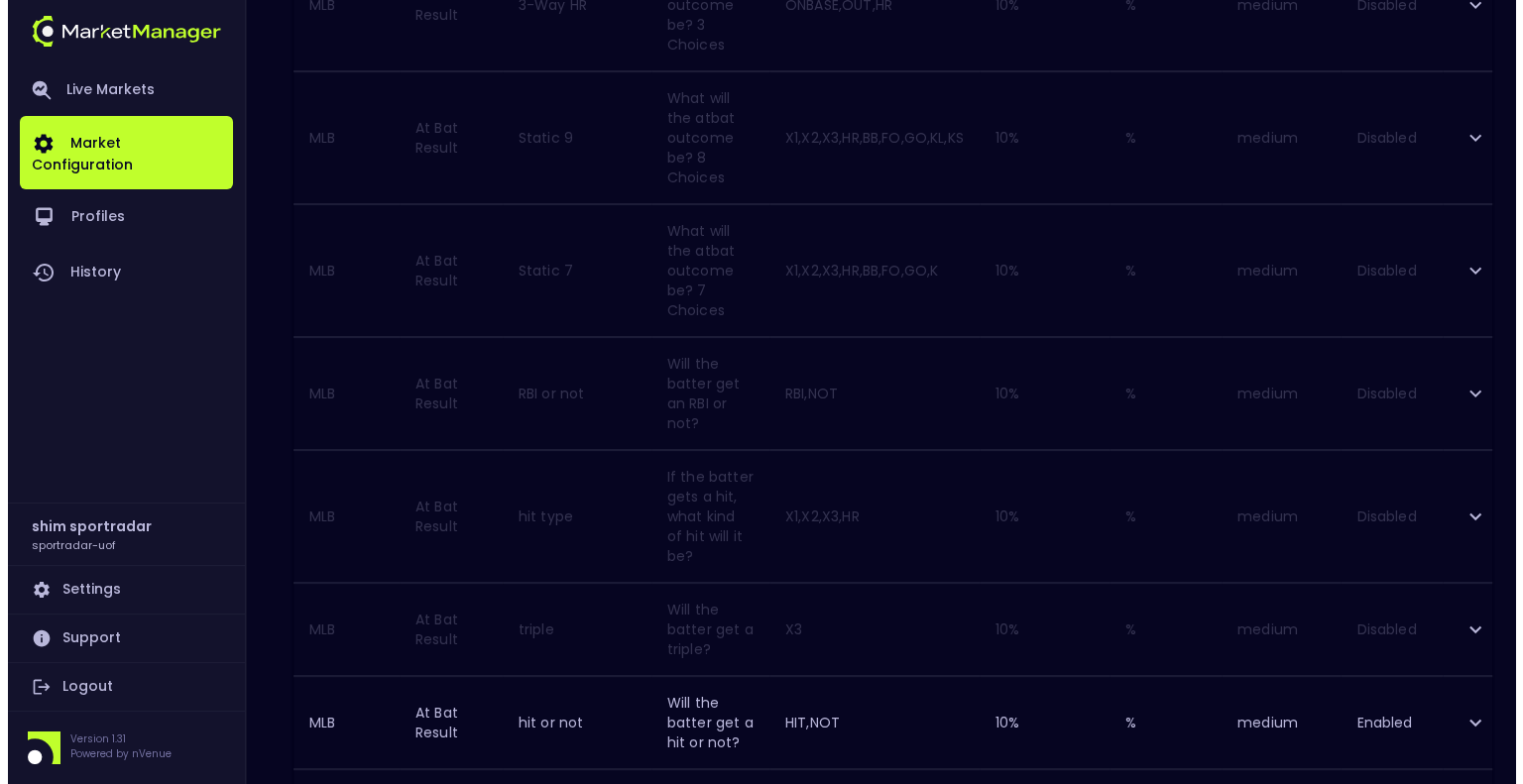 scroll, scrollTop: 0, scrollLeft: 0, axis: both 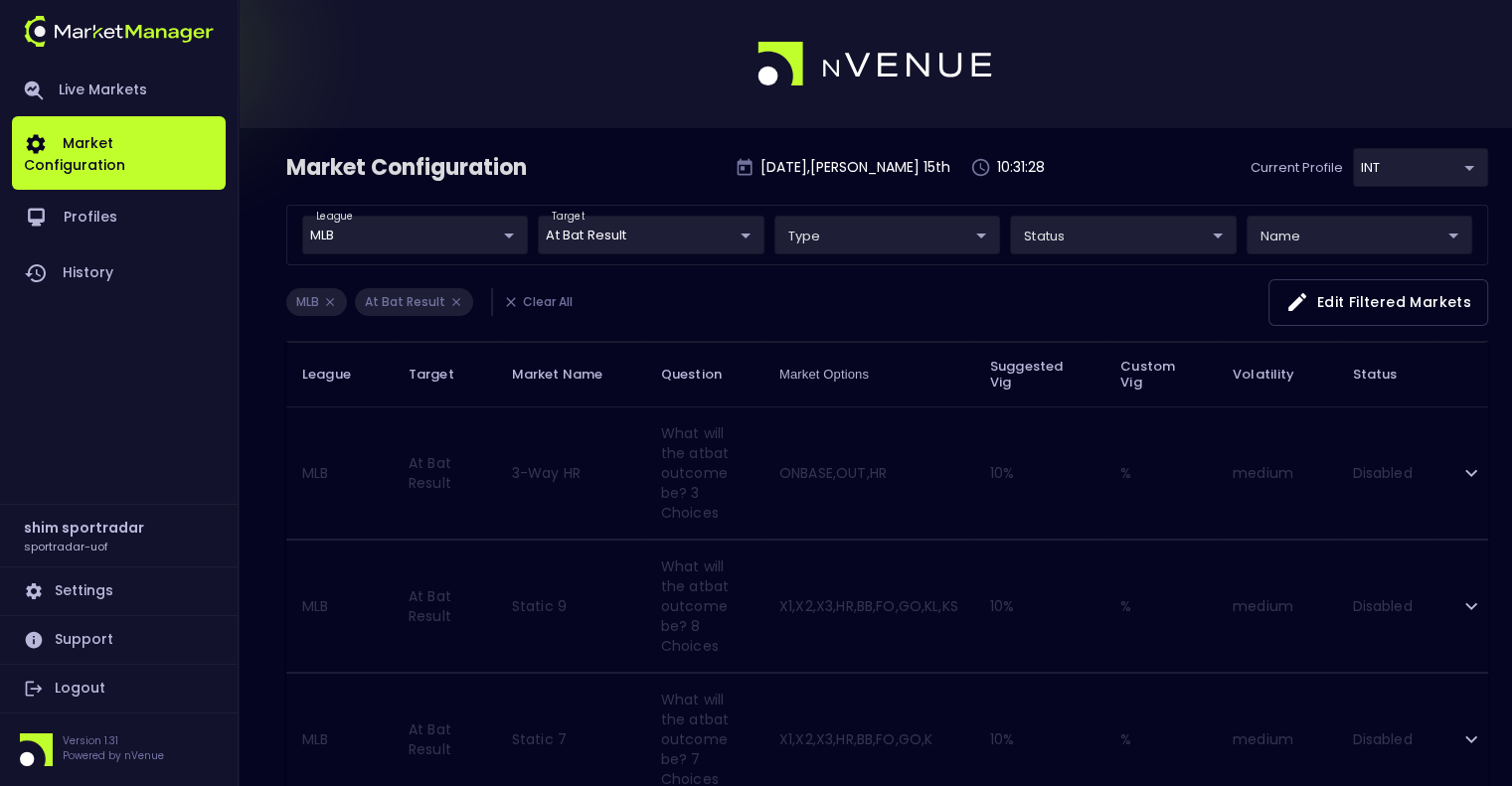 click on "Live Markets Market Configuration Profiles History shim   sportradar sportradar-uof Settings Support Logout   Version 1.31  Powered by nVenue Market Configuration [DATE] ,  [PERSON_NAME]   15 th 10:31:28 Current Profile INT c73b6449-fefe-4a57-a4bc-3a80be6692d9 Select league MLB MLB ​ target At Bat Result At Bat Result ​ type ​ ​ status ​ ​ name ​ ​ MLB   At Bat Result   Clear All Edit filtered markets League Target Market Name Question Market Options Suggested Vig Custom Vig Volatility   Status MLB At Bat Result 3-Way HR What will the atbat outcome be? 3 Choices ONBASE,OUT,HR 10  %  % medium Disabled MLB At Bat Result Static 9 What will the atbat outcome be? 8 Choices X1,X2,X3,HR,BB,FO,GO,KL,[GEOGRAPHIC_DATA] 10  %  % medium Disabled MLB At Bat Result Static 7 What will the atbat outcome be? 7 Choices X1,X2,X3,HR,BB,FO,GO,K 10  %  % medium Disabled MLB At Bat Result RBI or not Will the batter get an RBI or not? RBI,NOT 10  %  % medium Disabled MLB At Bat Result hit type X1,X2,X3,HR 10  %  % medium Disabled MLB X3" at bounding box center [756, 1679] 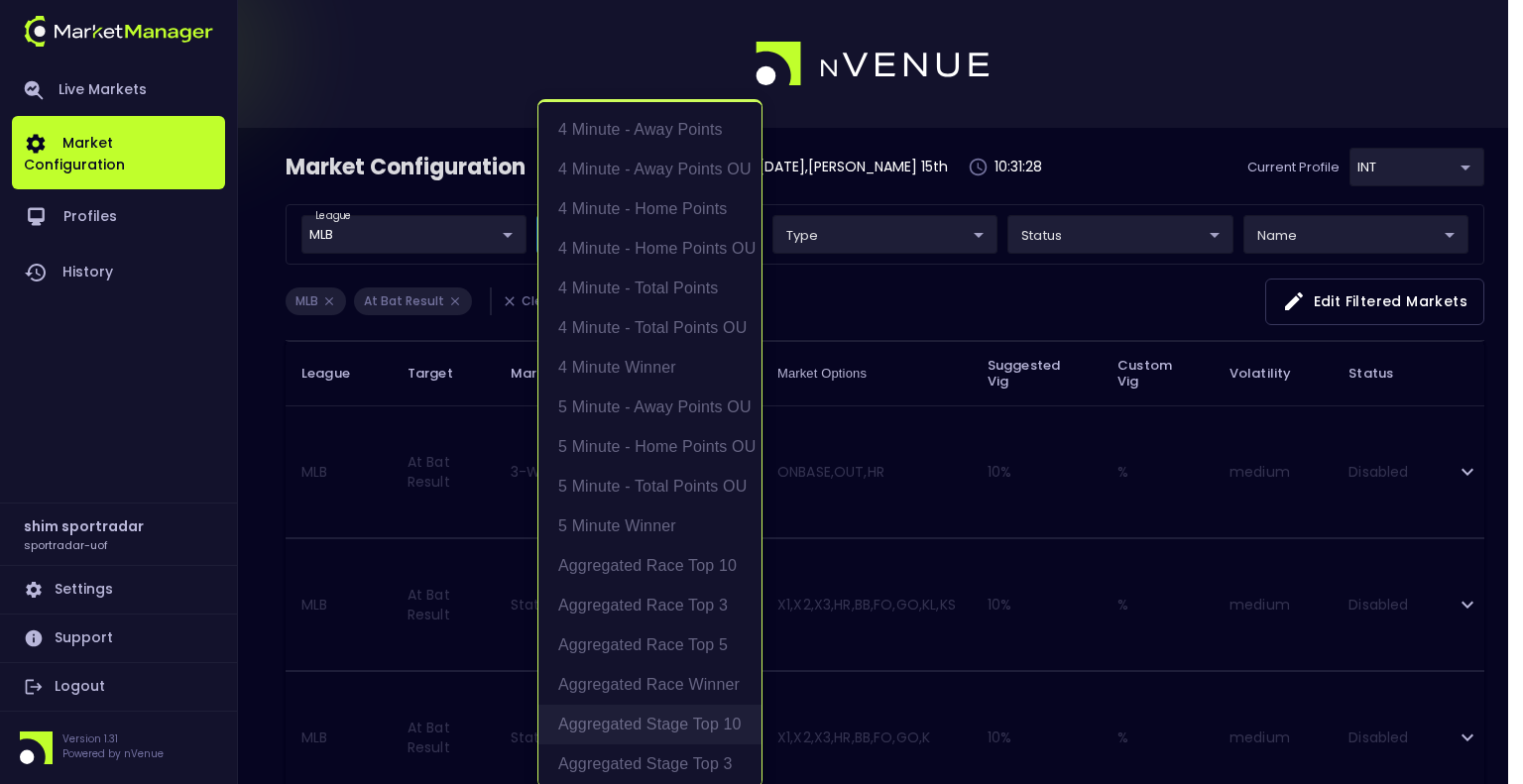scroll, scrollTop: 478, scrollLeft: 0, axis: vertical 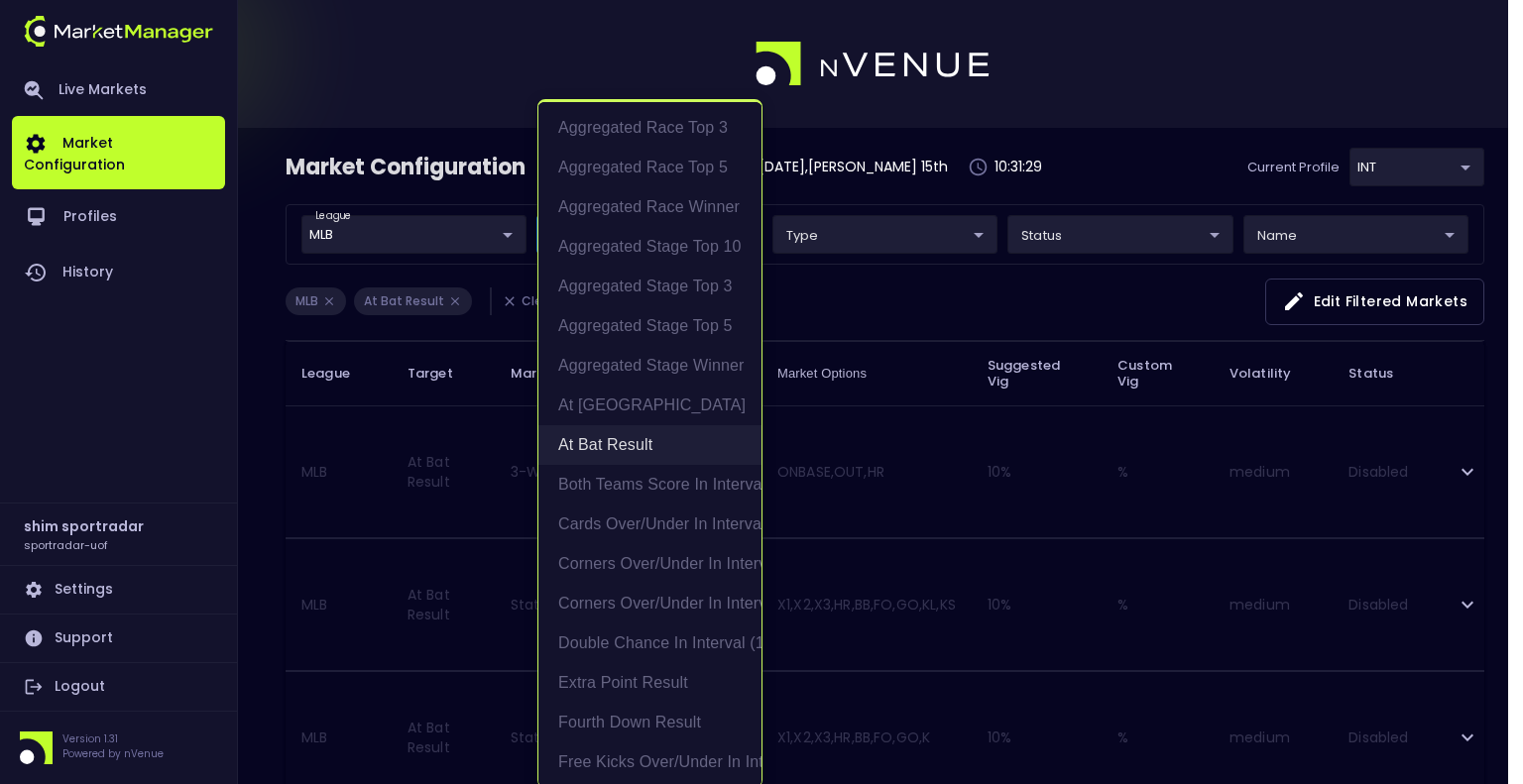 click on "At Bat Result" at bounding box center [649, 445] 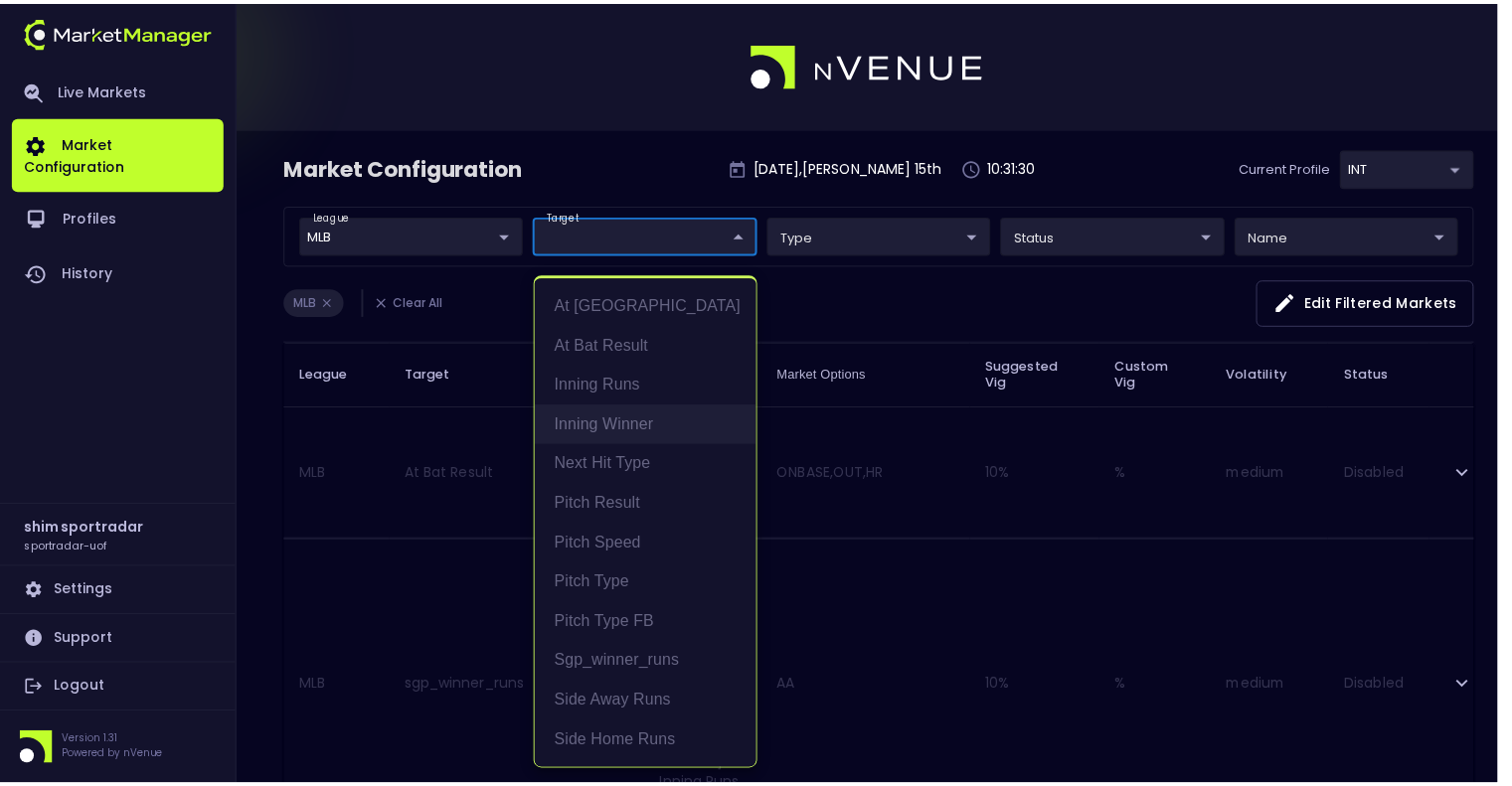 scroll, scrollTop: 0, scrollLeft: 0, axis: both 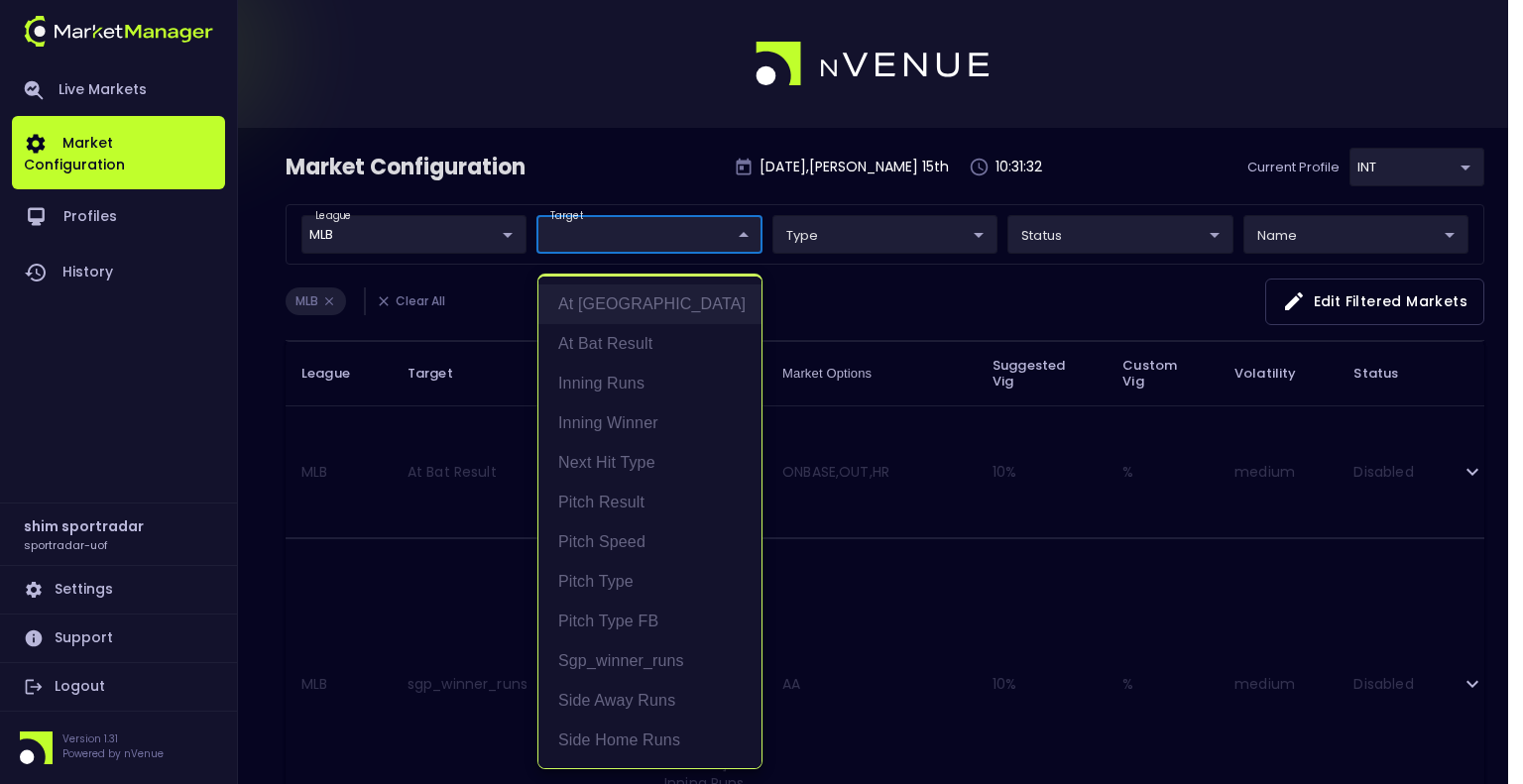 click on "At [GEOGRAPHIC_DATA]" at bounding box center [649, 304] 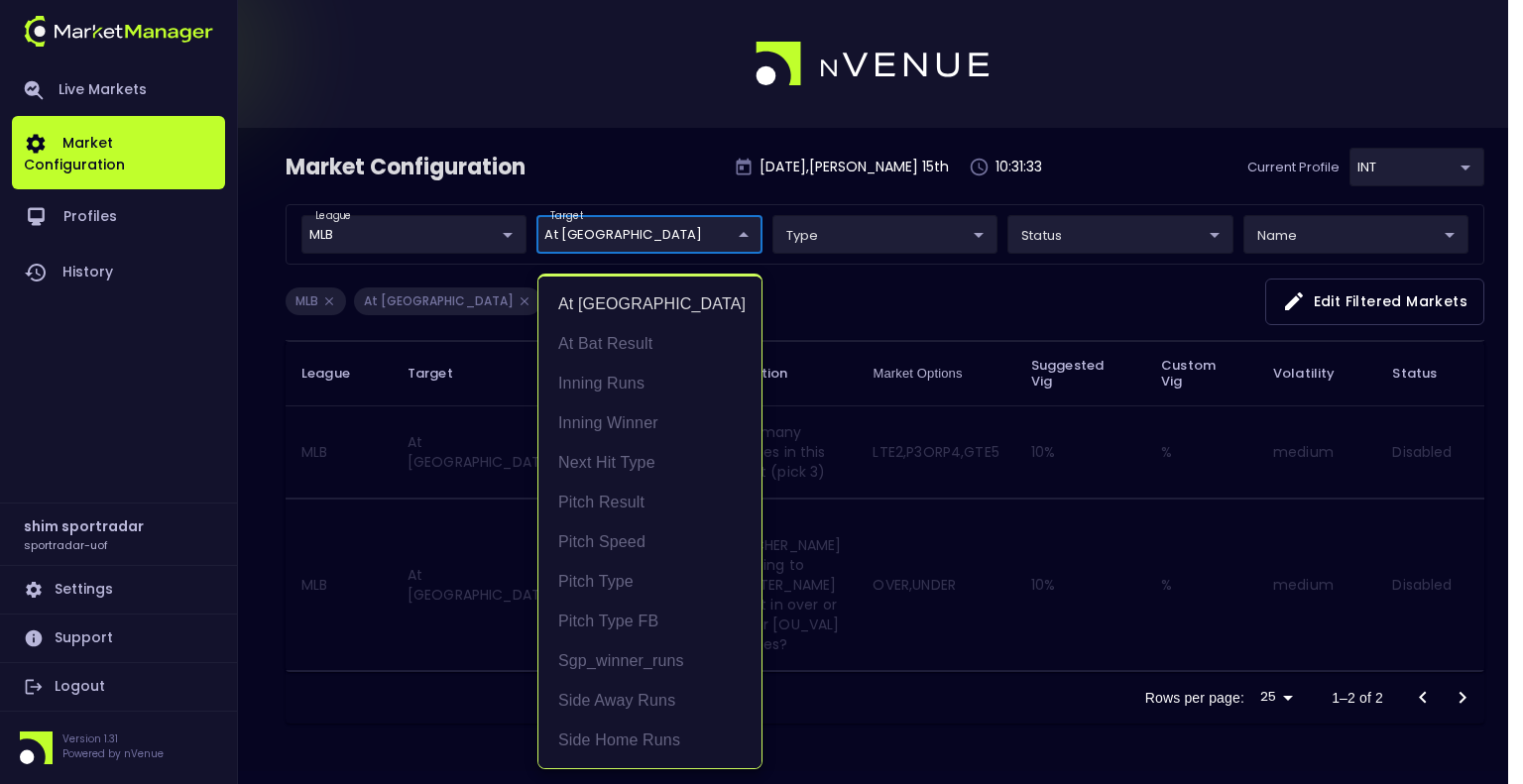 click at bounding box center [762, 392] 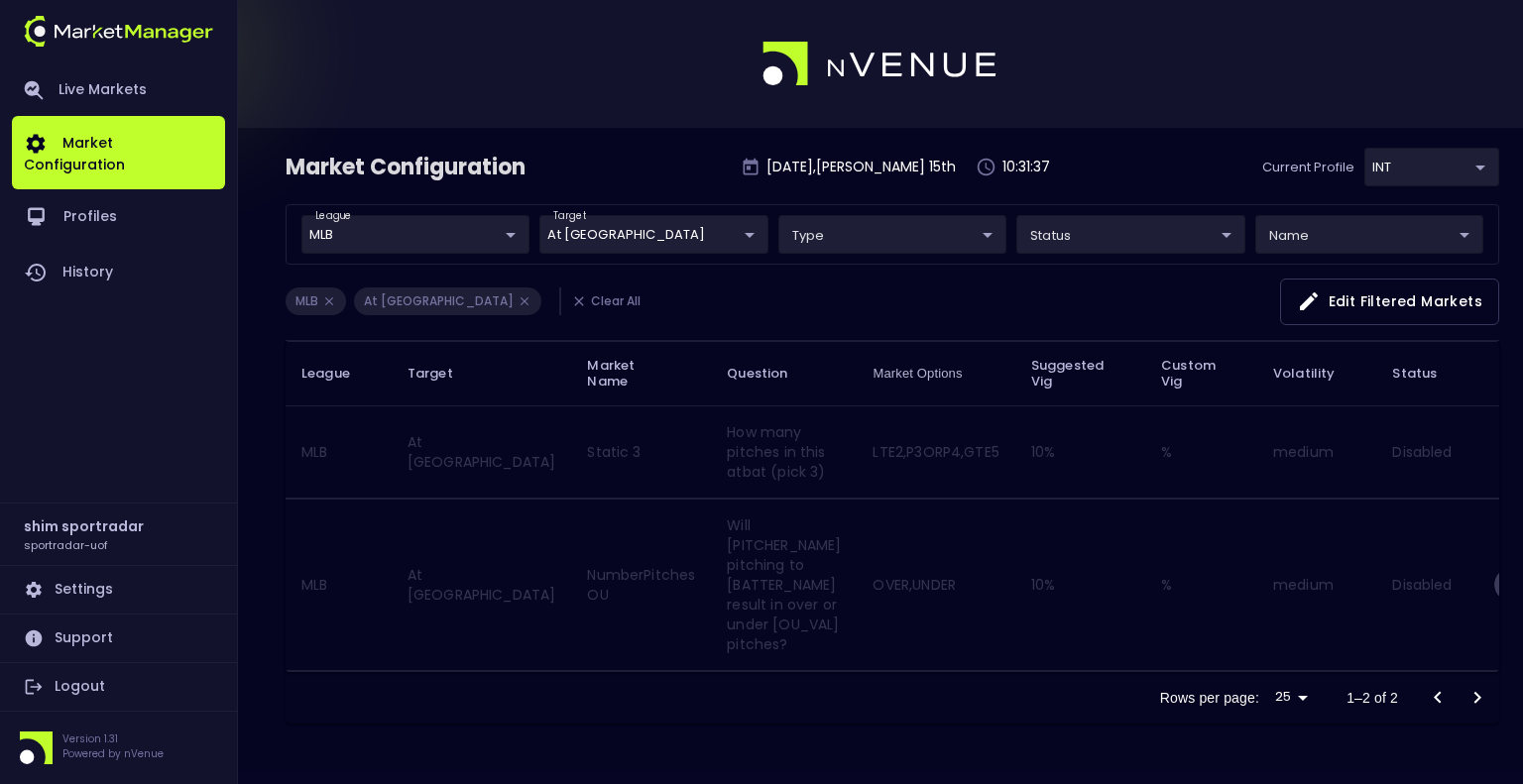 click 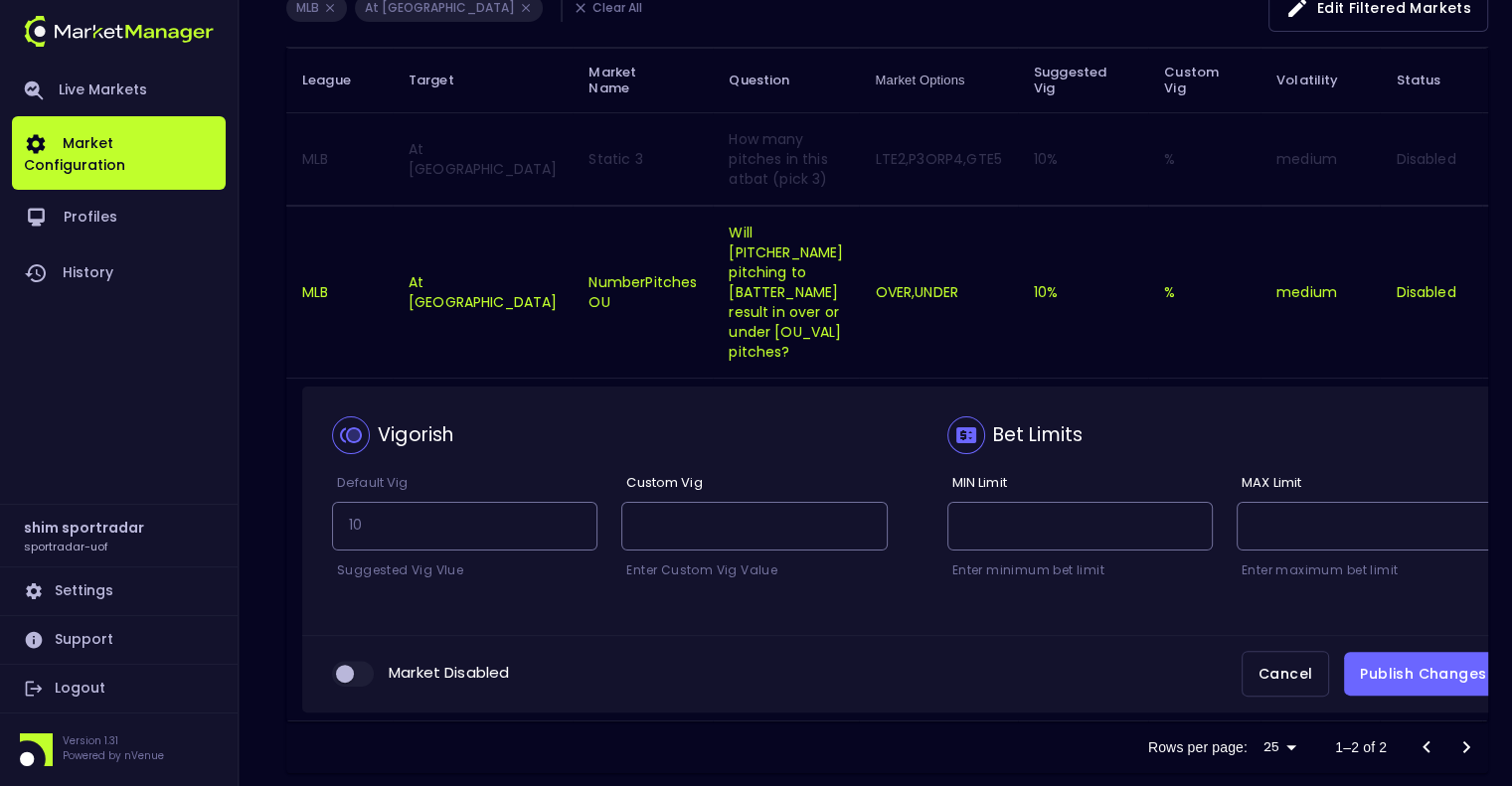 scroll, scrollTop: 298, scrollLeft: 0, axis: vertical 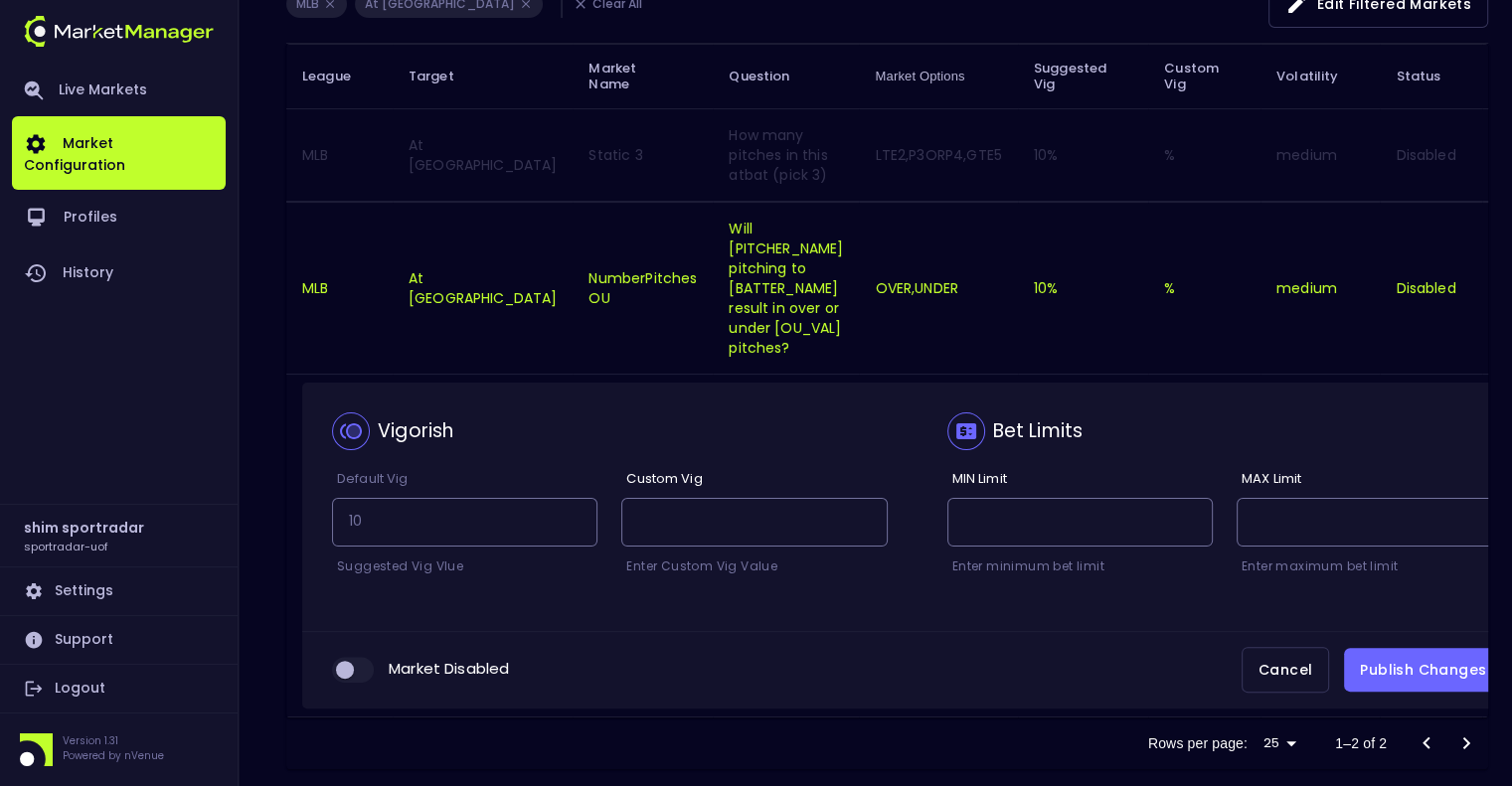 click at bounding box center (345, 670) 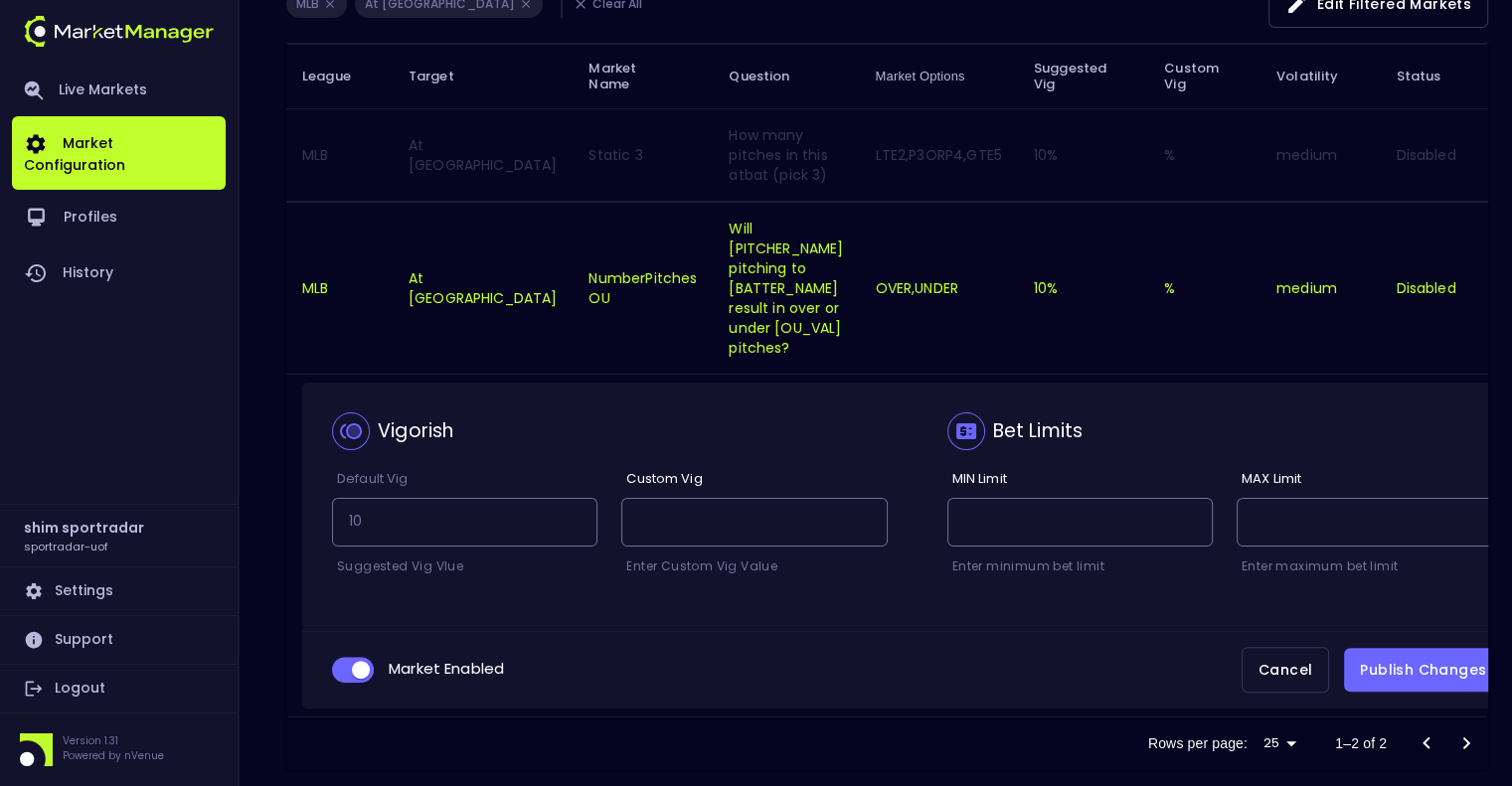 click on "Publish Changes" at bounding box center (1423, 670) 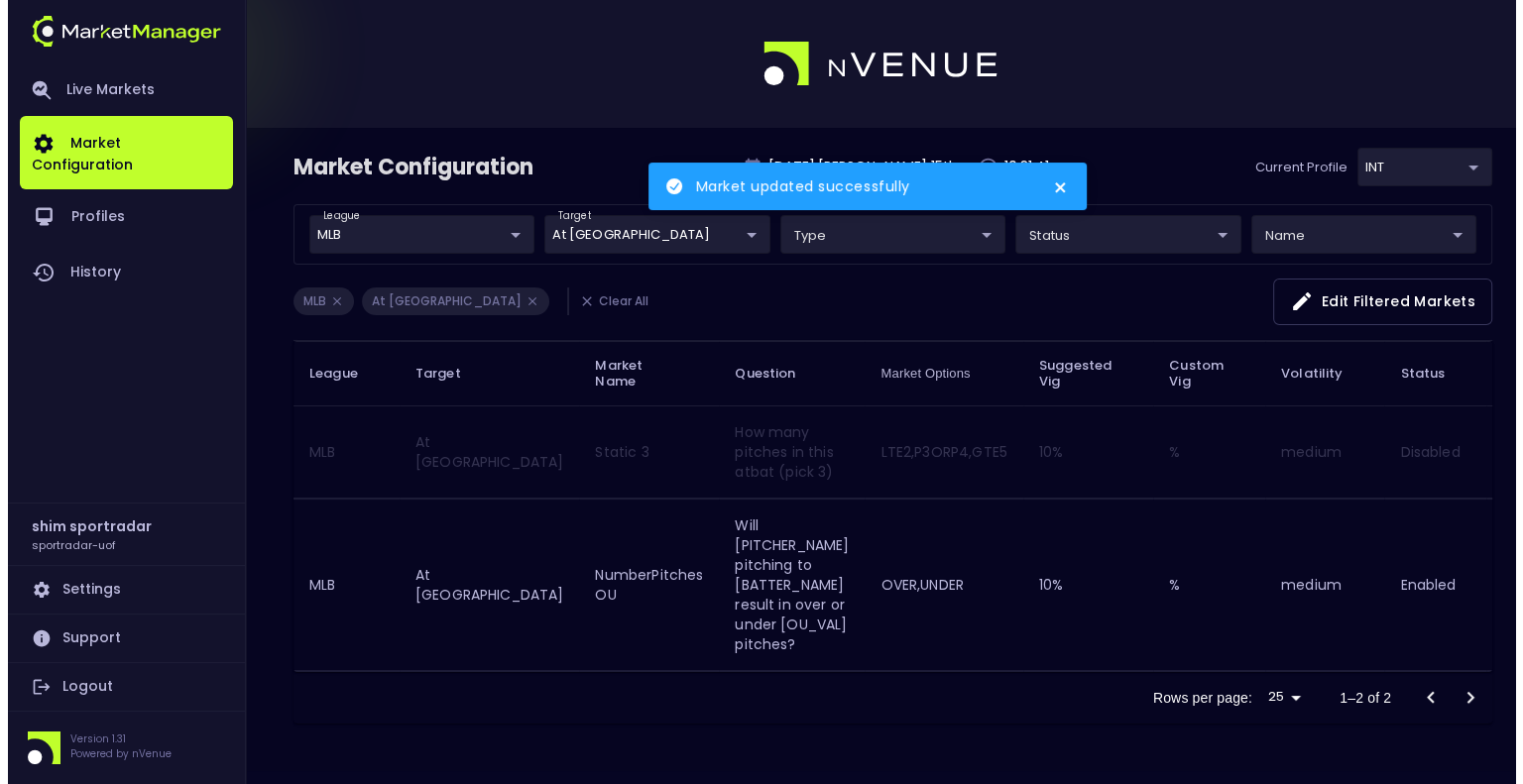 scroll, scrollTop: 0, scrollLeft: 0, axis: both 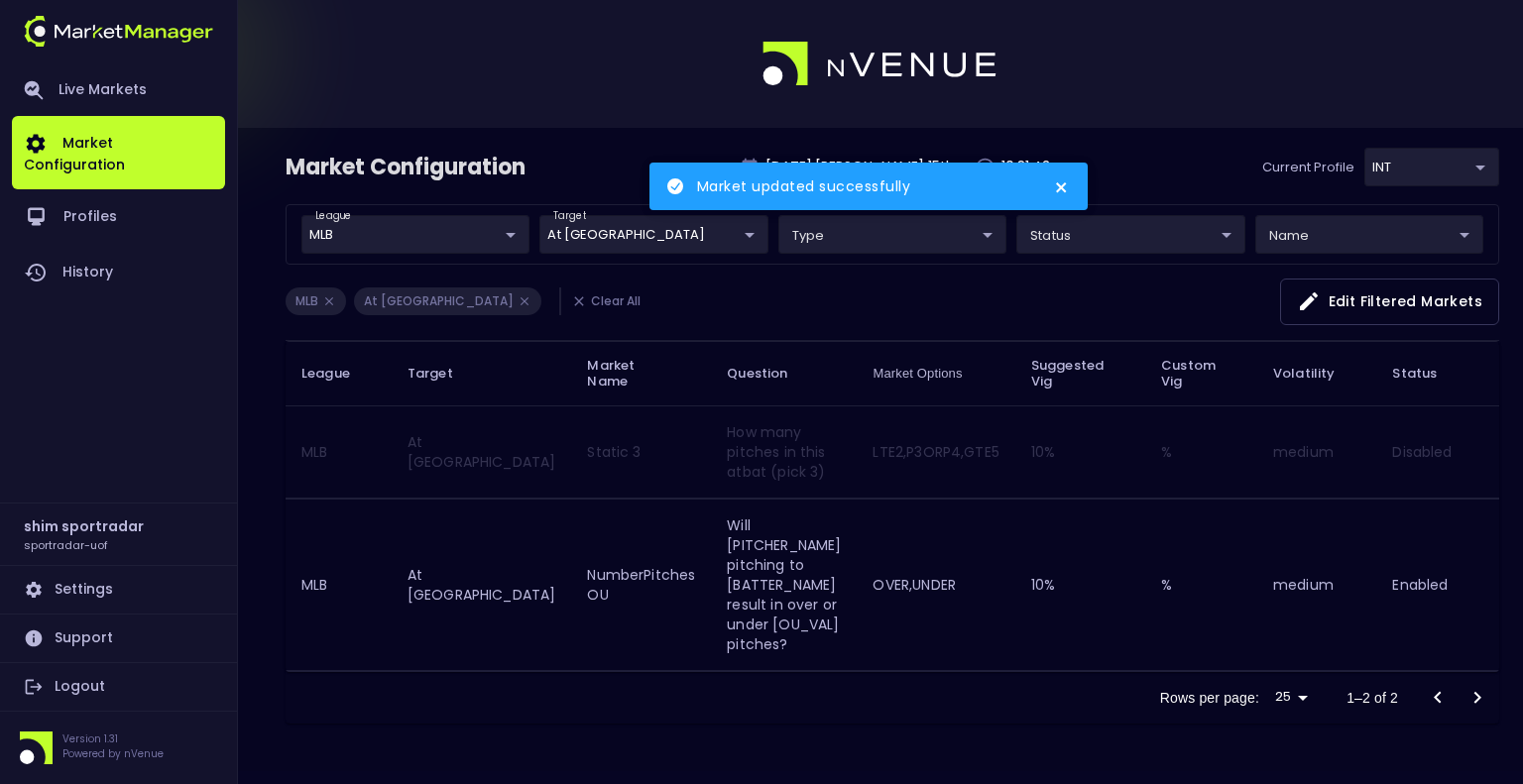 click on "Market updated successfully Live Markets Market Configuration Profiles History shim   sportradar sportradar-uof Settings Support Logout   Version 1.31  Powered by nVenue Market Configuration [DATE] ,  [PERSON_NAME]   15 th 10:31:42 Current Profile INT c73b6449-fefe-4a57-a4bc-3a80be6692d9 Select league MLB MLB ​ target At Bat Pitches At Bat Pitches ​ type ​ ​ status ​ ​ name ​ ​ MLB   At Bat Pitches   Clear All Edit filtered markets League Target Market Name Question Market Options Suggested Vig Custom Vig Volatility   Status MLB At Bat Pitches Static 3 How many pitches in this atbat (pick 3) LTE2,P3ORP4,GTE5 10  %  % medium Disabled MLB At Bat Pitches NumberPitches OU Will [PITCHER_NAME] pitching to [BATTER_NAME] result in over or under [OU_VAL] pitches?  OVER,UNDER 10  %  % medium Enabled Rows per page: 25 25 1–2 of 2" at bounding box center [762, 392] 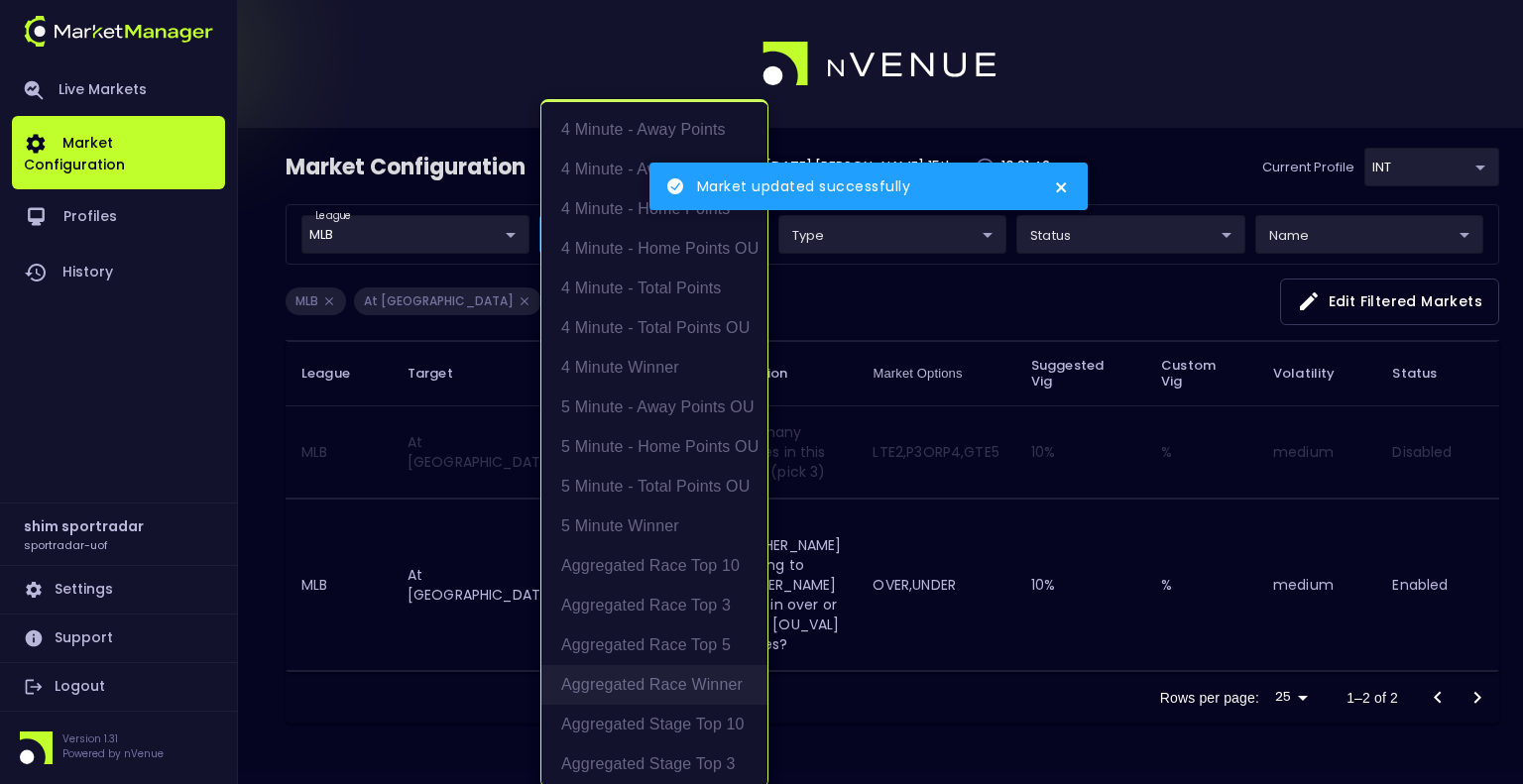 scroll, scrollTop: 438, scrollLeft: 0, axis: vertical 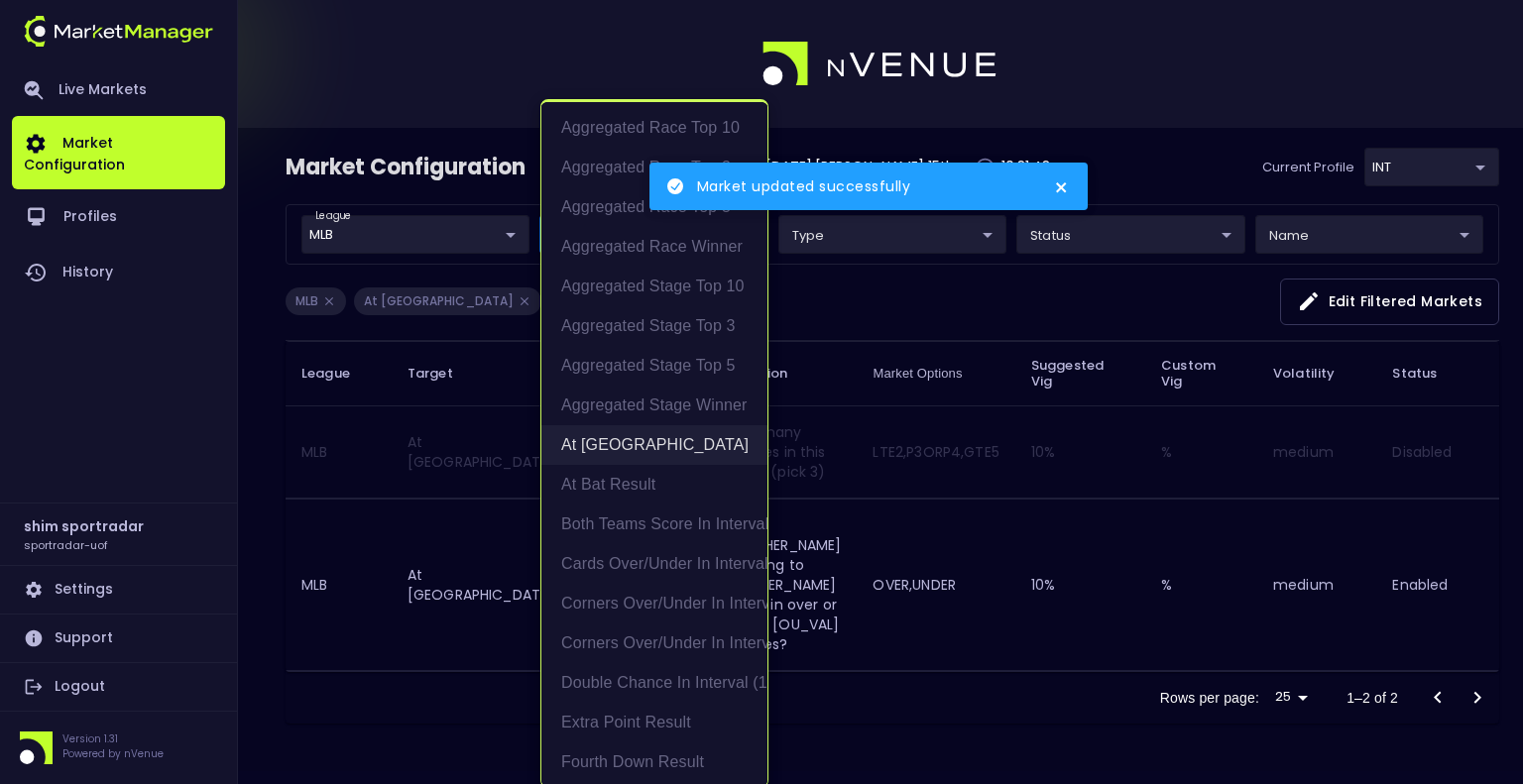 click on "At [GEOGRAPHIC_DATA]" at bounding box center [654, 445] 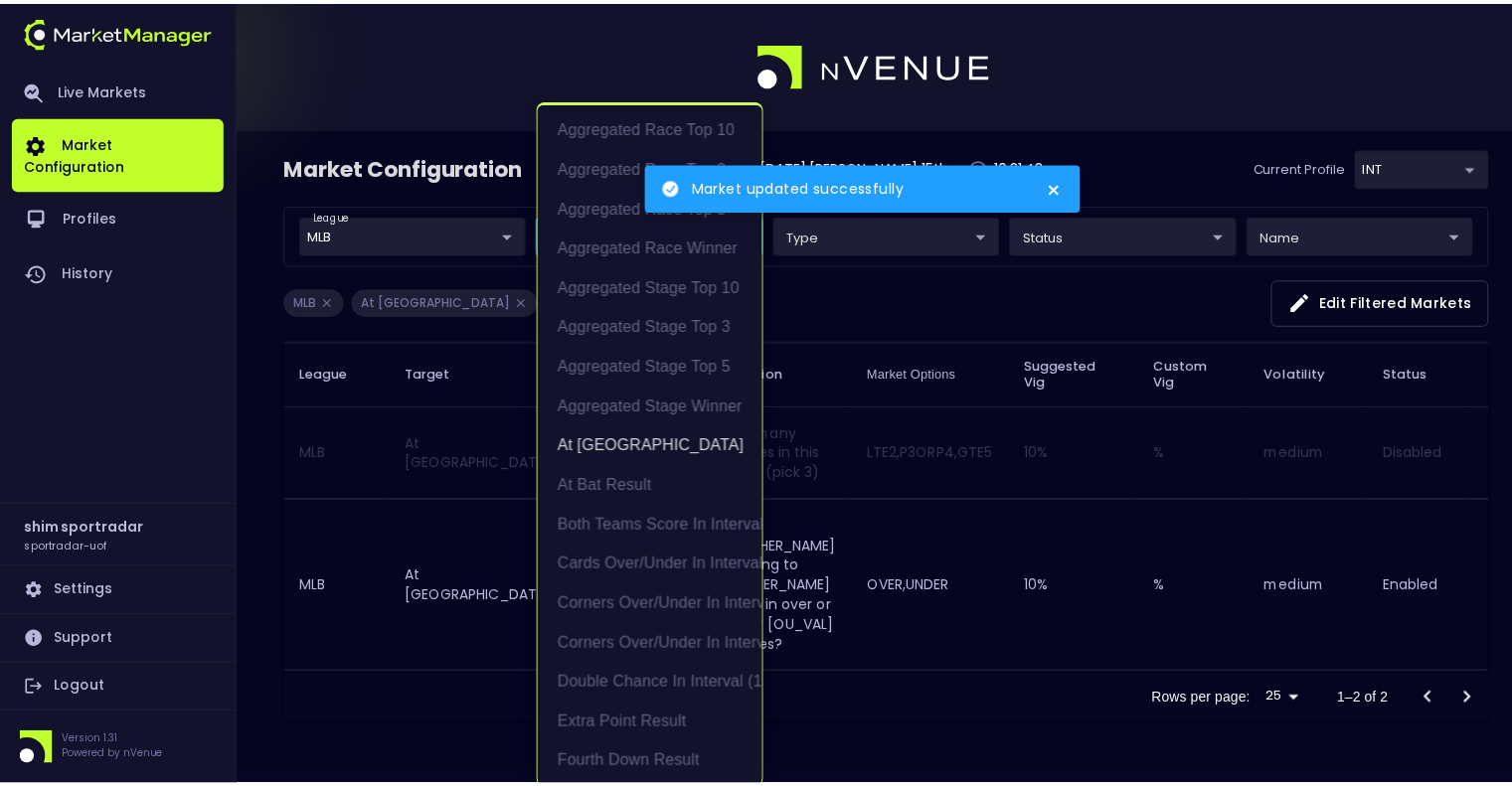 scroll, scrollTop: 0, scrollLeft: 0, axis: both 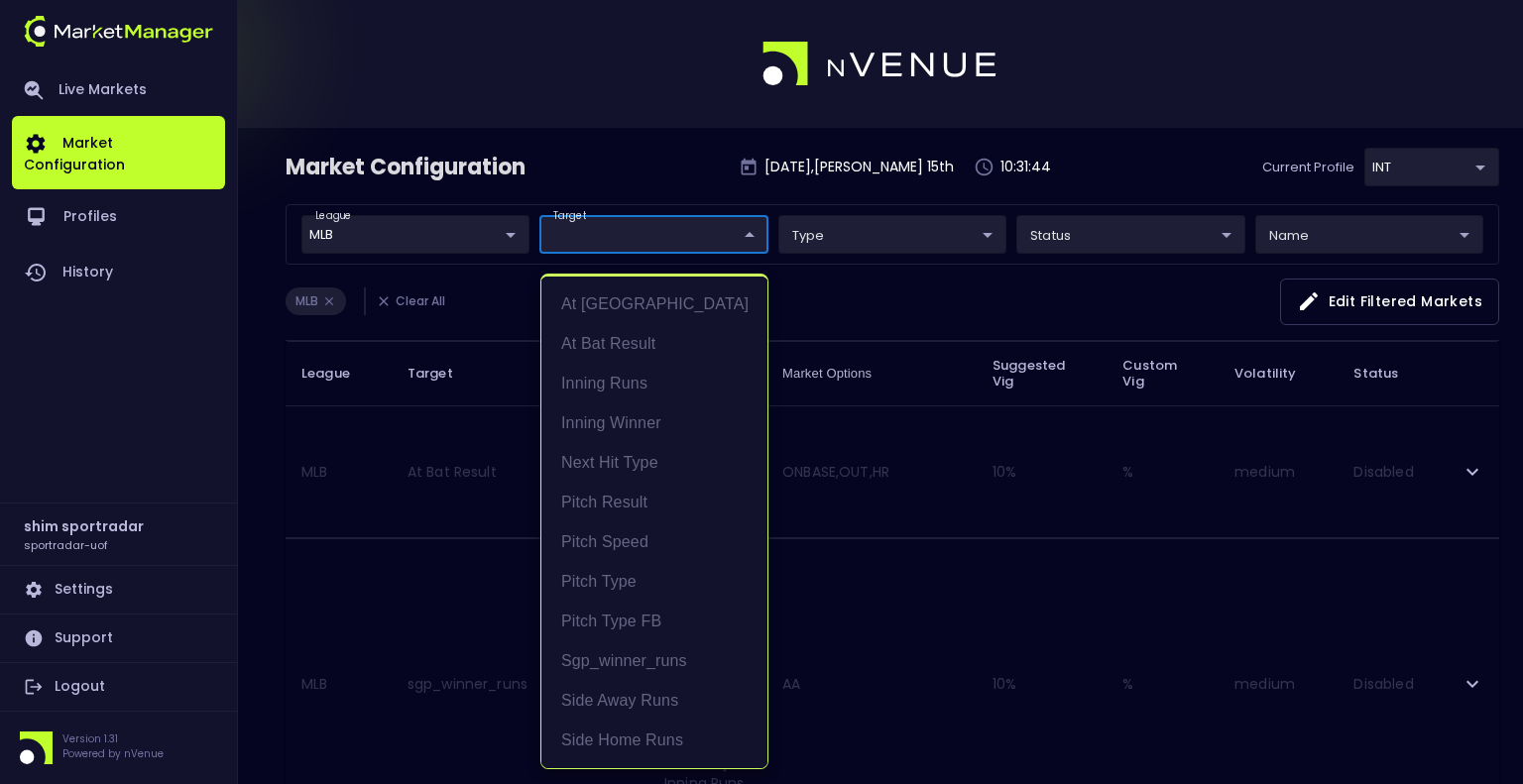 click at bounding box center [762, 392] 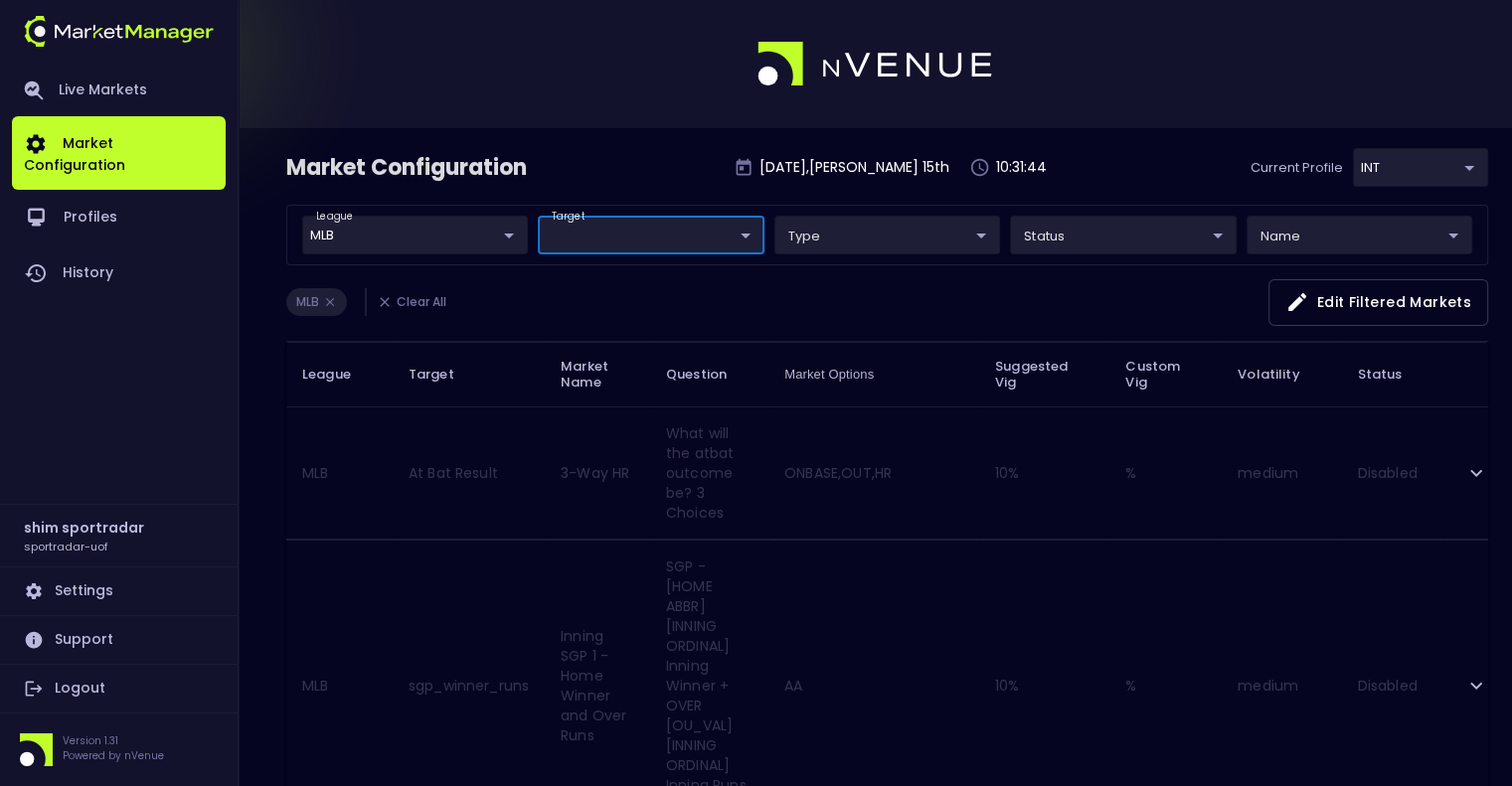 click on "Live Markets Market Configuration Profiles History shim   sportradar sportradar-uof Settings Support Logout   Version 1.31  Powered by nVenue Market Configuration [DATE] ,  [PERSON_NAME]   15 th 10:31:44 Current Profile INT c73b6449-fefe-4a57-a4bc-3a80be6692d9 Select league MLB MLB ​ target ​ ​ type ​ ​ status ​ ​ name ​ ​ MLB   Clear All Edit filtered markets League Target Market Name Question Market Options Suggested Vig Custom Vig Volatility   Status MLB At Bat Result 3-Way HR What will the atbat outcome be? 3 Choices ONBASE,OUT,HR 10  %  % medium Disabled MLB sgp_winner_runs Inning SGP 1 - Home Winner and Over Runs SGP - [HOME ABBR] [INNING ORDINAL] Inning Winner + OVER [OU_VAL] [INNING ORDINAL] Inning Runs Scored AA 10  %  % medium Disabled MLB At Bat Result Static 9 What will the atbat outcome be? 8 Choices X1,X2,X3,HR,BB,FO,GO,KL,[GEOGRAPHIC_DATA] 10  %  % medium Disabled MLB sgp_winner_runs Inning SGP 2 - Home Winner and Under Runs AB 10  %  % medium Disabled MLB sgp_winner_runs BA 10  %  % medium MLB 10" at bounding box center (756, 2237) 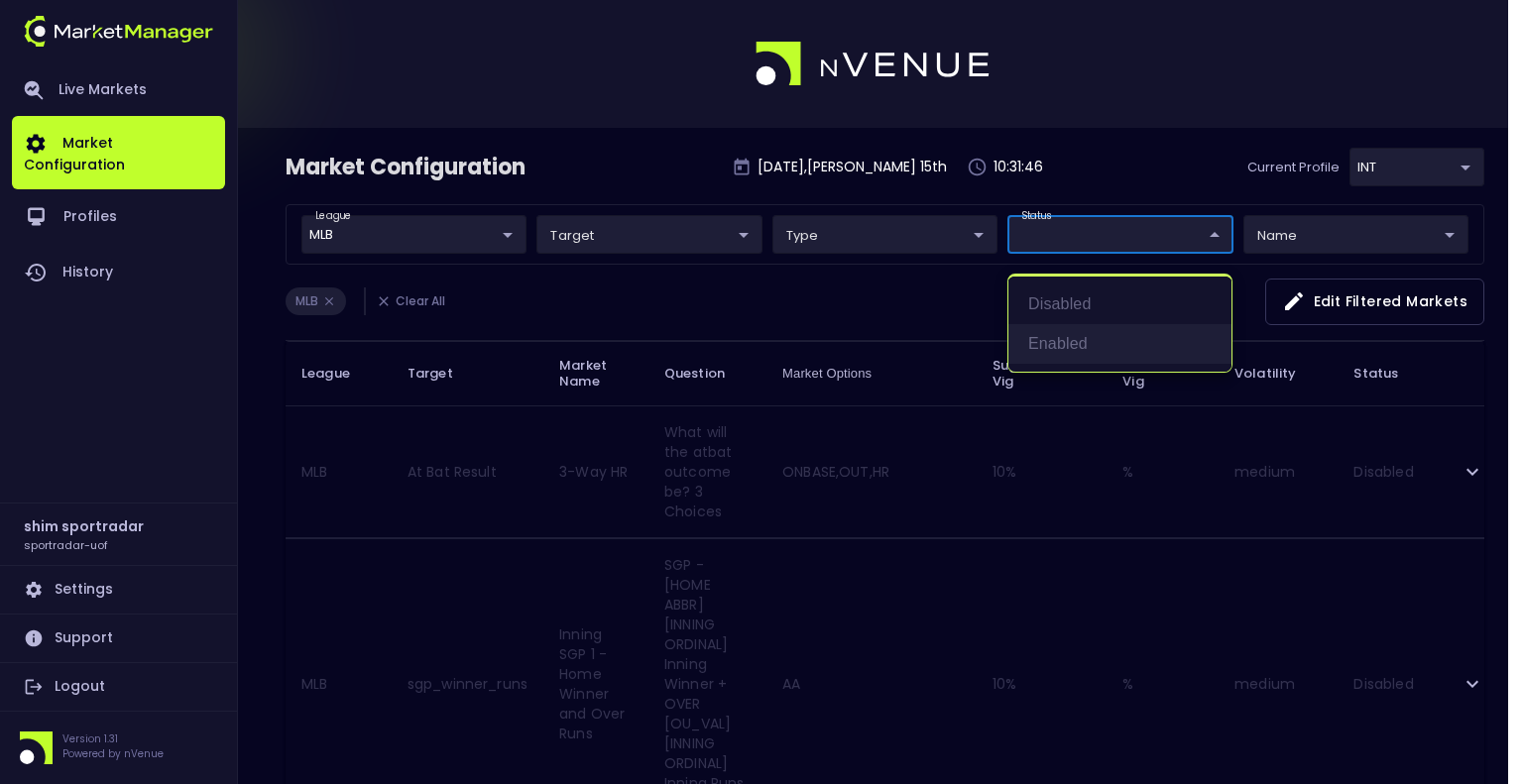 click on "Enabled" at bounding box center (1119, 344) 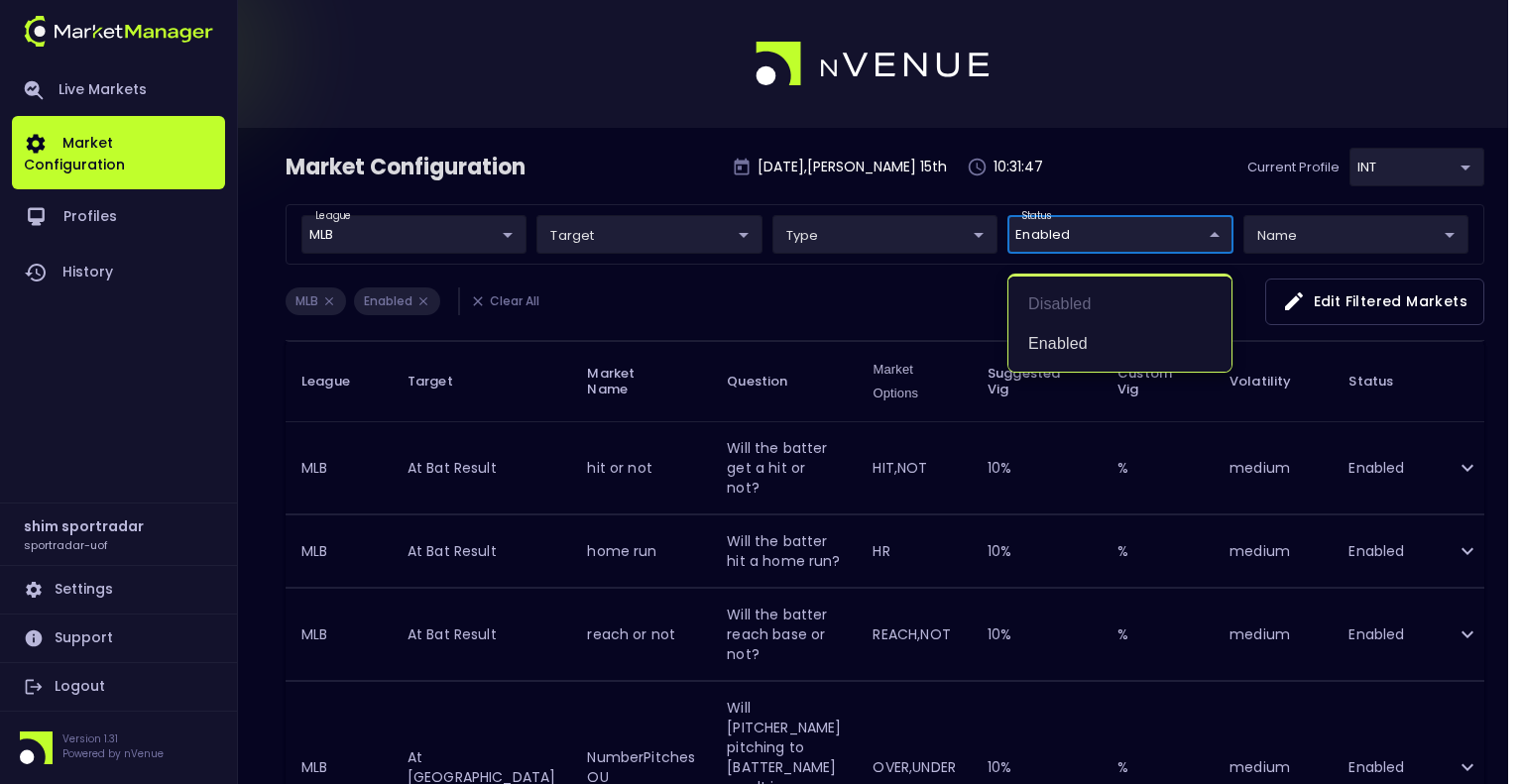 click at bounding box center (762, 392) 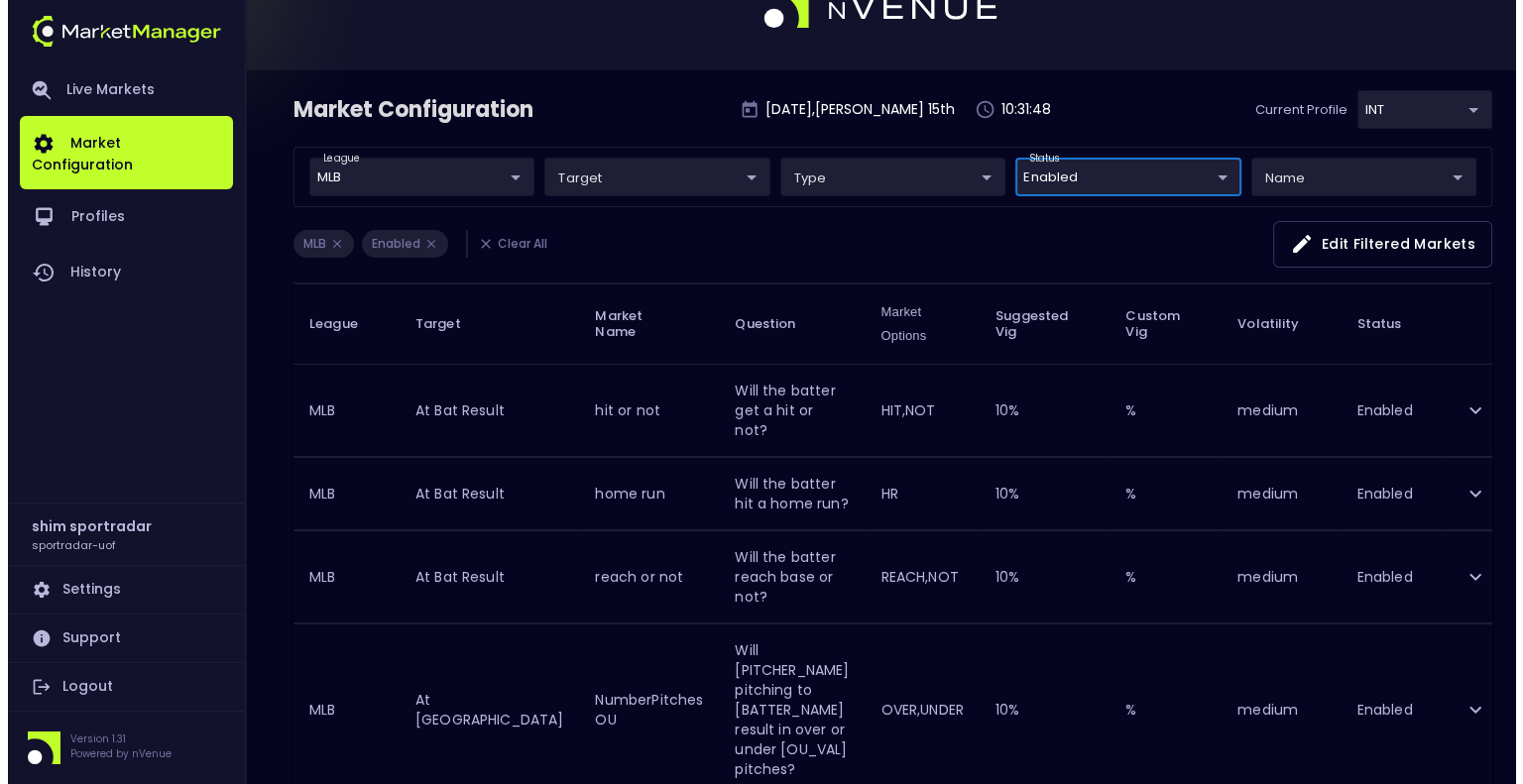 scroll, scrollTop: 86, scrollLeft: 0, axis: vertical 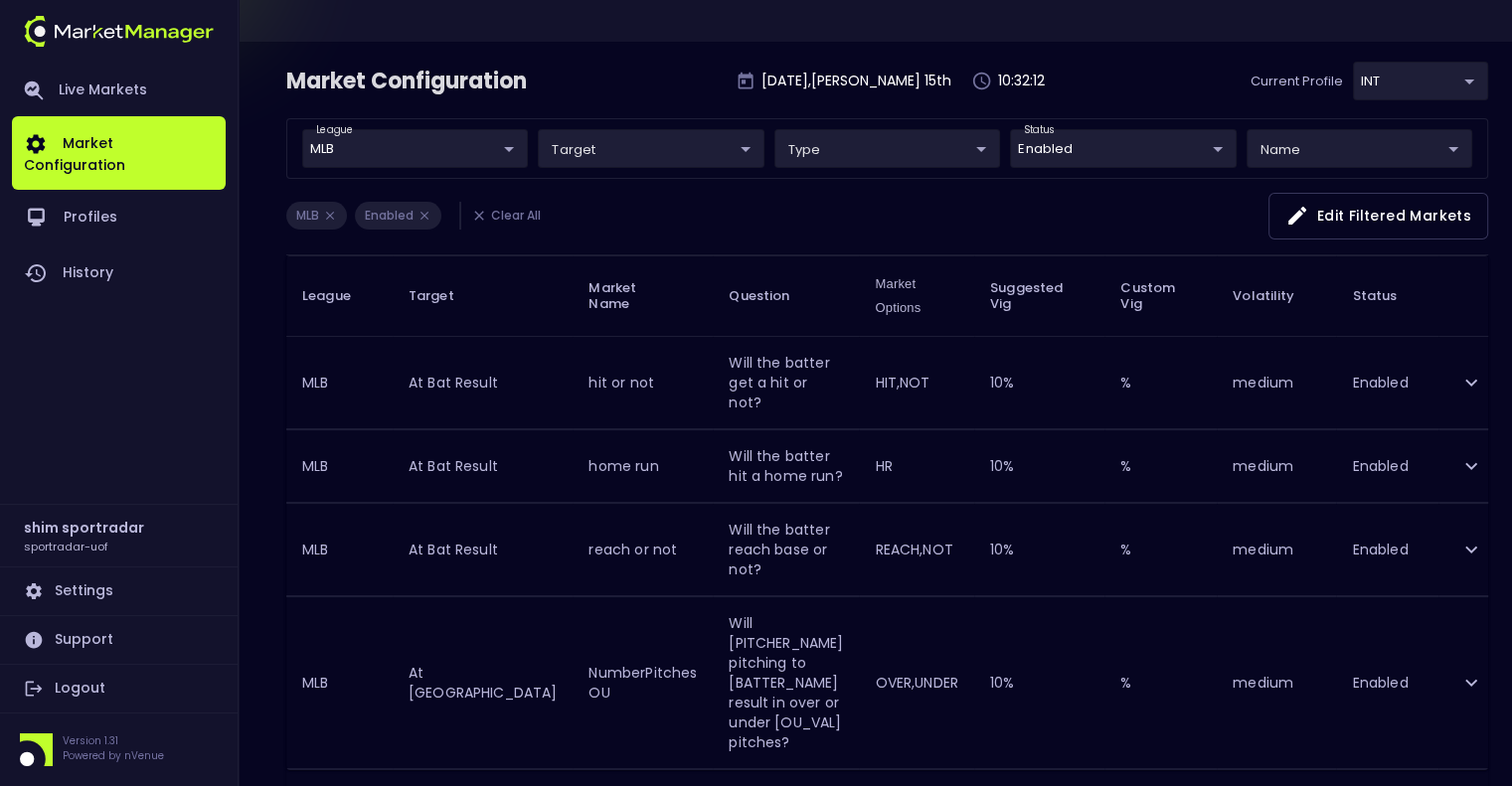click on "Live Markets Market Configuration Profiles History shim   sportradar sportradar-uof Settings Support Logout   Version 1.31  Powered by nVenue Market Configuration [DATE] ,  [PERSON_NAME]   15 th 10:32:12 Current Profile INT c73b6449-fefe-4a57-a4bc-3a80be6692d9 Select league MLB MLB ​ target ​ ​ type ​ ​ status Enabled Enabled ​ name ​ ​ MLB   Enabled   Clear All Edit filtered markets League Target Market Name Question Market Options Suggested Vig Custom Vig Volatility   Status MLB At Bat Result hit or not Will the batter get a hit or not? HIT,NOT 10  %  % medium Enabled MLB At Bat Result home run Will the batter hit a home run? HR 10  %  % medium Enabled MLB At Bat Result reach or not Will the batter reach base or not? REACH,NOT 10  %  % medium Enabled MLB At Bat Pitches NumberPitches OU Will [PITCHER_NAME] pitching to [BATTER_NAME] result in over or under [OU_VAL] pitches?  OVER,UNDER 10  %  % medium Enabled Rows per page: 25 25 1–4 of 4" at bounding box center (756, 392) 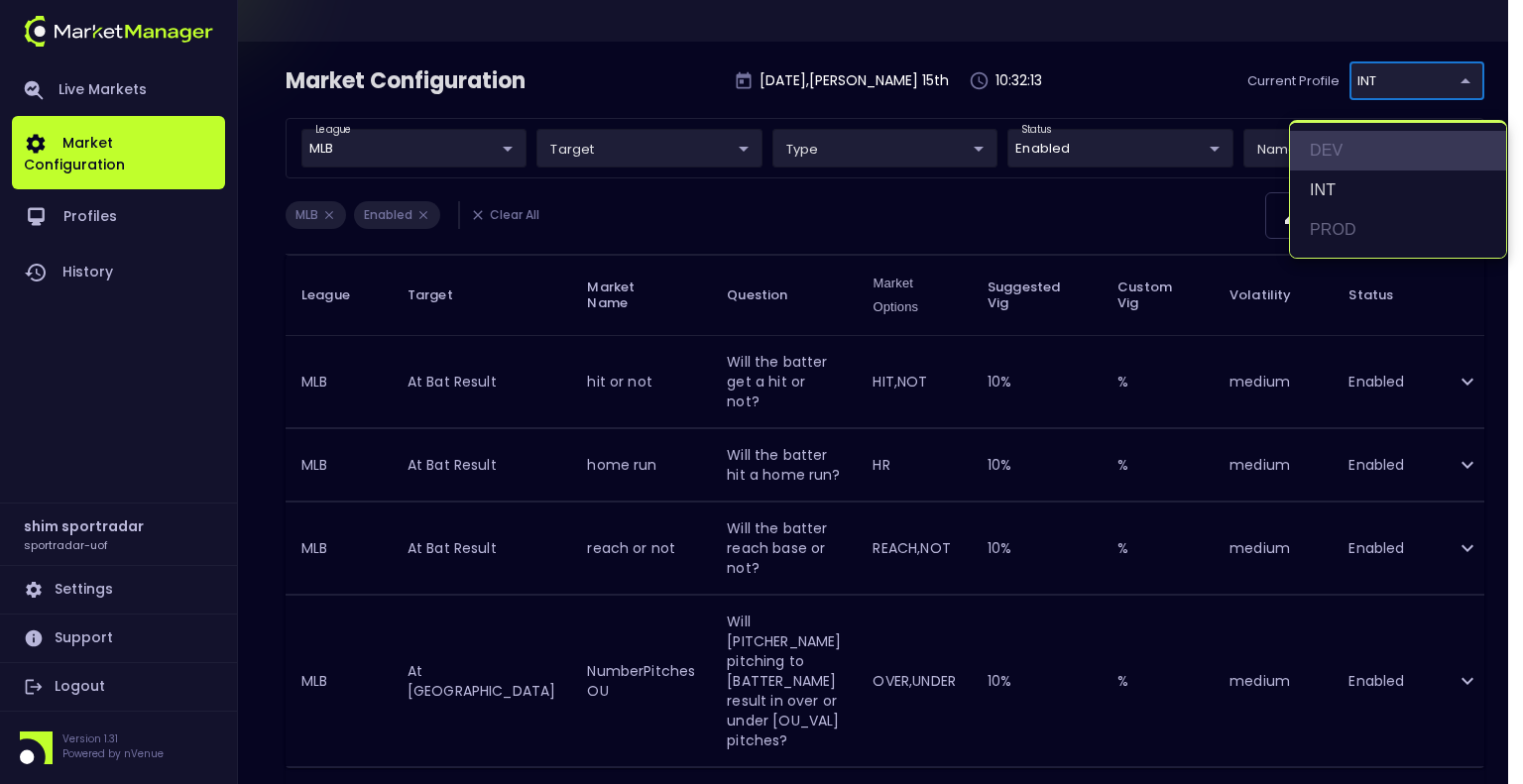 click on "DEV" at bounding box center [1398, 151] 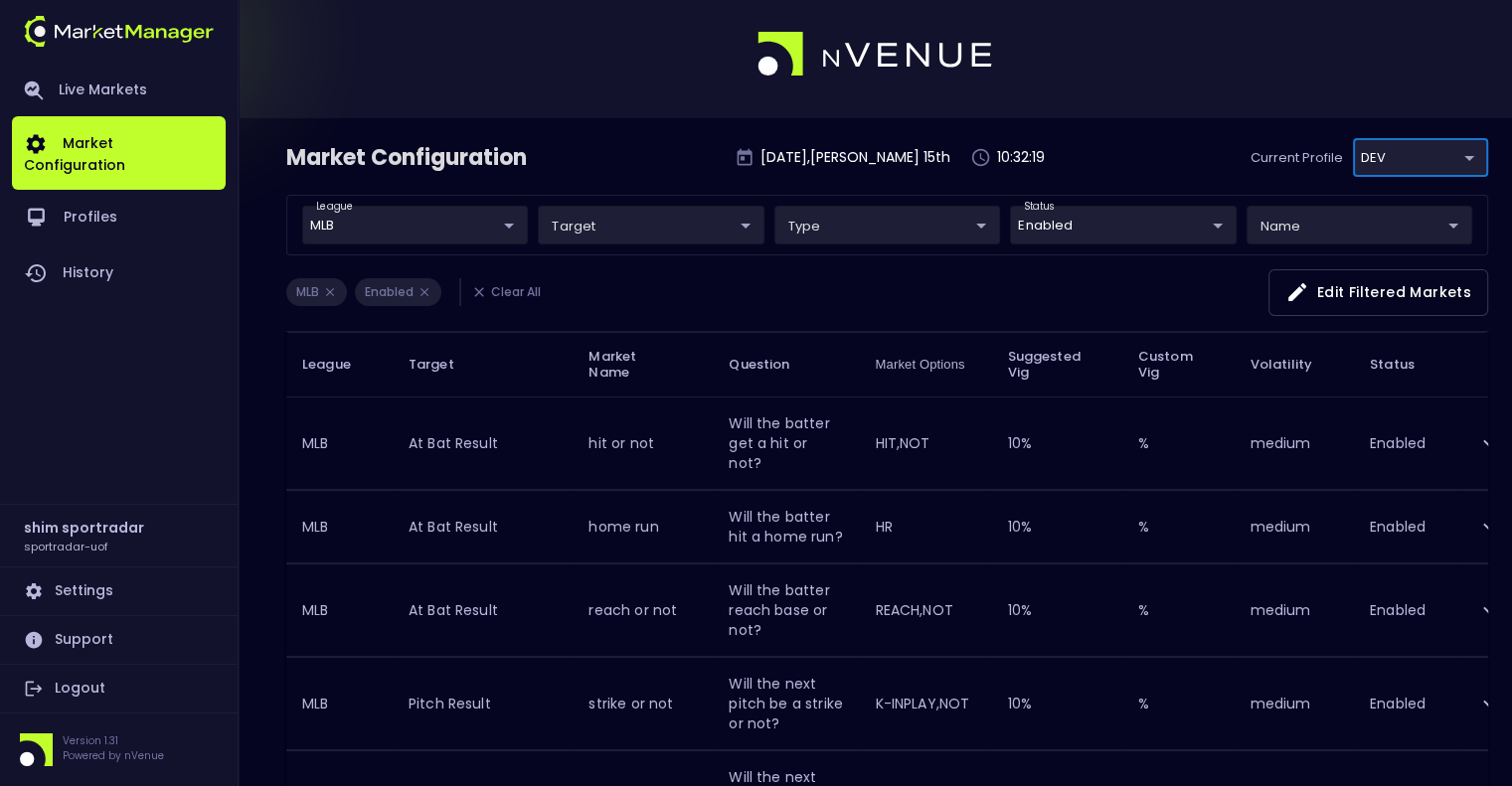 scroll, scrollTop: 0, scrollLeft: 0, axis: both 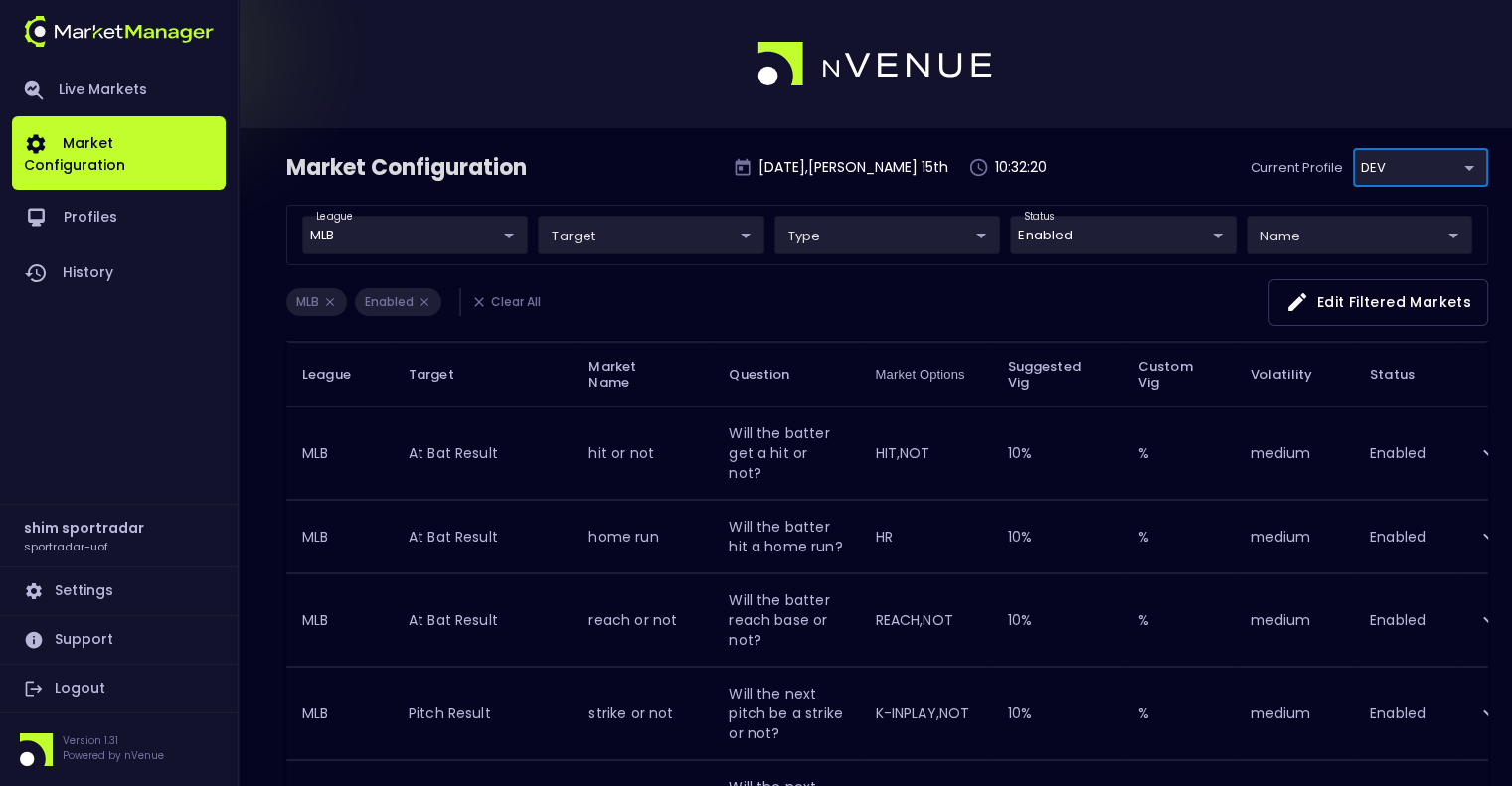 click on "Live Markets Market Configuration Profiles History shim   sportradar sportradar-uof Settings Support Logout   Version 1.31  Powered by nVenue Market Configuration [DATE] ,  [PERSON_NAME]   15 th 10:32:20 Current Profile DEV 496811f1-1123-4a06-af2f-6846d3f5a6e9 Select league MLB MLB ​ target ​ ​ type ​ ​ status Enabled Enabled ​ name ​ ​ MLB   Enabled   Clear All Edit filtered markets League Target Market Name Question Market Options Suggested Vig Custom Vig Volatility   Status MLB At Bat Result hit or not Will the batter get a hit or not? HIT,NOT 10  %  % medium Enabled MLB At Bat Result home run Will the batter hit a home run? HR 10  %  % medium Enabled MLB At Bat Result reach or not Will the batter reach base or not? REACH,NOT 10  %  % medium Enabled MLB Pitch Result strike or not Will the next pitch be a strike or not? K-INPLAY,NOT 10  %  % medium Enabled MLB Pitch Type FB Fastball or Not Will the next pitch be a fastball? FB,NOT_FB 10  %  % medium Enabled MLB Pitch Result static 4 new 10  %  % 10" at bounding box center [756, 697] 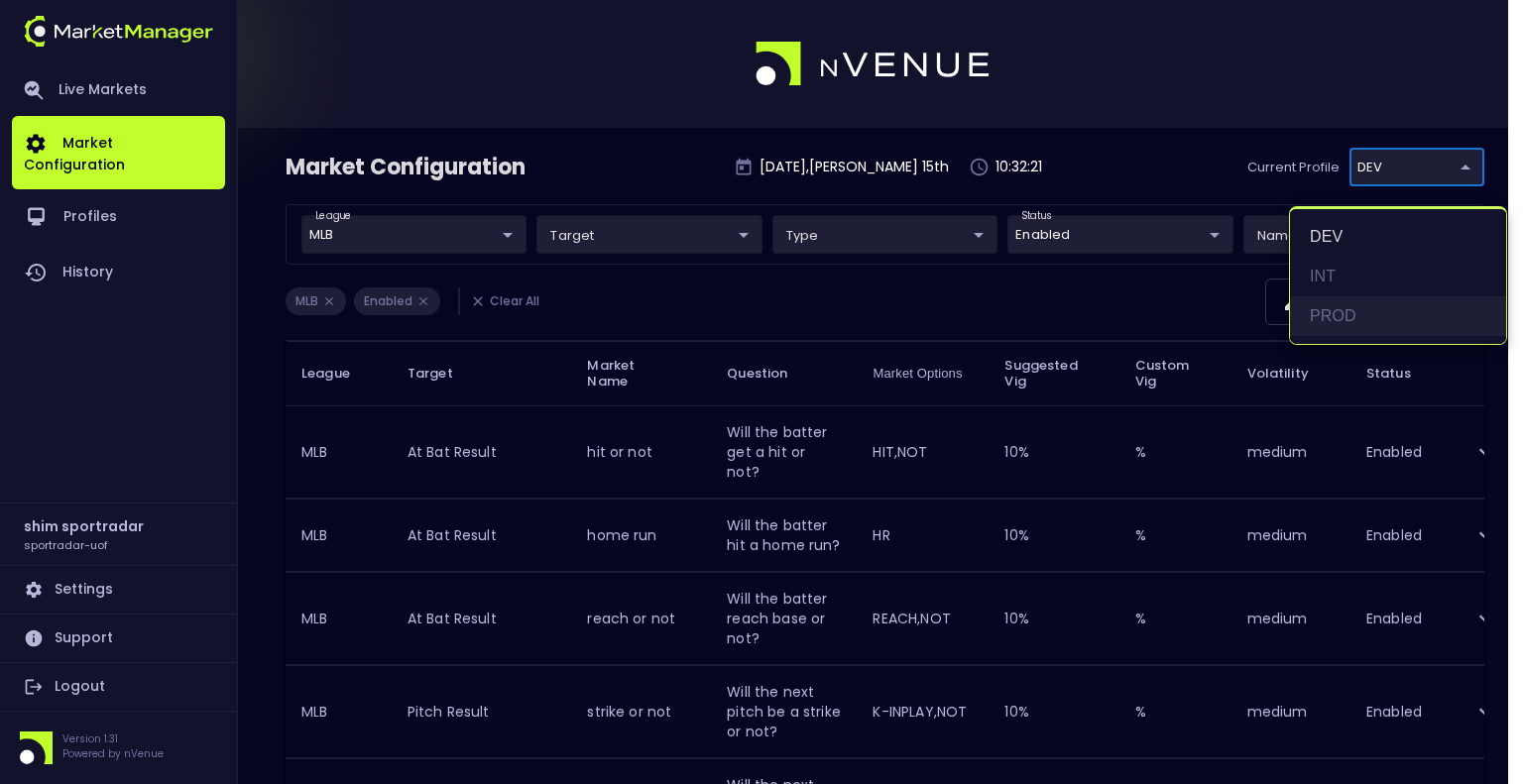 click on "PROD" at bounding box center [1398, 316] 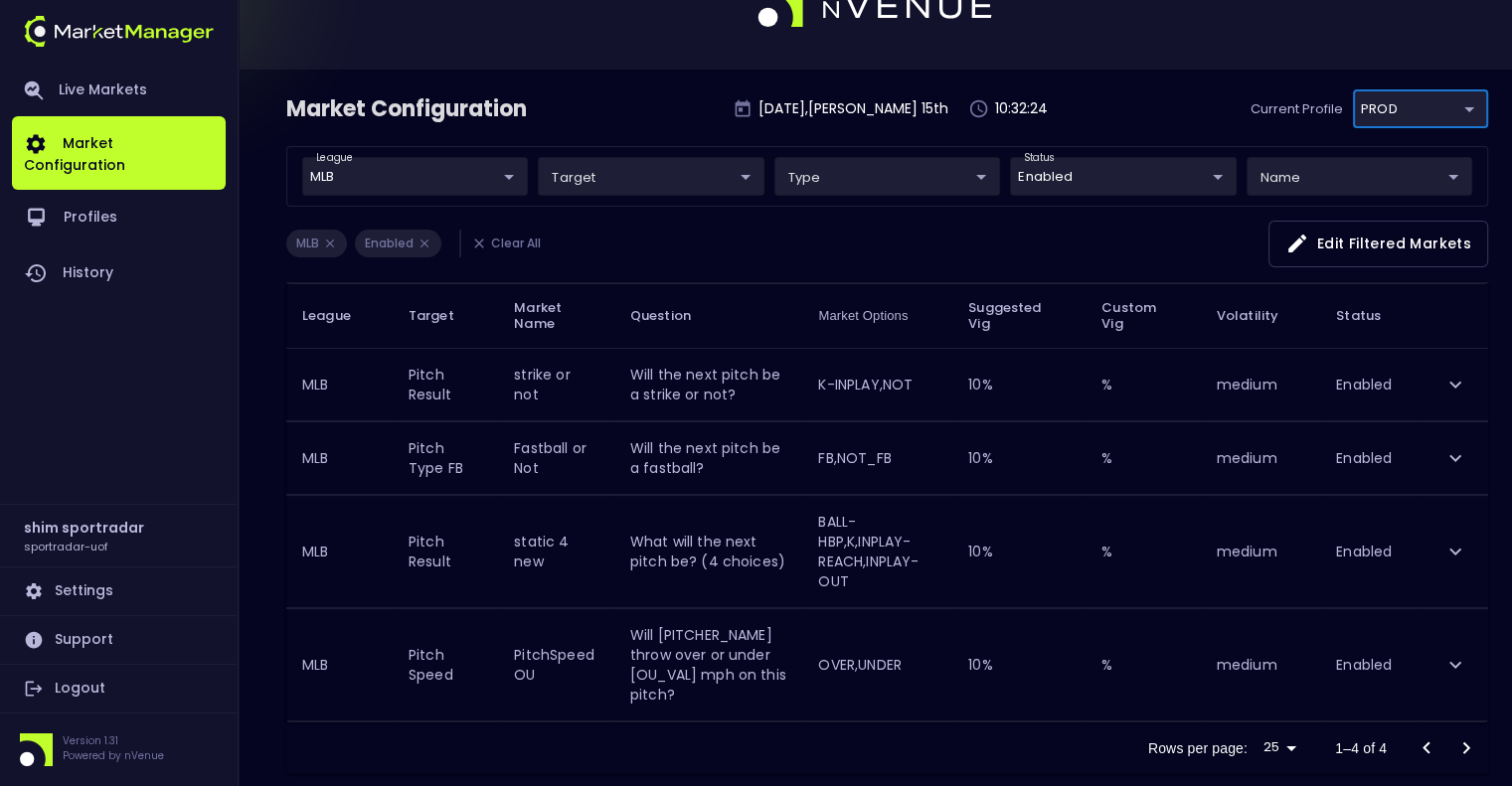 scroll, scrollTop: 90, scrollLeft: 0, axis: vertical 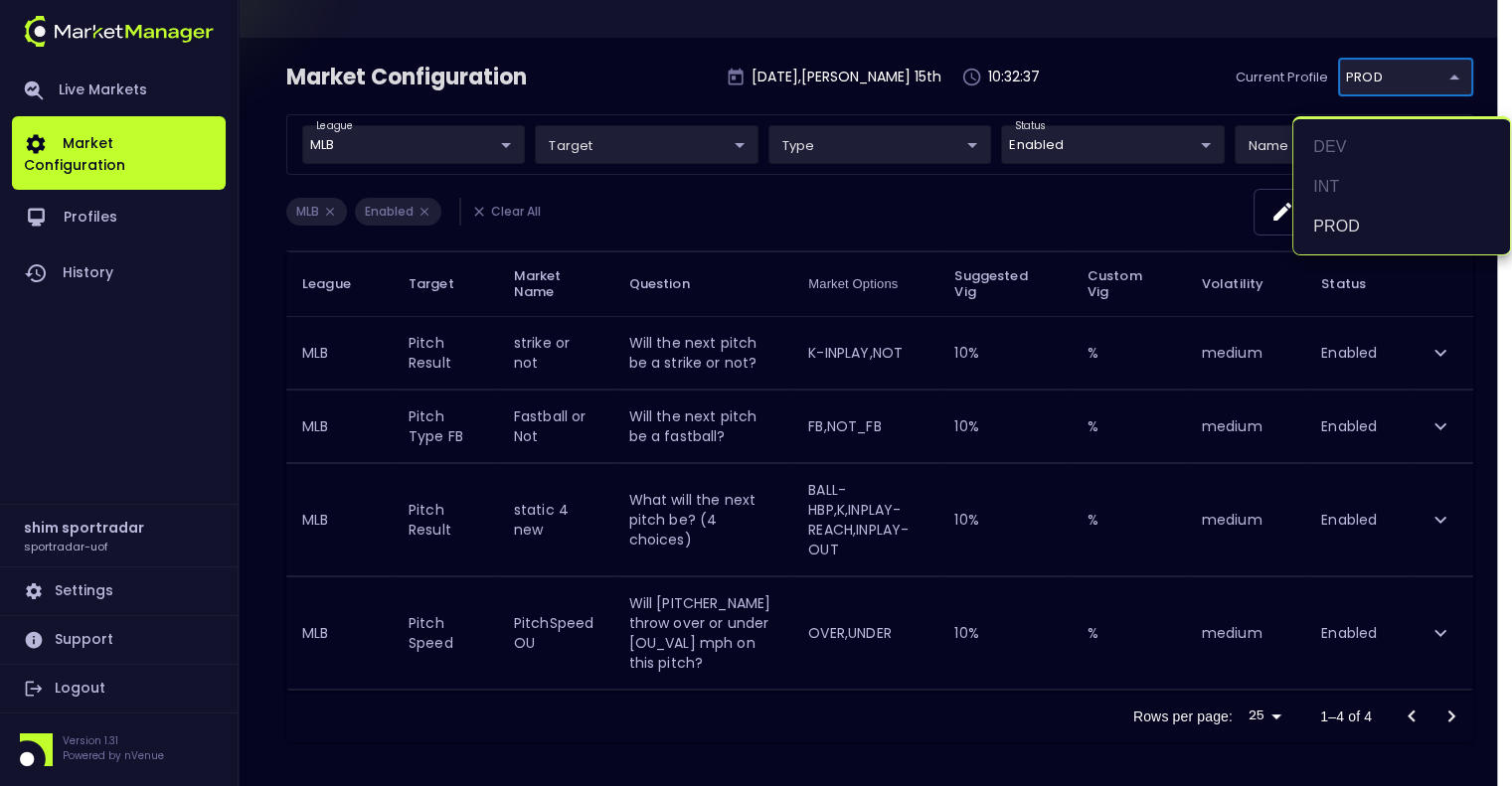 click on "Live Markets Market Configuration Profiles History shim   sportradar sportradar-uof Settings Support Logout   Version 1.31  Powered by nVenue Market Configuration [DATE] ,  [PERSON_NAME]   15 th 10:32:37 Current Profile PROD 92faa2e0-1ff4-4d95-aa8e-9001997e8080 Select league MLB MLB ​ target ​ ​ type ​ ​ status Enabled Enabled ​ name ​ ​ MLB   Enabled   Clear All Edit filtered markets League Target Market Name Question Market Options Suggested Vig Custom Vig Volatility   Status MLB Pitch Result strike or not Will the next pitch be a strike or not? K-INPLAY,NOT 10  %  % medium Enabled MLB Pitch Type FB Fastball or Not Will the next pitch be a fastball? FB,NOT_FB 10  %  % medium Enabled MLB Pitch Result static 4 new What will the next pitch be? (4 choices) BALL-HBP,K,INPLAY-REACH,INPLAY-OUT 10  %  % medium Enabled MLB Pitch Speed PitchSpeed OU Will [PITCHER_NAME] throw over or under [OU_VAL] mph on this pitch? OVER,UNDER 10  %  % medium Enabled Rows per page: 25 25 1–4 of 4 DEV INT PROD" at bounding box center [756, 350] 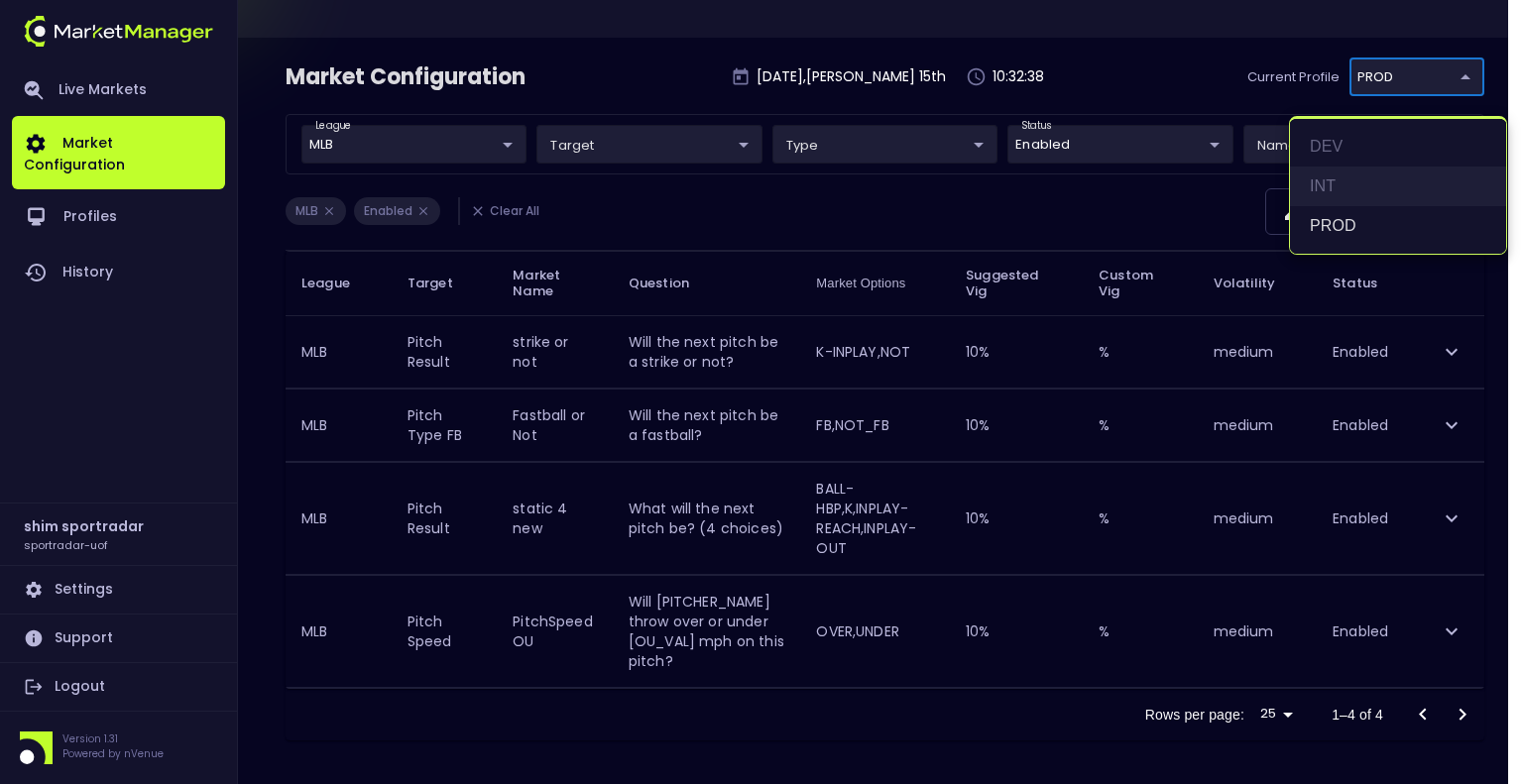 click on "INT" at bounding box center (1398, 186) 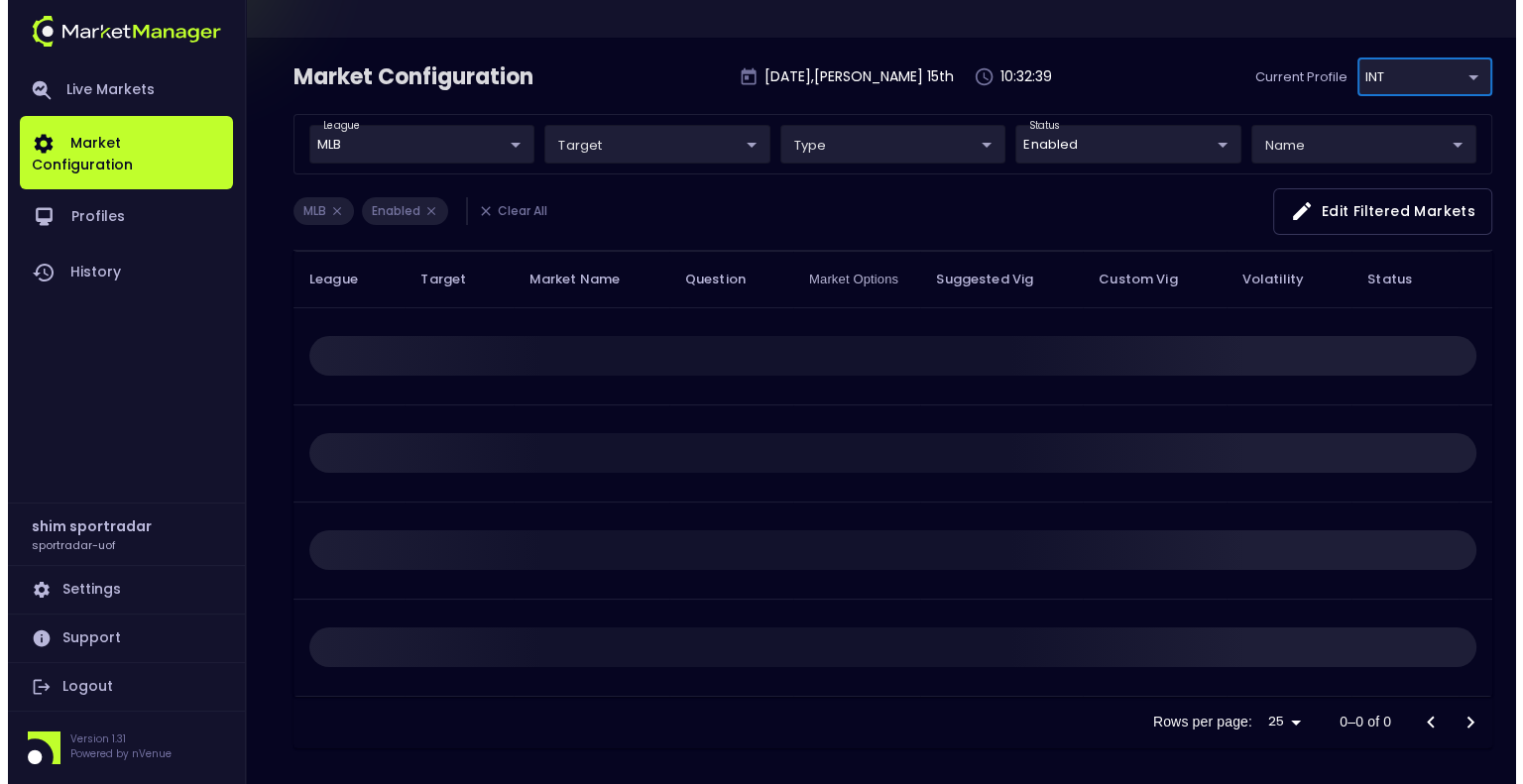 scroll, scrollTop: 86, scrollLeft: 0, axis: vertical 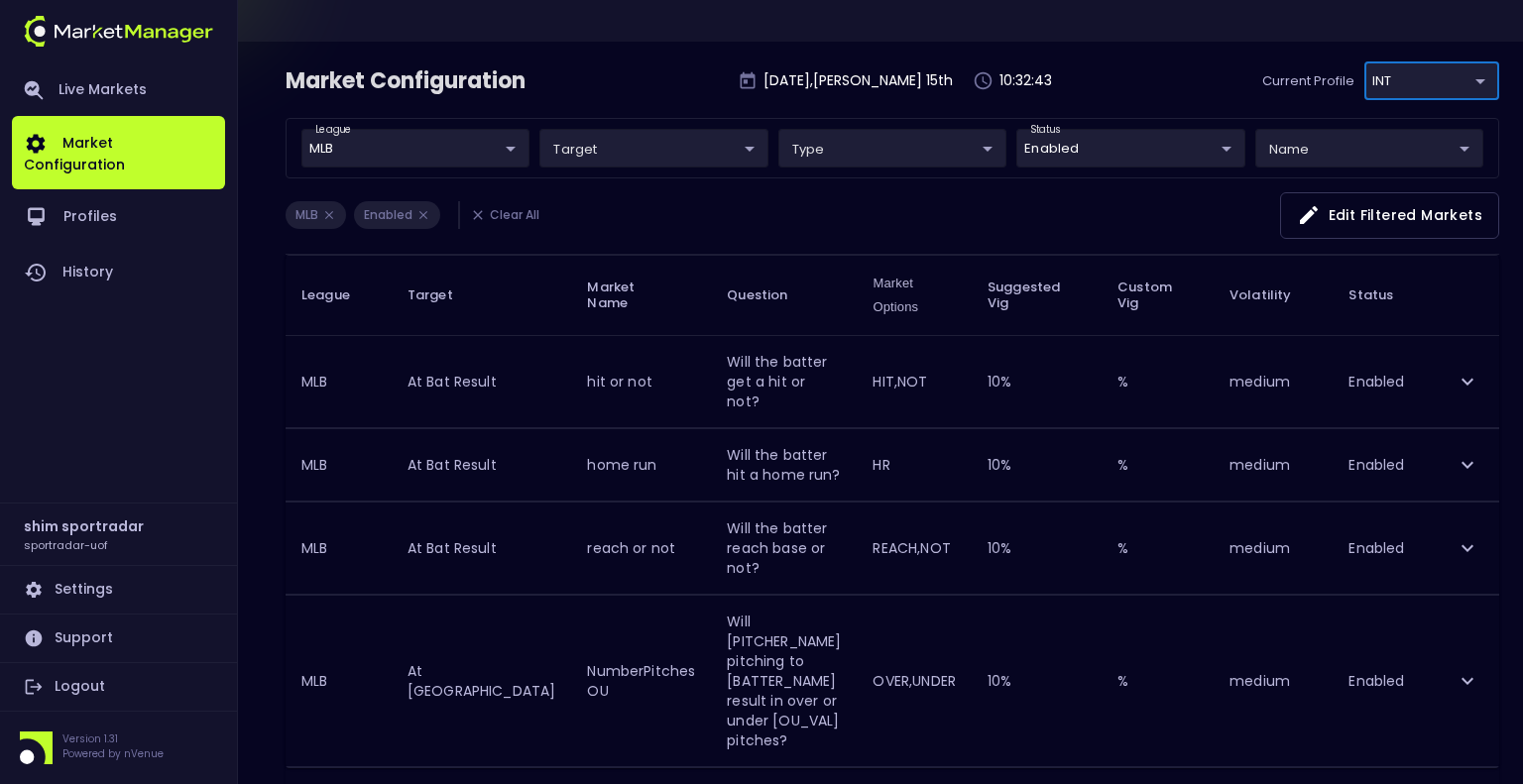 click on "Live Markets Market Configuration Profiles History shim   sportradar sportradar-uof Settings Support Logout   Version 1.31  Powered by nVenue Market Configuration [DATE] ,  [PERSON_NAME]   15 th 10:32:43 Current Profile INT c73b6449-fefe-4a57-a4bc-3a80be6692d9 Select league MLB MLB ​ target ​ ​ type ​ ​ status Enabled Enabled ​ name ​ ​ MLB   Enabled   Clear All Edit filtered markets League Target Market Name Question Market Options Suggested Vig Custom Vig Volatility   Status MLB At Bat Result hit or not Will the batter get a hit or not? HIT,NOT 10  %  % medium Enabled MLB At Bat Result home run Will the batter hit a home run? HR 10  %  % medium Enabled MLB At Bat Result reach or not Will the batter reach base or not? REACH,NOT 10  %  % medium Enabled MLB At Bat Pitches NumberPitches OU Will [PITCHER_NAME] pitching to [BATTER_NAME] result in over or under [OU_VAL] pitches?  OVER,UNDER 10  %  % medium Enabled Rows per page: 25 25 1–4 of 4" at bounding box center [762, 391] 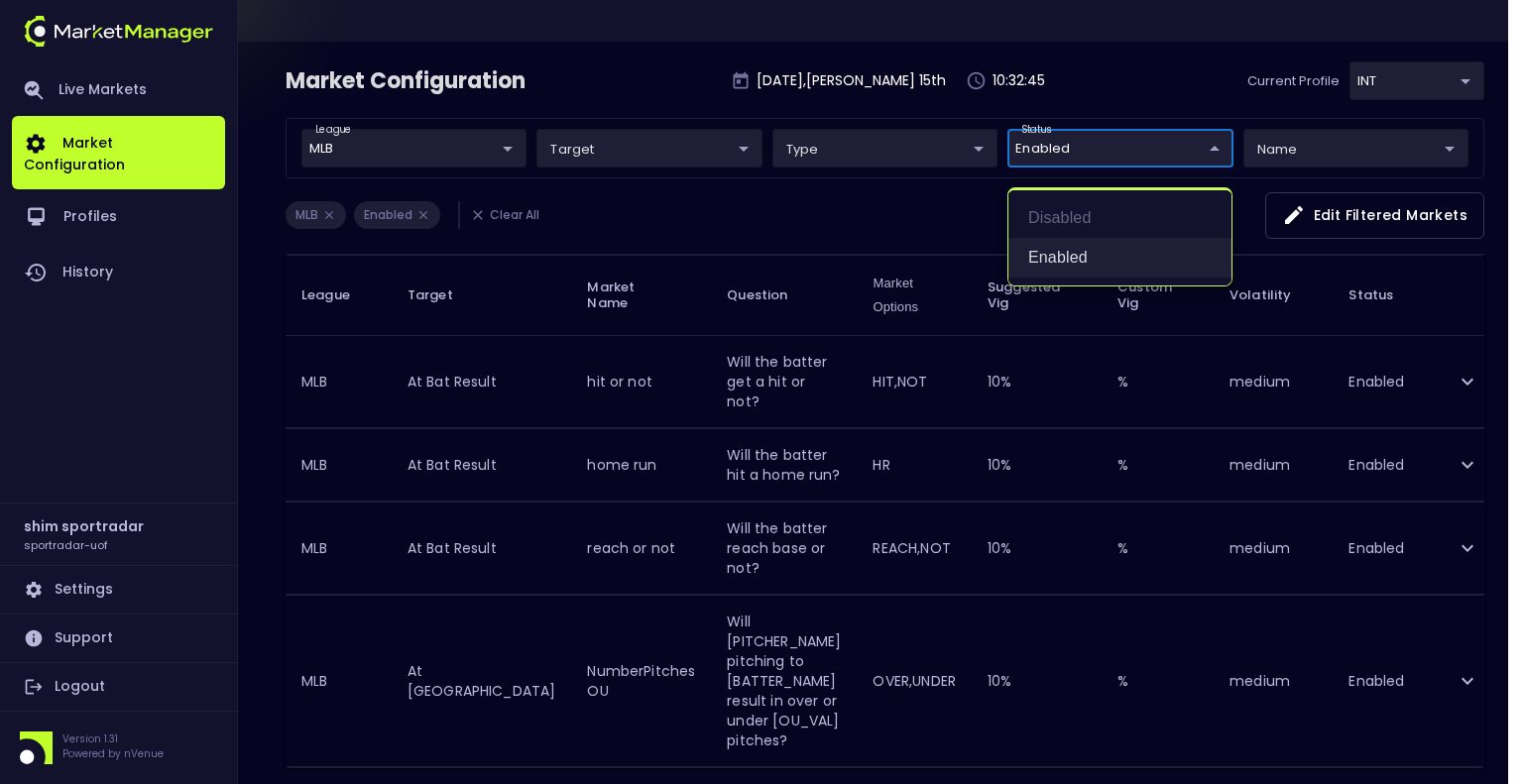 click on "Enabled" at bounding box center (1119, 258) 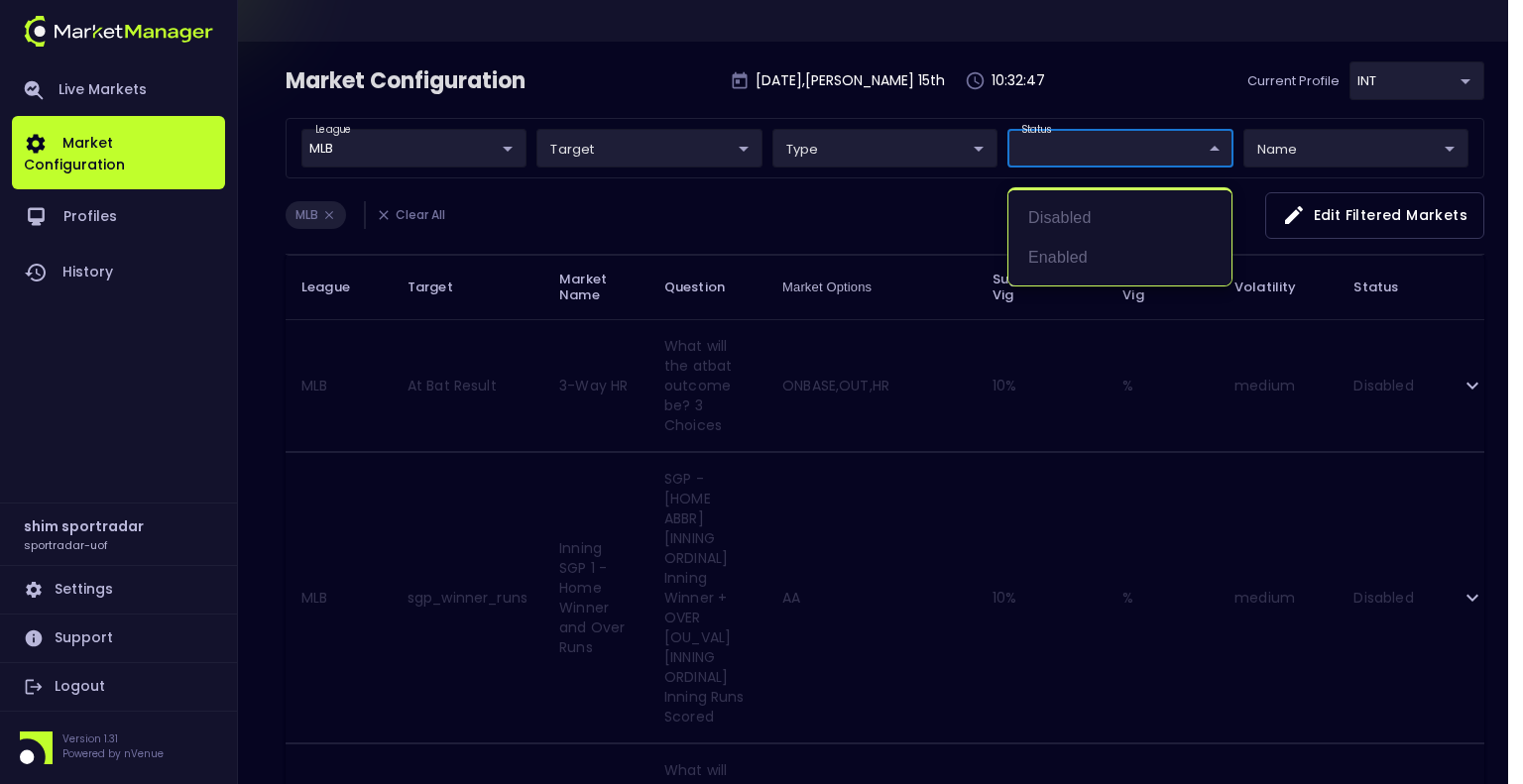 click at bounding box center [762, 392] 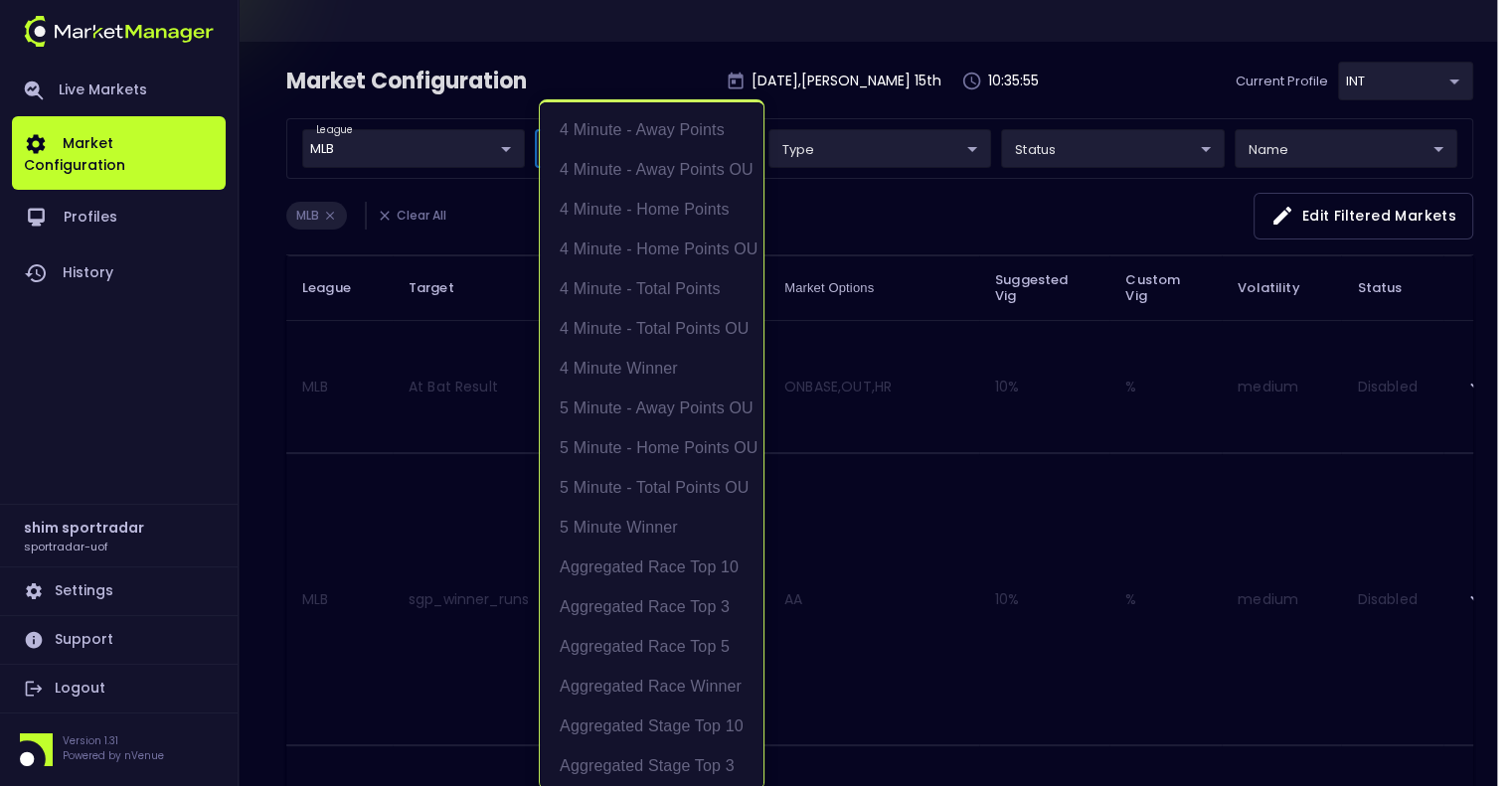 click on "Live Markets Market Configuration Profiles History shim   sportradar sportradar-uof Settings Support Logout   Version 1.31  Powered by nVenue Market Configuration [DATE] ,  [PERSON_NAME]   15 th 10:35:55 Current Profile INT c73b6449-fefe-4a57-a4bc-3a80be6692d9 Select league MLB MLB ​ target ​ ​ type ​ ​ status ​ ​ name ​ ​ MLB   Clear All Edit filtered markets League Target Market Name Question Market Options Suggested Vig Custom Vig Volatility   Status MLB At Bat Result 3-Way HR What will the atbat outcome be? 3 Choices ONBASE,OUT,HR 10  %  % medium Disabled MLB sgp_winner_runs Inning SGP 1 - Home Winner and Over Runs SGP - [HOME ABBR] [INNING ORDINAL] Inning Winner + OVER [OU_VAL] [INNING ORDINAL] Inning Runs Scored AA 10  %  % medium Disabled MLB At Bat Result Static 9 What will the atbat outcome be? 8 Choices X1,X2,X3,HR,BB,FO,GO,KL,[GEOGRAPHIC_DATA] 10  %  % medium Disabled MLB sgp_winner_runs Inning SGP 2 - Home Winner and Under Runs AB 10  %  % medium Disabled MLB sgp_winner_runs BA 10  %  % medium MLB 10" at bounding box center (756, 2150) 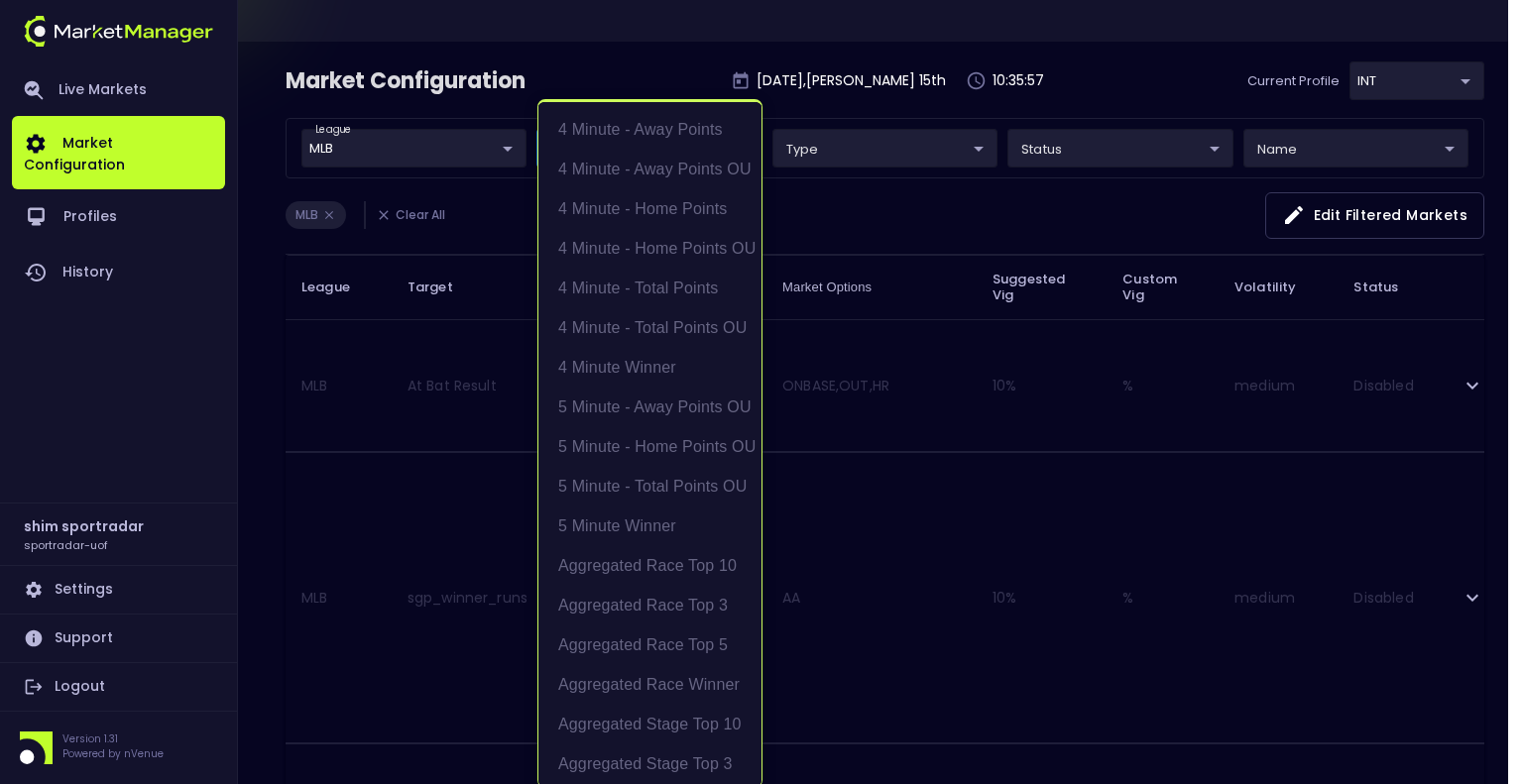 click at bounding box center [762, 392] 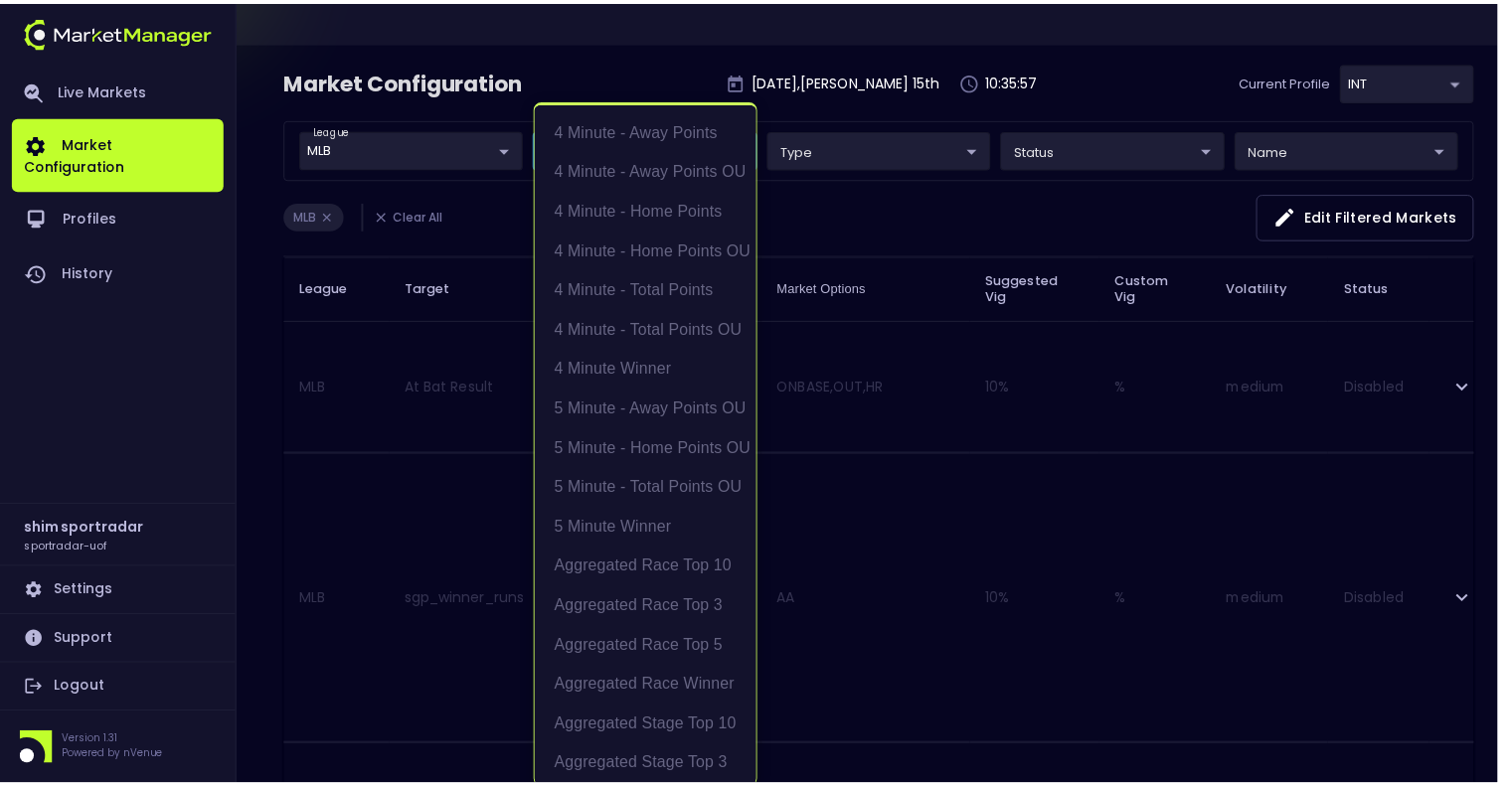 scroll, scrollTop: 3, scrollLeft: 0, axis: vertical 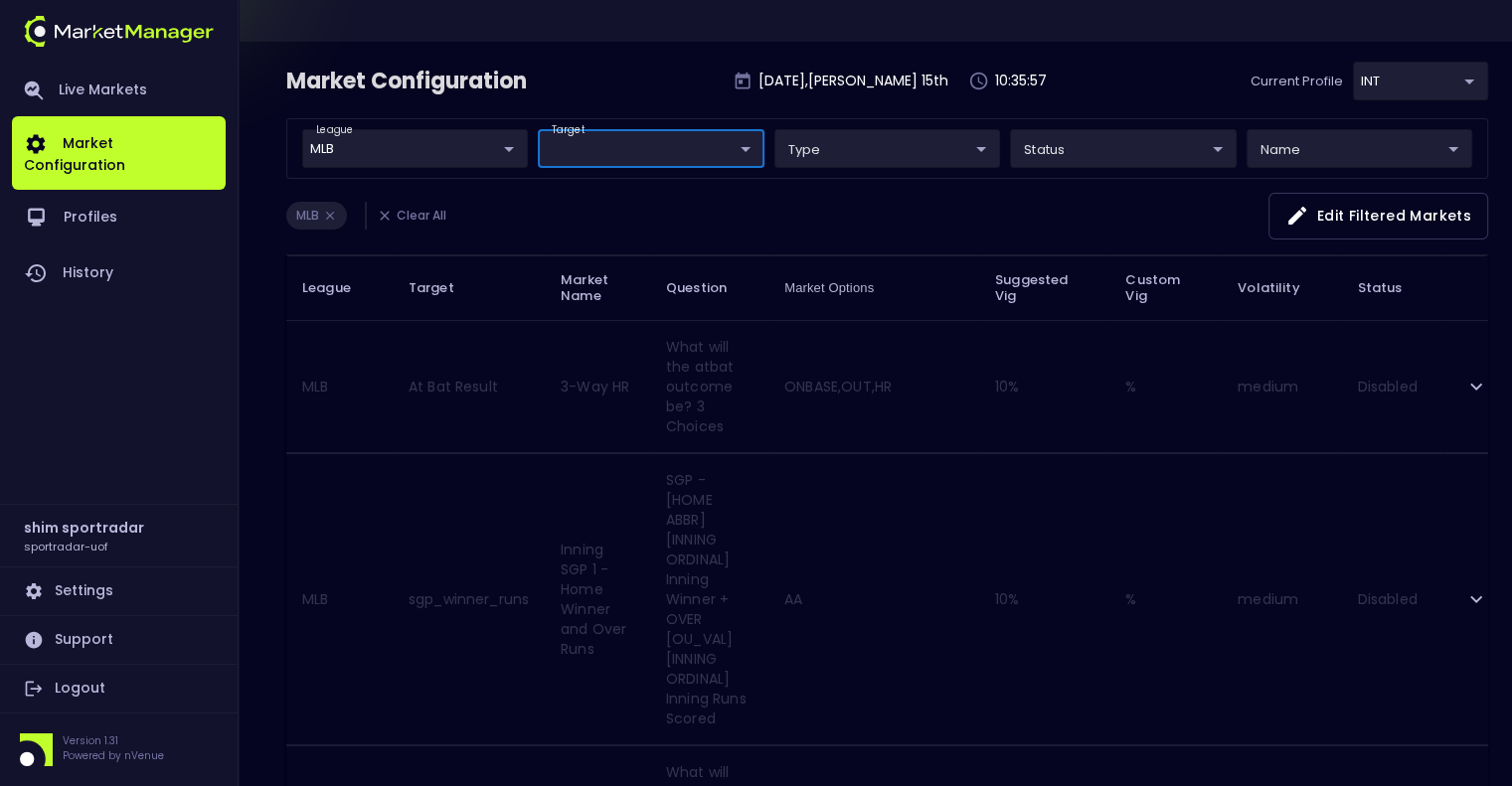 click on "4 Minute - Away Points 4 Minute - Away Points OU 4 Minute - Home Points 4 Minute - Home Points OU 4 Minute - Total Points 4 Minute - Total Points OU 4 Minute Winner 5 Minute - Away Points OU 5 Minute - Home Points OU 5 Minute - Total Points OU 5 Minute Winner Aggregated Race Top 10 Aggregated Race Top 3 Aggregated Race Top 5 Aggregated Race Winner Aggregated Stage Top 10 Aggregated Stage Top 3 Aggregated Stage Top 5 Aggregated Stage Winner At Bat Pitches At Bat Result Both Teams Score in interval (15min) Cards Over/Under in interval (10min) Corners Over/Under in interval (10min) Corners Over/Under in interval (15min) Double Chance in interval (15min) Extra Point Result Fourth Down Result Free Kicks Over/Under in interval (10min) Free Throw - 2 Shots Free Throw - 3 Shots Free Throw Trip Goal Kicks Over/Under in interval (10min) Goal X before Minute Y (10min) Goals Over/Under in interval (10min) Goals Over/Under in interval (15min) Home Draw Away in interval (10min) Home Draw Away in interval (15min) Pitch Type" at bounding box center (756, 393) 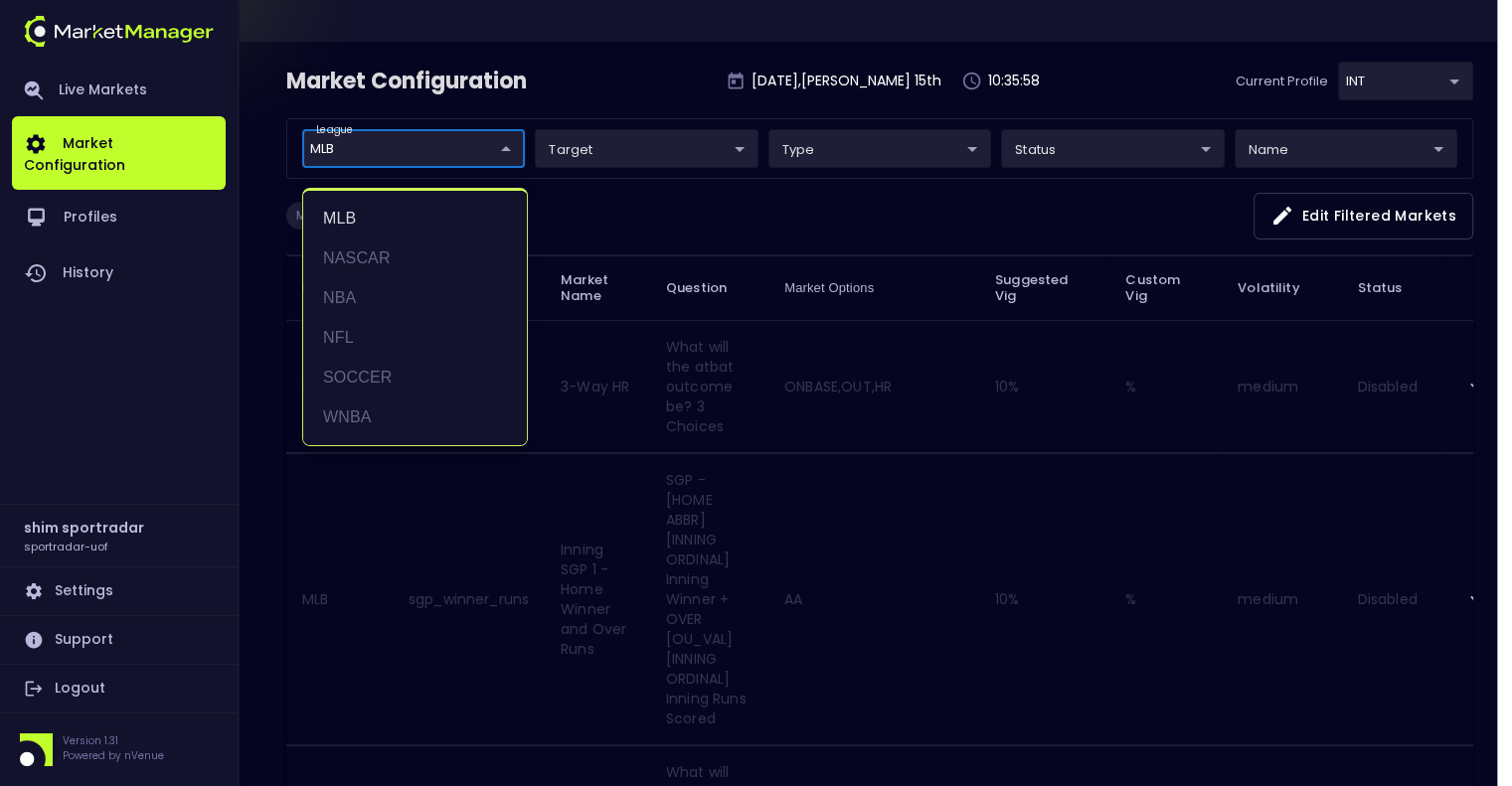 click on "Live Markets Market Configuration Profiles History shim   sportradar sportradar-uof Settings Support Logout   Version 1.31  Powered by nVenue Market Configuration [DATE] ,  [PERSON_NAME]   15 th 10:35:58 Current Profile INT c73b6449-fefe-4a57-a4bc-3a80be6692d9 Select league MLB MLB ​ target ​ ​ type ​ ​ status ​ ​ name ​ ​ MLB   Clear All Edit filtered markets League Target Market Name Question Market Options Suggested Vig Custom Vig Volatility   Status MLB At Bat Result 3-Way HR What will the atbat outcome be? 3 Choices ONBASE,OUT,HR 10  %  % medium Disabled MLB sgp_winner_runs Inning SGP 1 - Home Winner and Over Runs SGP - [HOME ABBR] [INNING ORDINAL] Inning Winner + OVER [OU_VAL] [INNING ORDINAL] Inning Runs Scored AA 10  %  % medium Disabled MLB At Bat Result Static 9 What will the atbat outcome be? 8 Choices X1,X2,X3,HR,BB,FO,GO,KL,[GEOGRAPHIC_DATA] 10  %  % medium Disabled MLB sgp_winner_runs Inning SGP 2 - Home Winner and Under Runs AB 10  %  % medium Disabled MLB sgp_winner_runs BA 10  %  % medium MLB 10" at bounding box center (756, 2150) 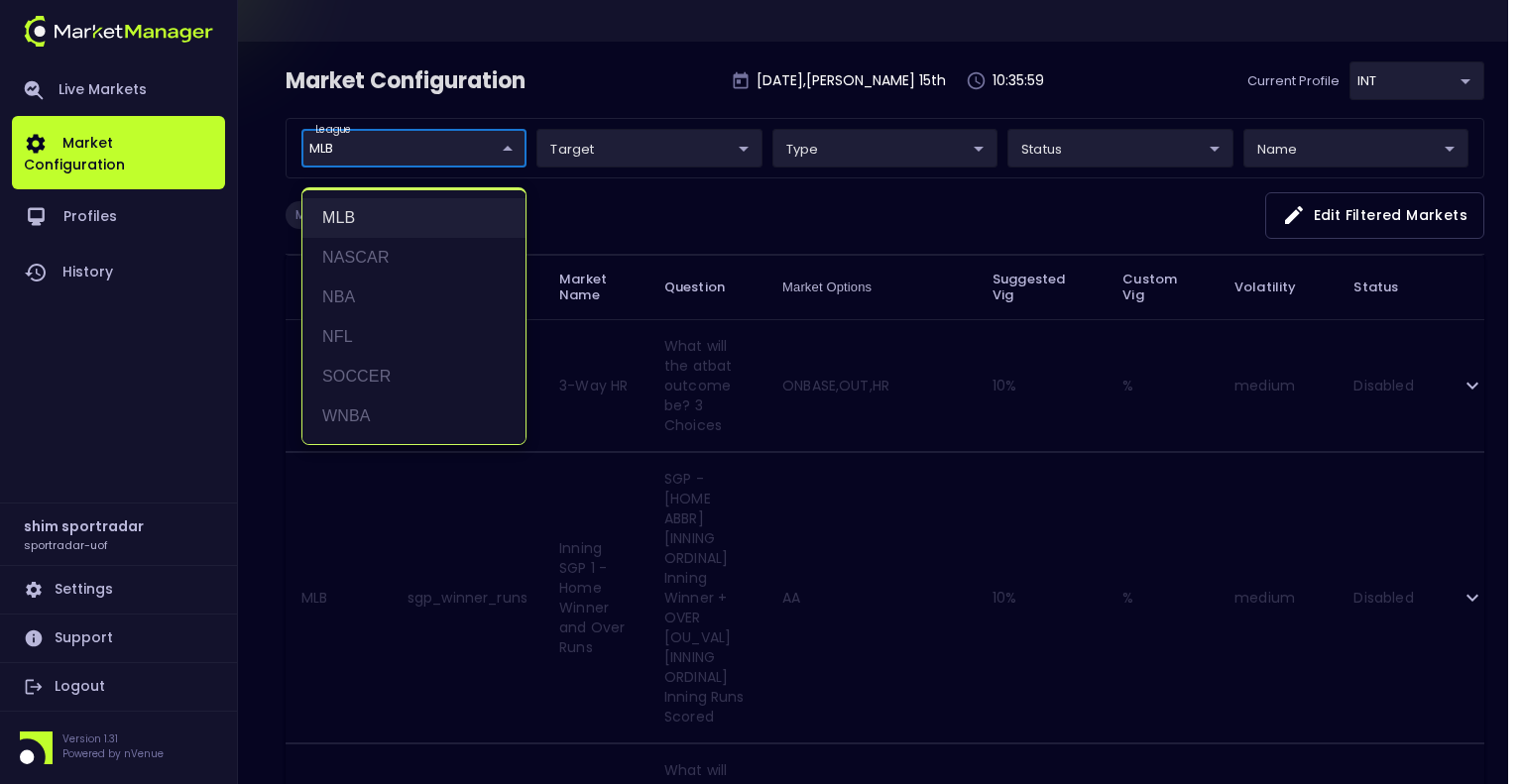 click on "MLB" at bounding box center [413, 218] 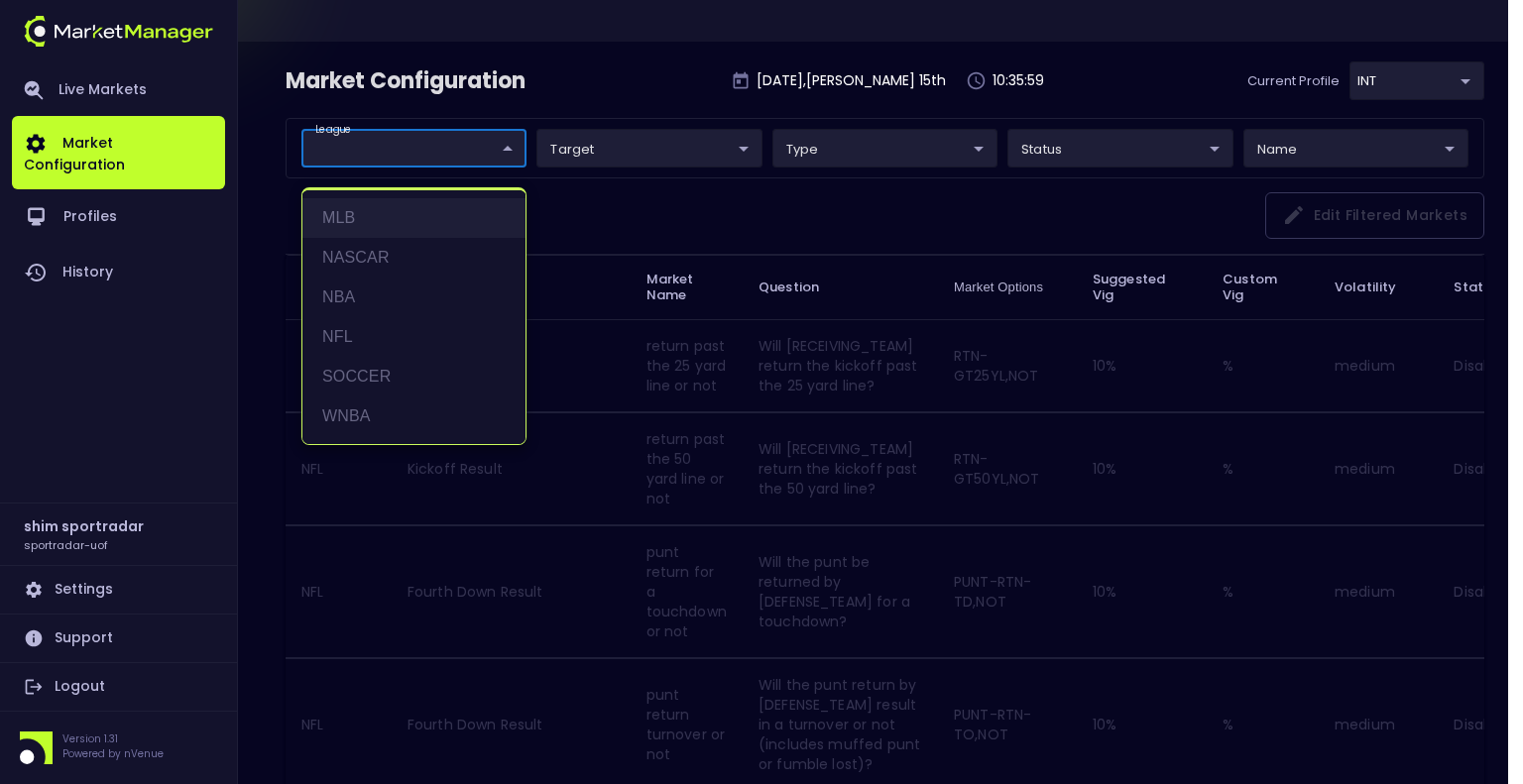 click on "MLB" at bounding box center (413, 218) 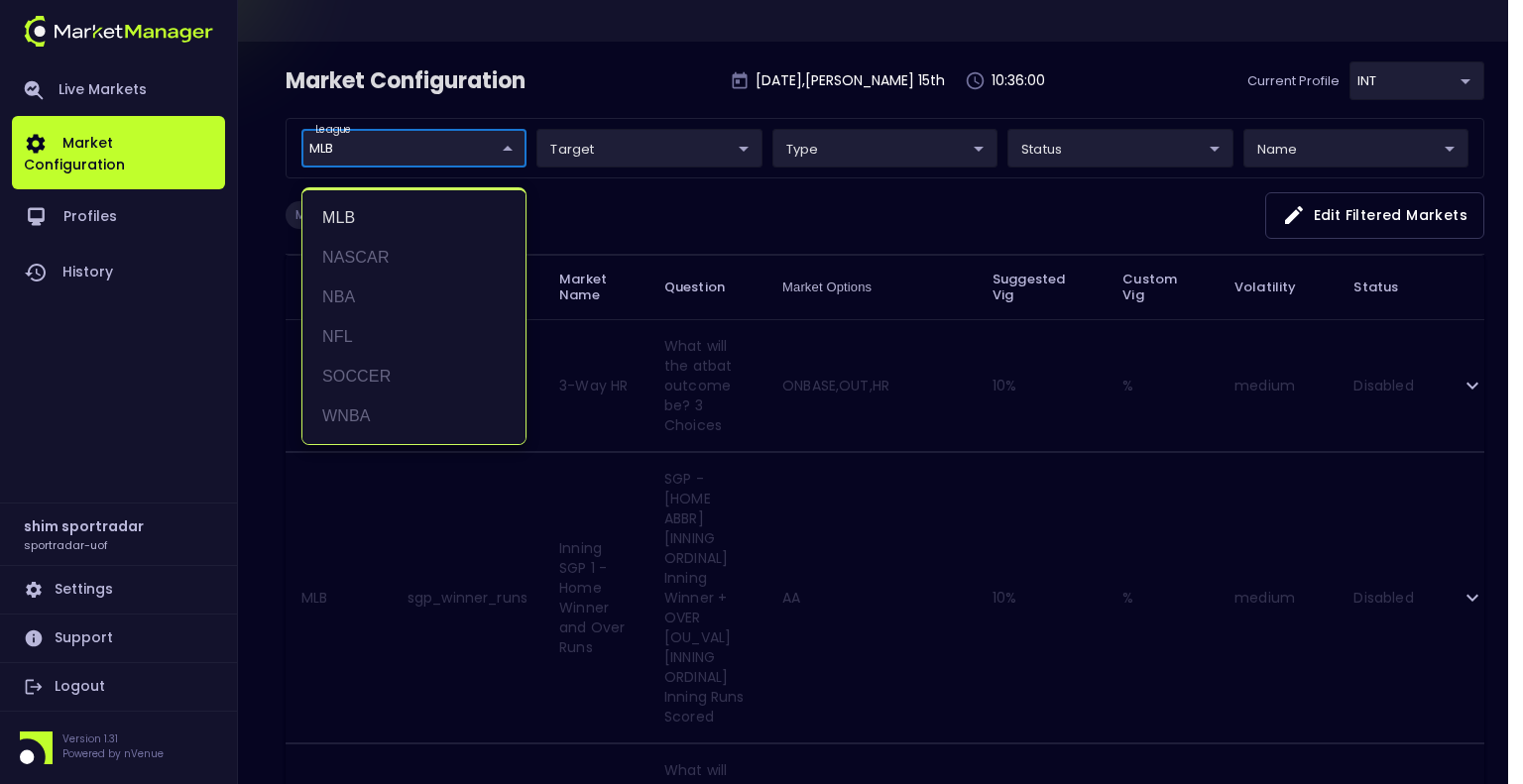 click at bounding box center [762, 392] 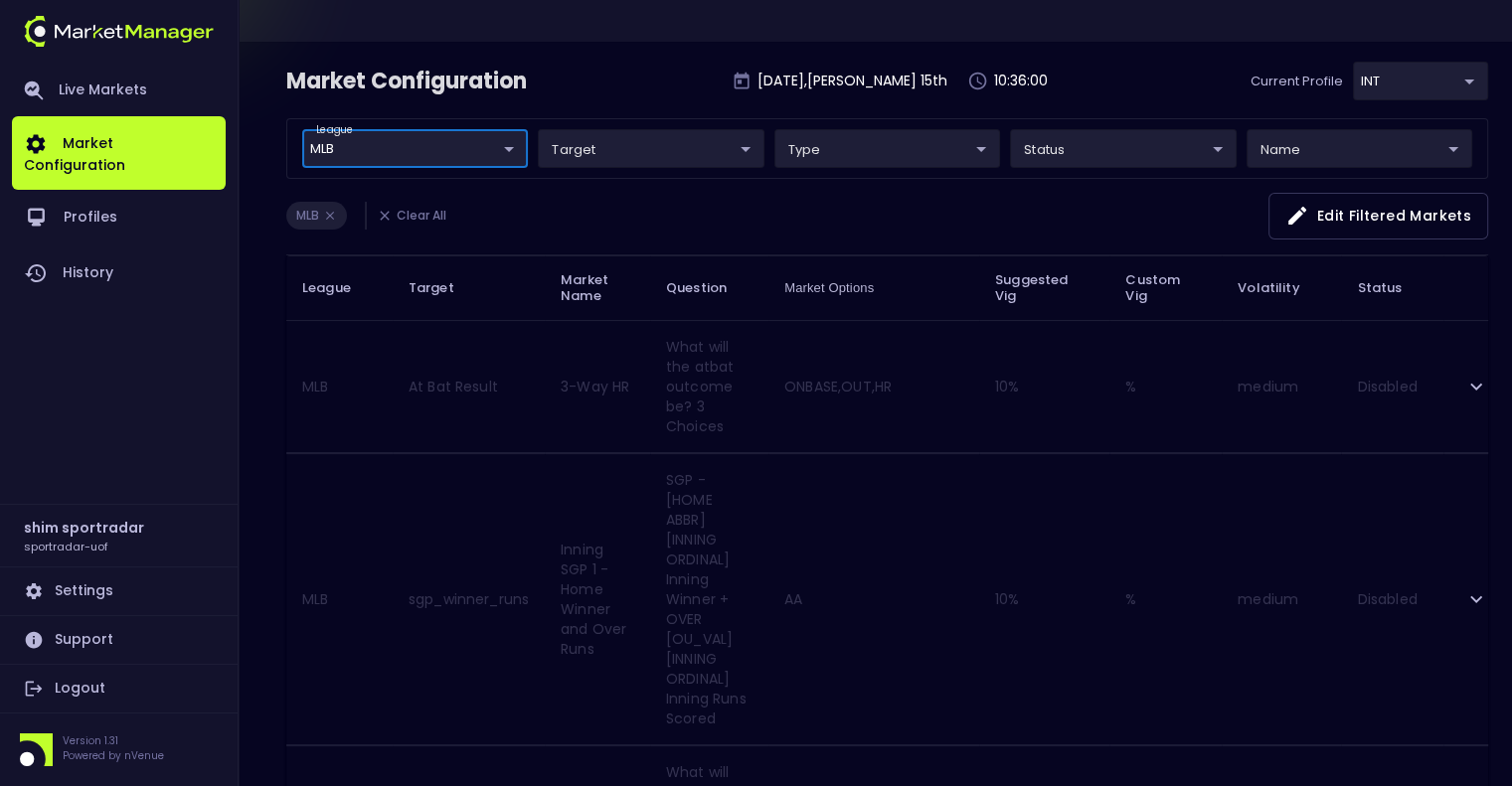 click on "Live Markets Market Configuration Profiles History shim   sportradar sportradar-uof Settings Support Logout   Version 1.31  Powered by nVenue Market Configuration [DATE] ,  [PERSON_NAME]   15 th 10:36:00 Current Profile INT c73b6449-fefe-4a57-a4bc-3a80be6692d9 Select league MLB MLB ​ target ​ ​ type ​ ​ status ​ ​ name ​ ​ MLB   Clear All Edit filtered markets League Target Market Name Question Market Options Suggested Vig Custom Vig Volatility   Status MLB At Bat Result 3-Way HR What will the atbat outcome be? 3 Choices ONBASE,OUT,HR 10  %  % medium Disabled MLB sgp_winner_runs Inning SGP 1 - Home Winner and Over Runs SGP - [HOME ABBR] [INNING ORDINAL] Inning Winner + OVER [OU_VAL] [INNING ORDINAL] Inning Runs Scored AA 10  %  % medium Disabled MLB At Bat Result Static 9 What will the atbat outcome be? 8 Choices X1,X2,X3,HR,BB,FO,GO,KL,[GEOGRAPHIC_DATA] 10  %  % medium Disabled MLB sgp_winner_runs Inning SGP 2 - Home Winner and Under Runs AB 10  %  % medium Disabled MLB sgp_winner_runs BA 10  %  % medium MLB 10" at bounding box center (756, 2150) 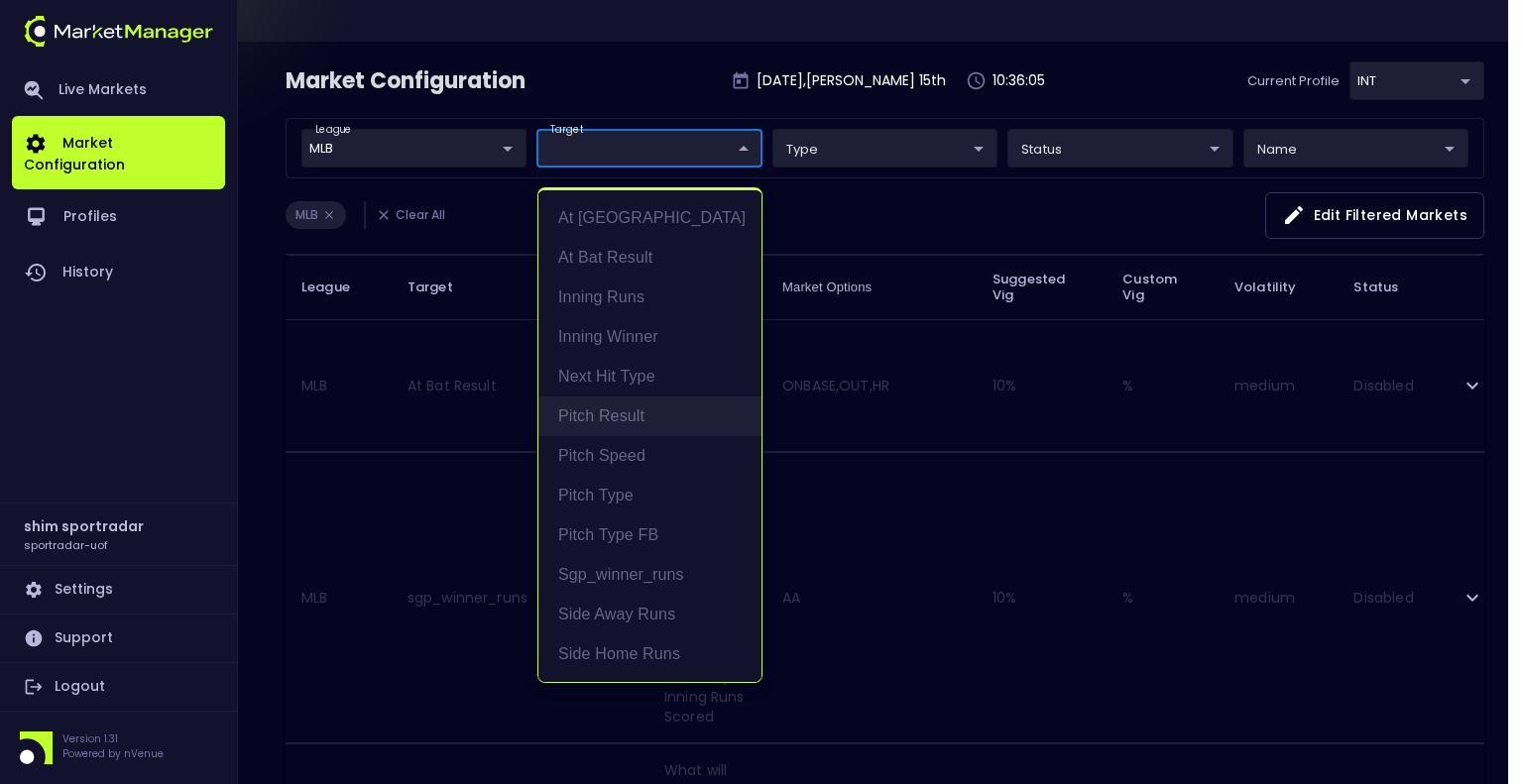 click on "Pitch Result" at bounding box center [649, 416] 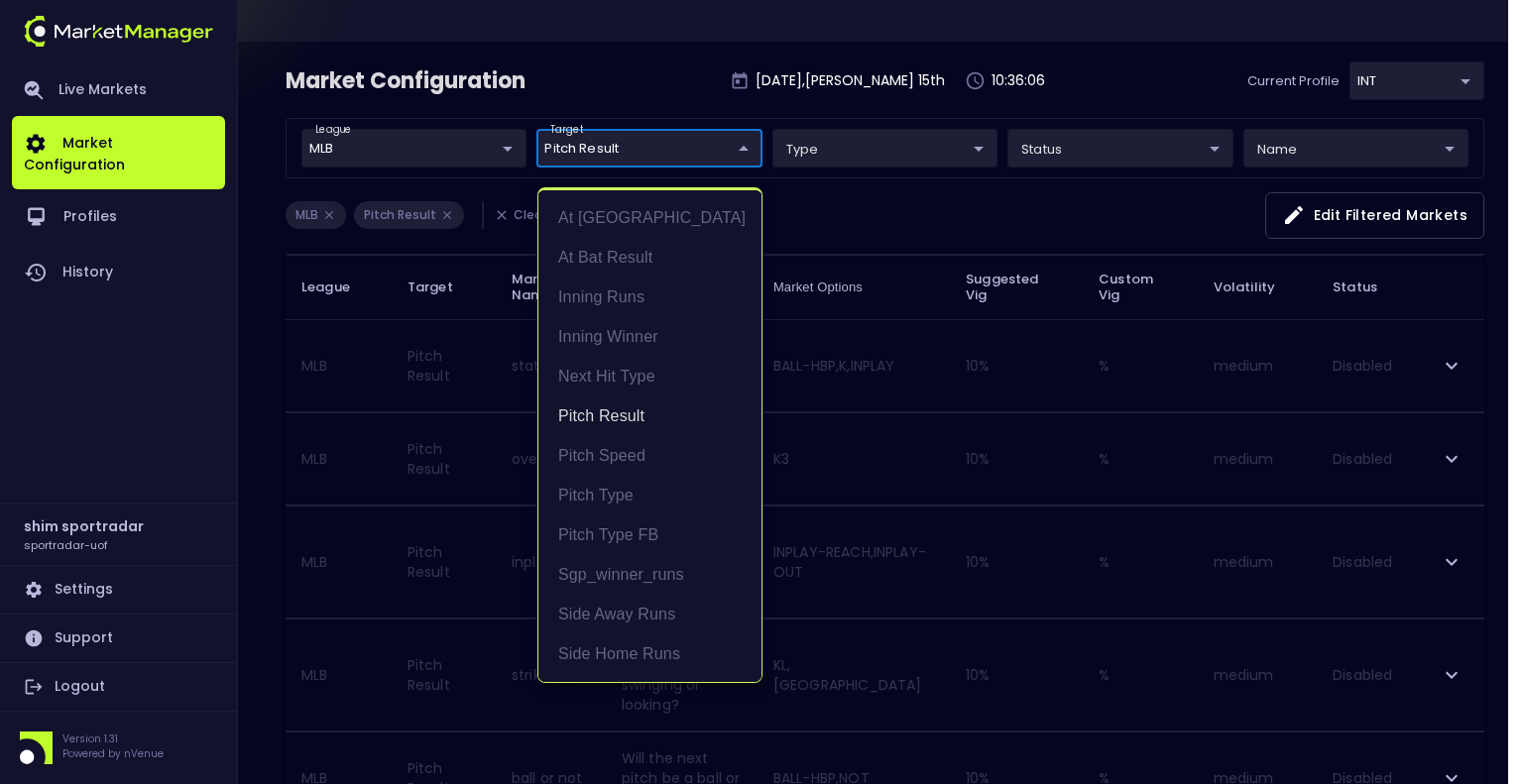 click at bounding box center [762, 392] 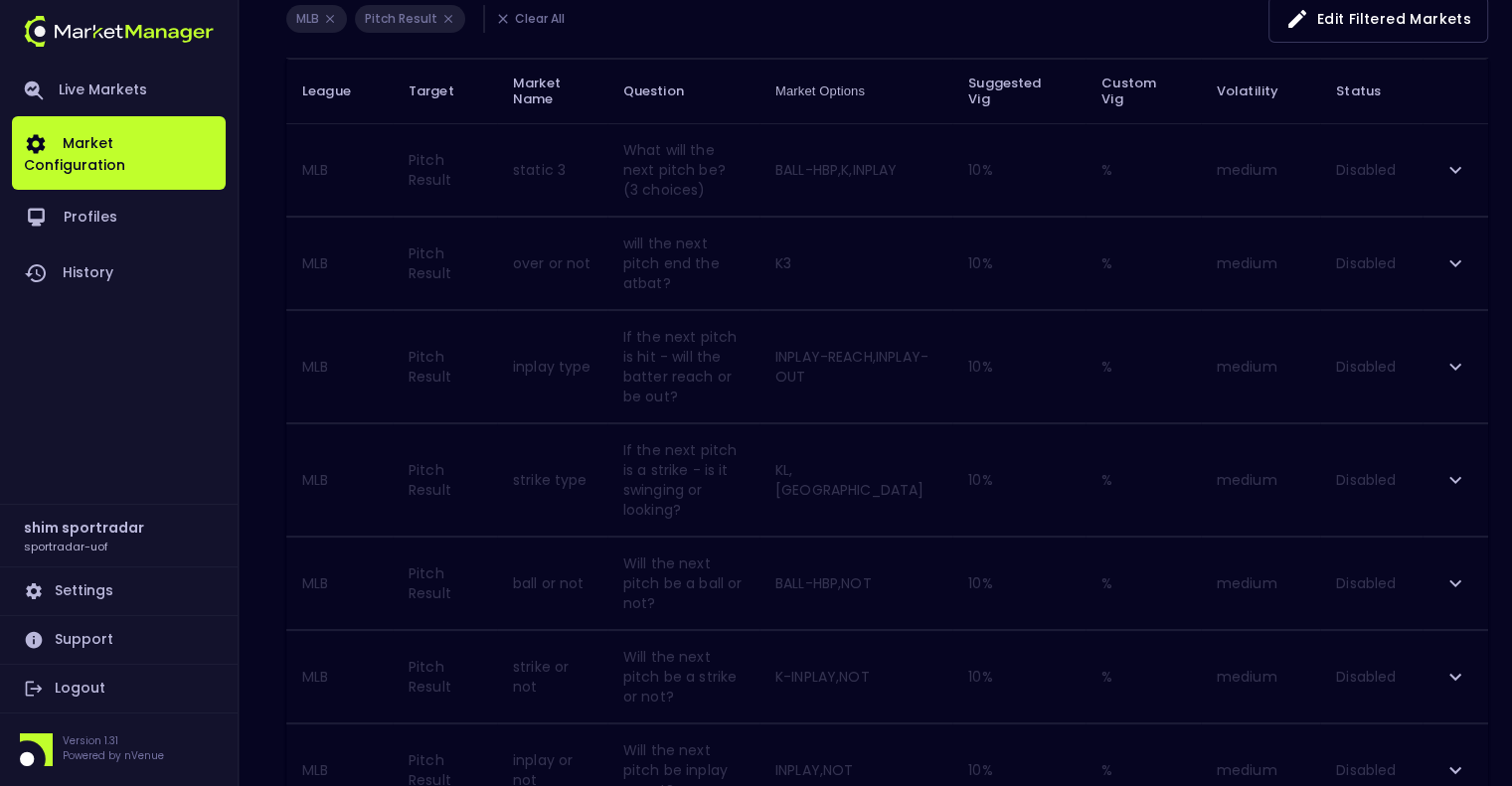 scroll, scrollTop: 285, scrollLeft: 0, axis: vertical 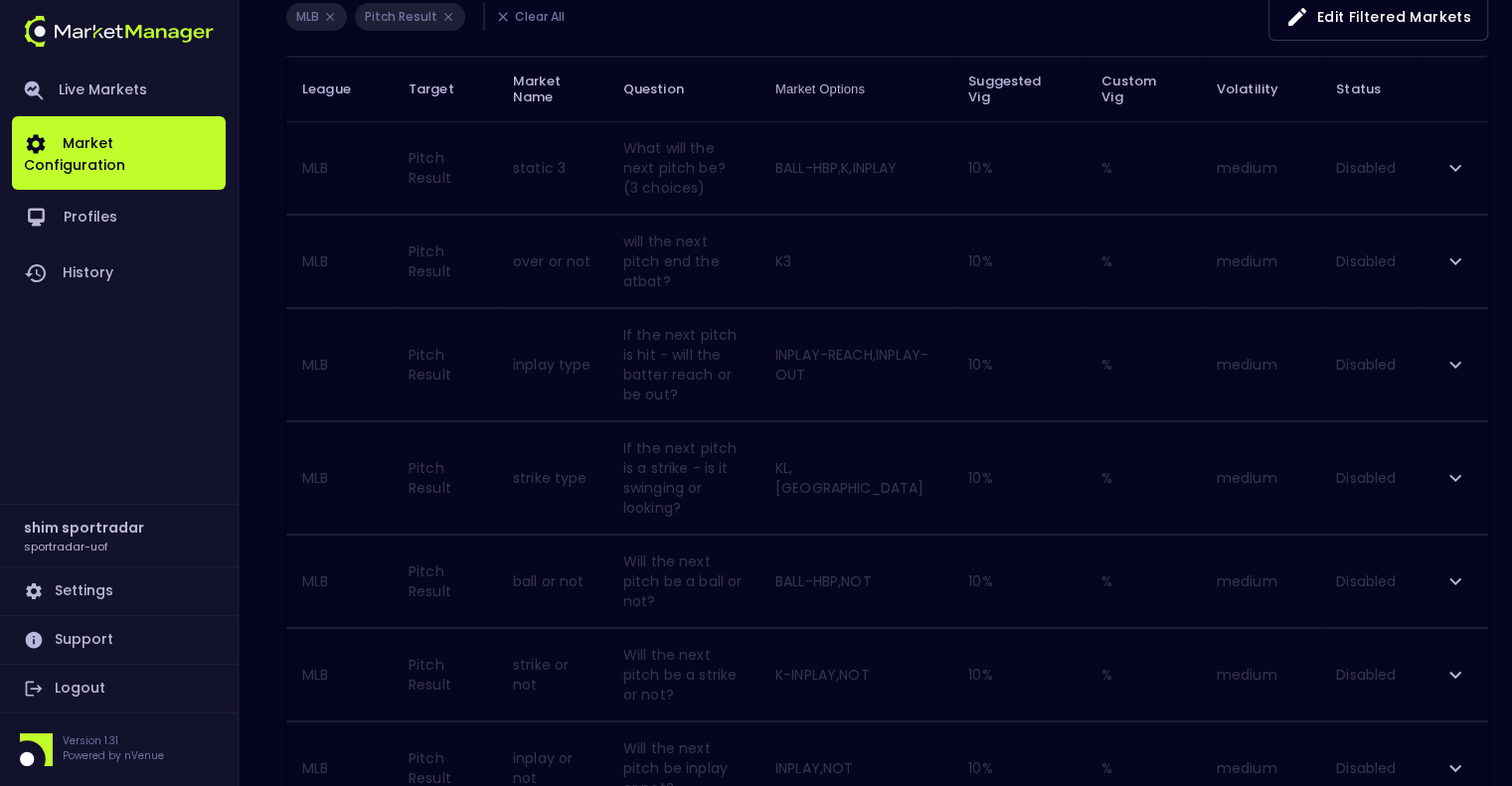 click 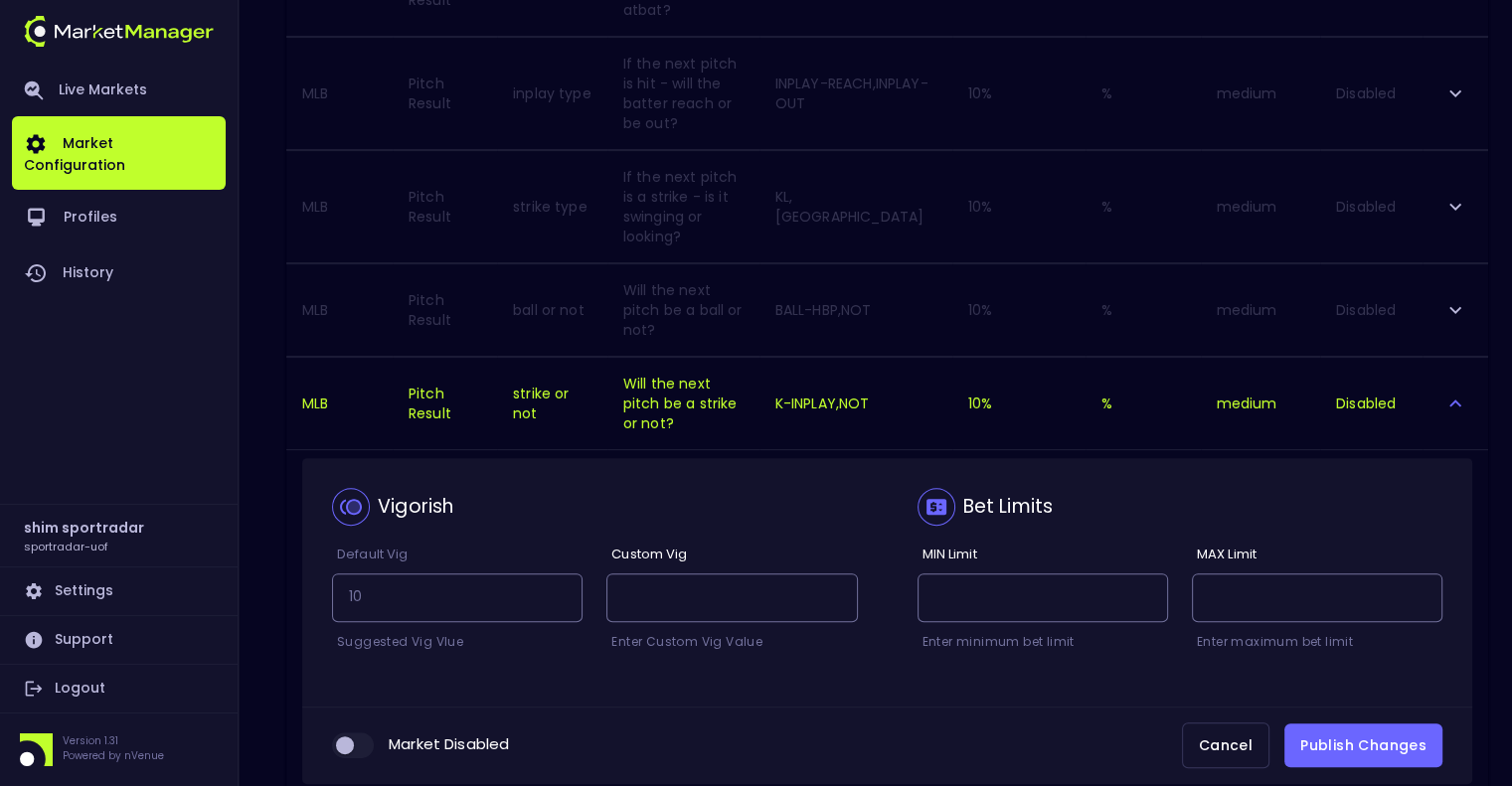 scroll, scrollTop: 683, scrollLeft: 0, axis: vertical 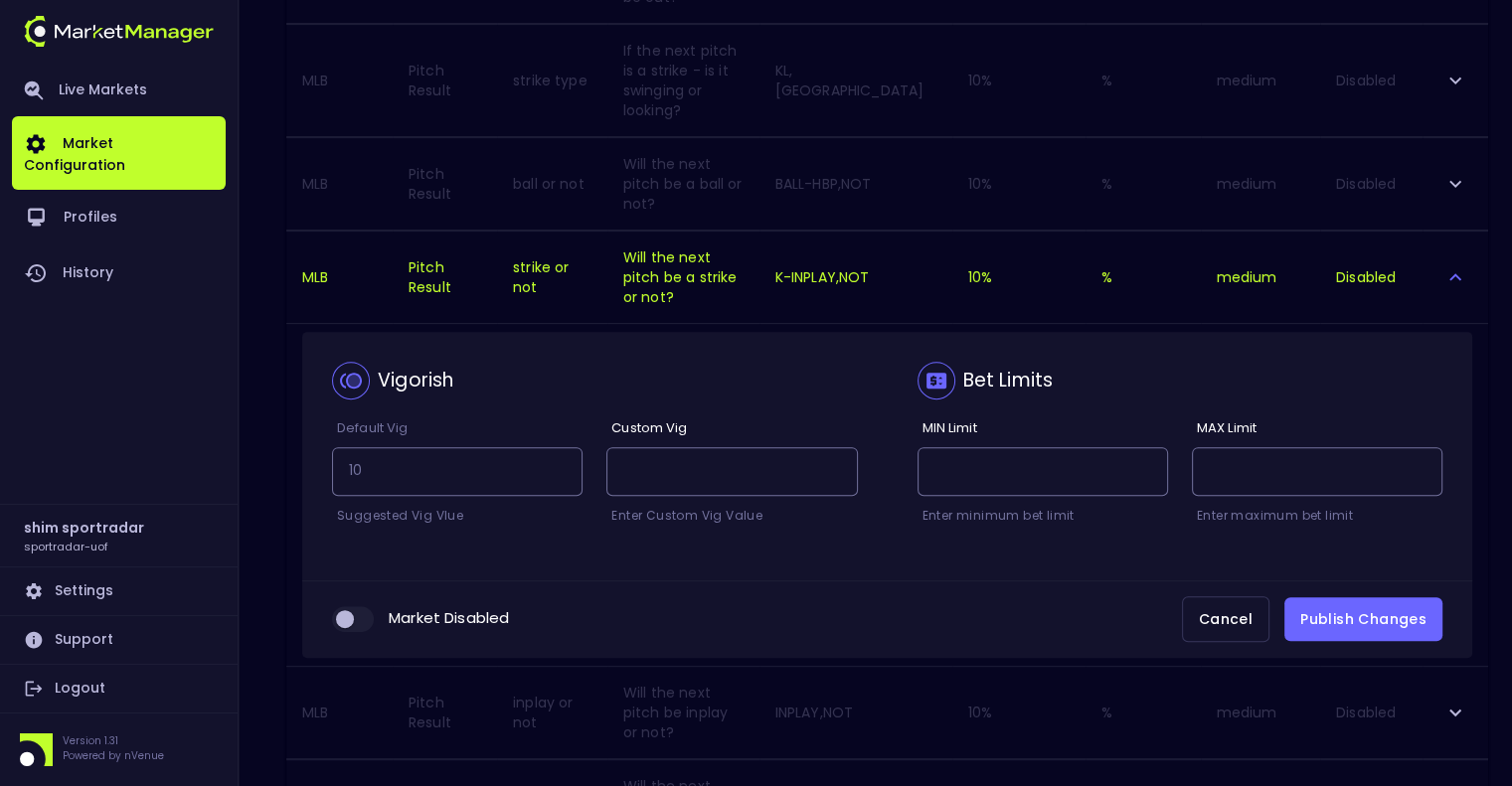 click at bounding box center (345, 619) 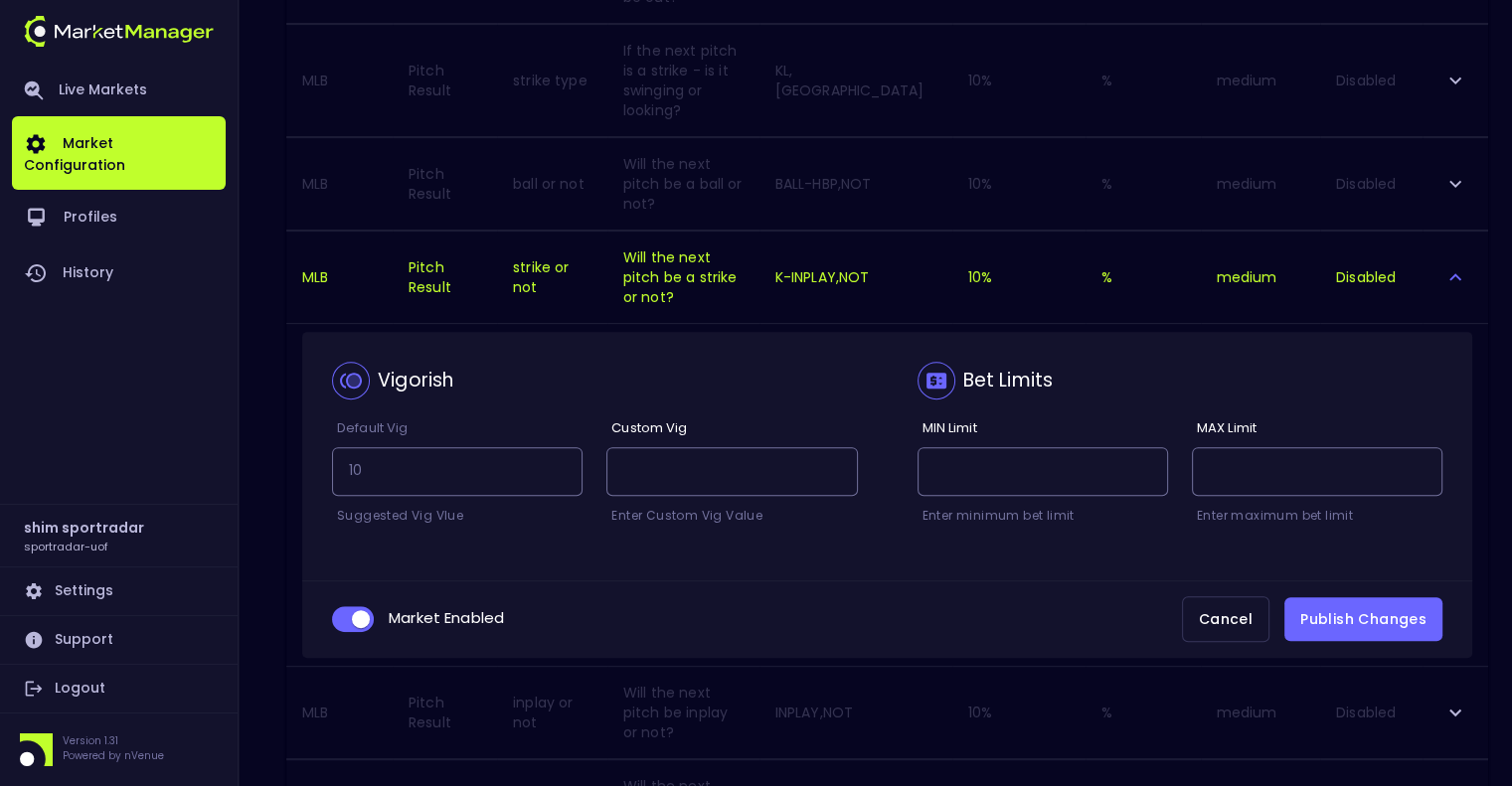 click on "Publish Changes" at bounding box center [1363, 619] 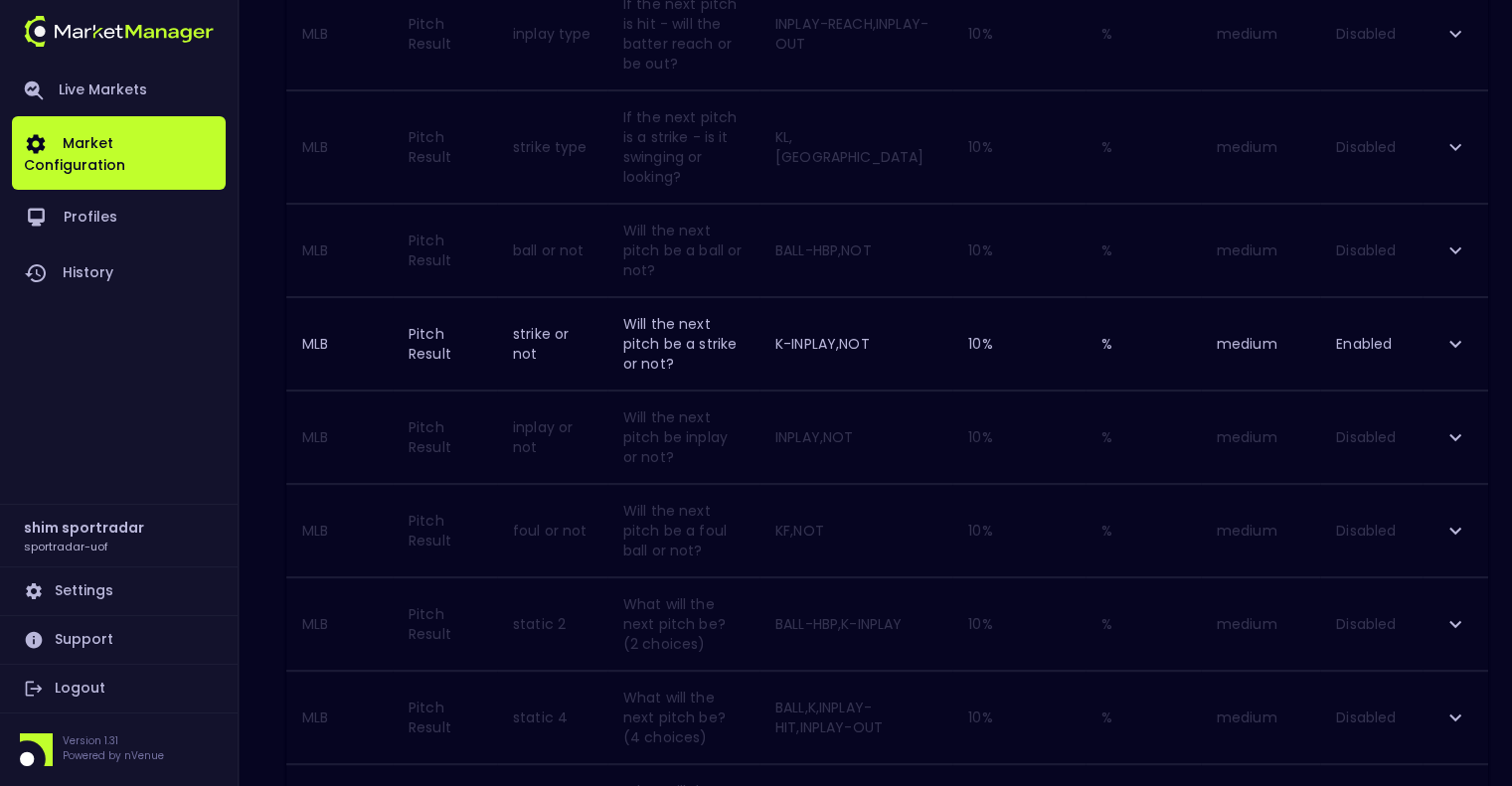 scroll, scrollTop: 643, scrollLeft: 0, axis: vertical 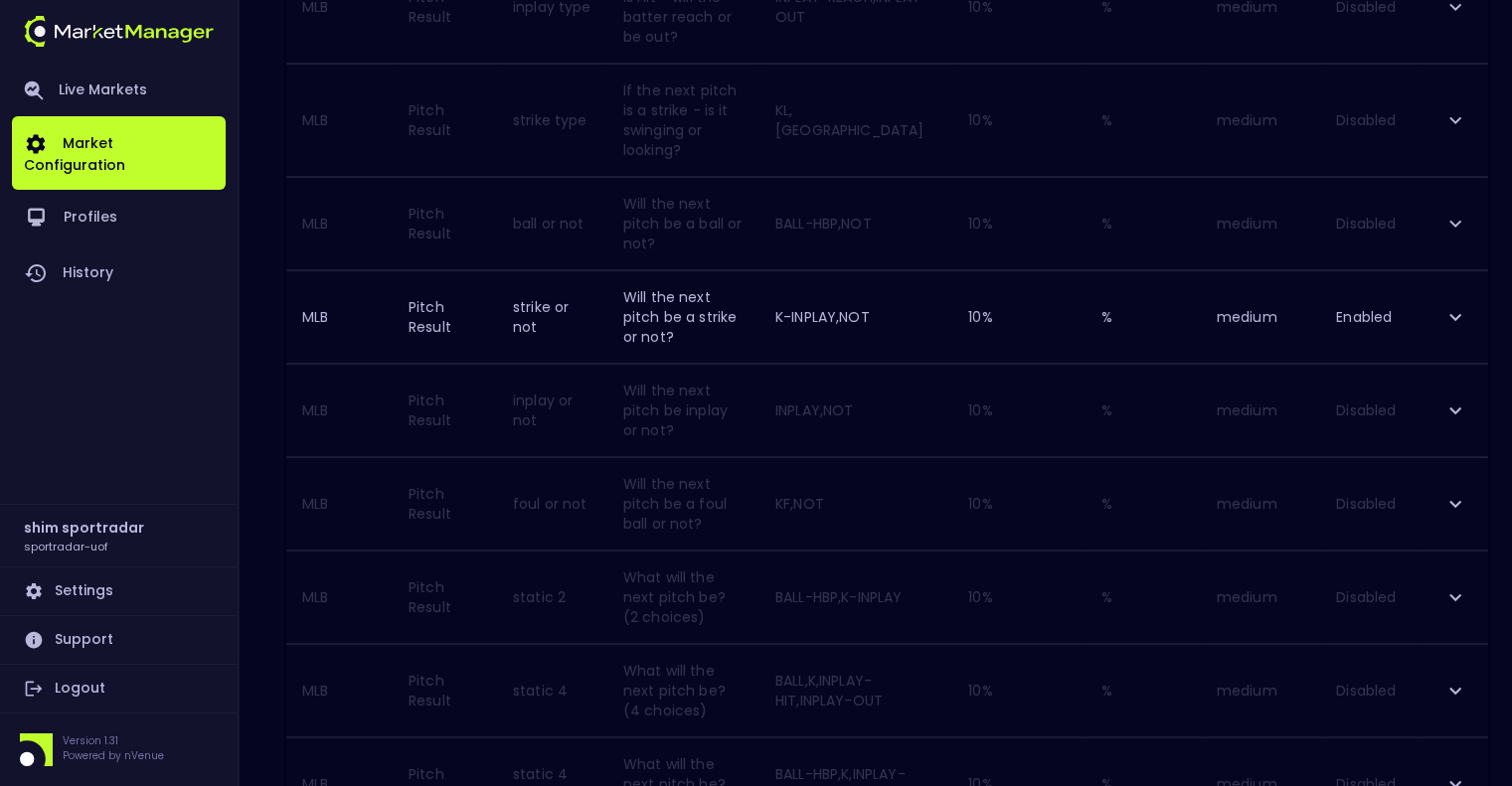 click at bounding box center [1455, 784] 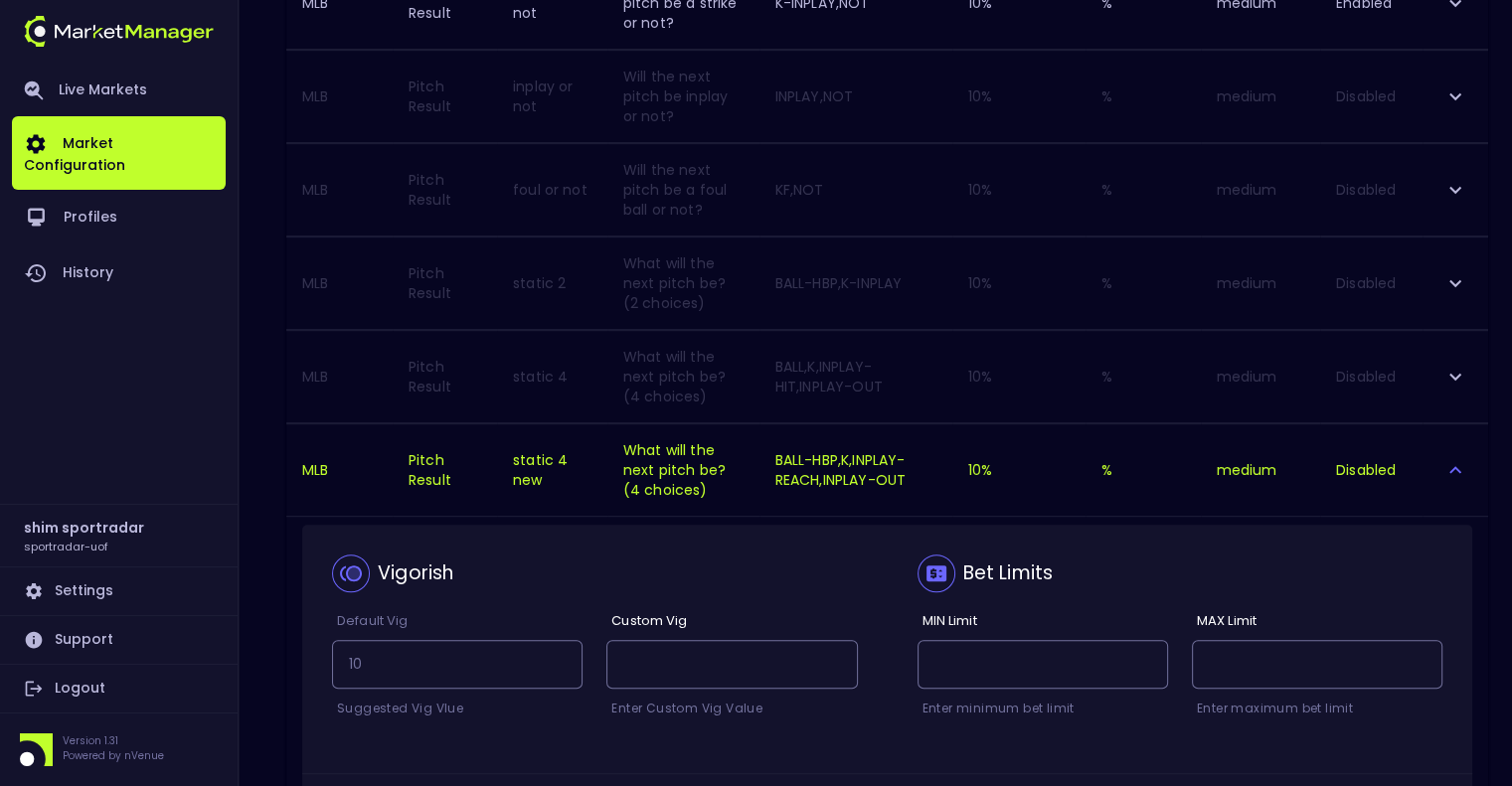 scroll, scrollTop: 984, scrollLeft: 0, axis: vertical 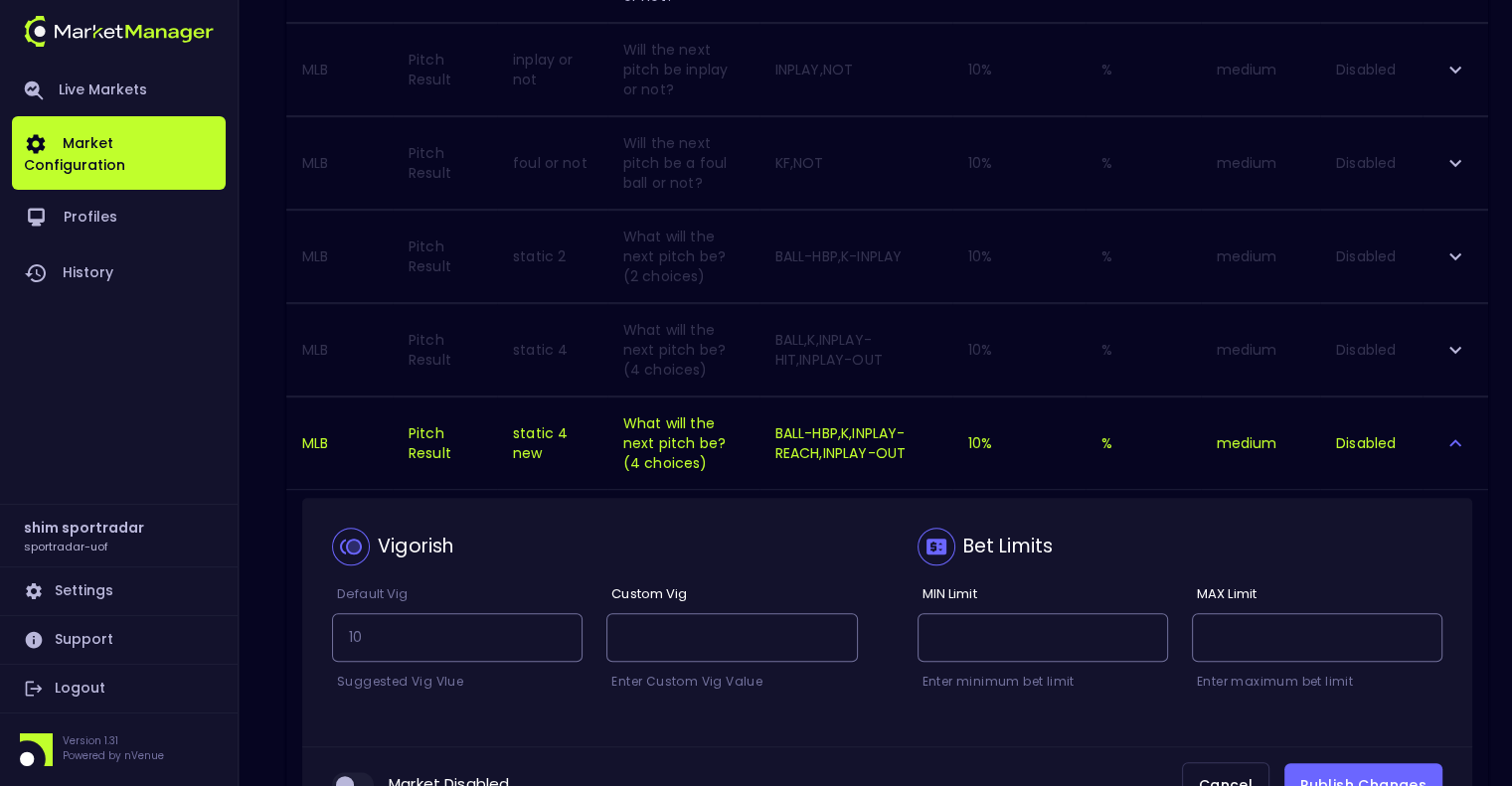 click on "Market Disabled Cancel Publish Changes" at bounding box center [887, 785] 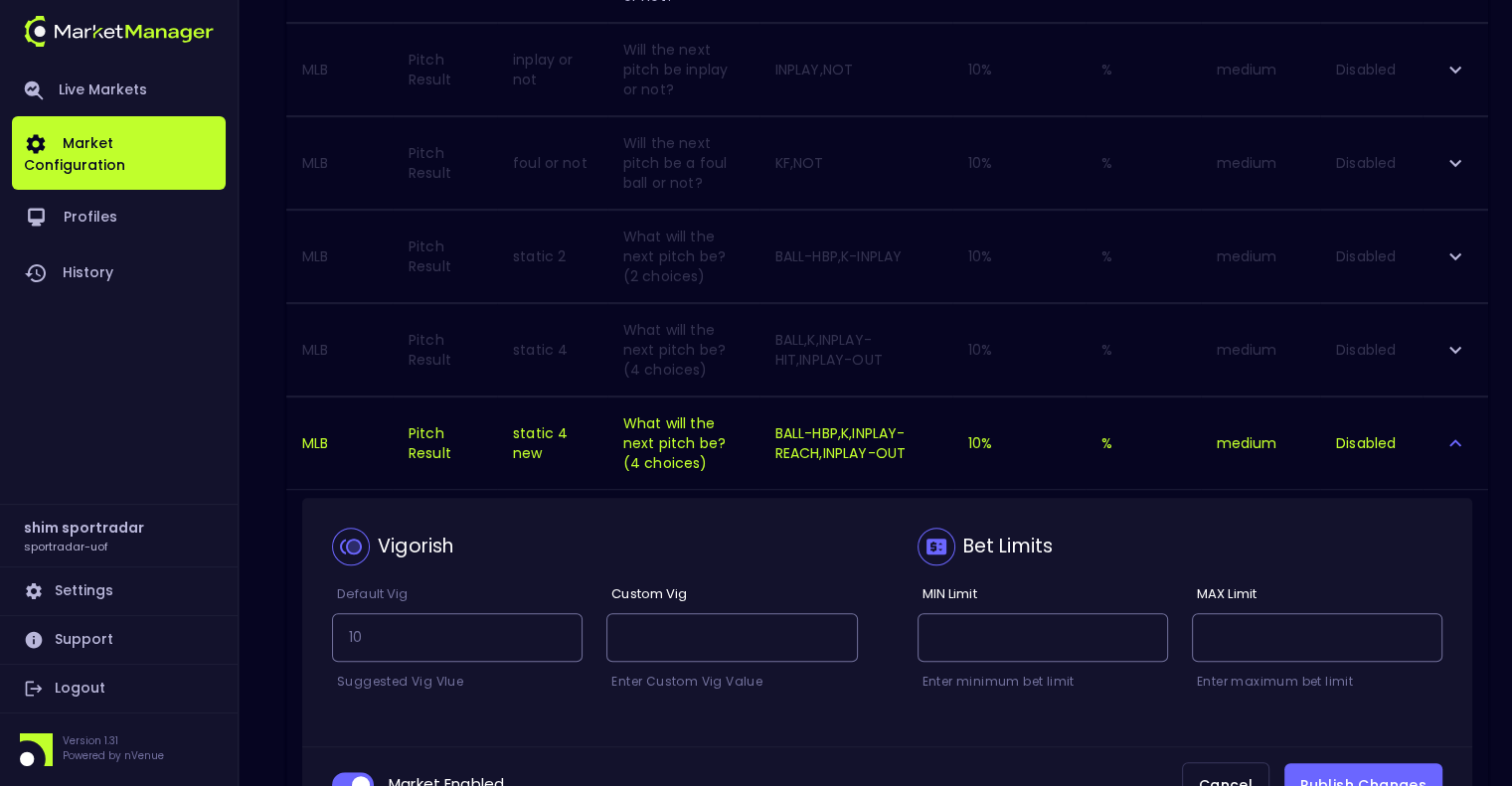 click on "Publish Changes" at bounding box center [1363, 785] 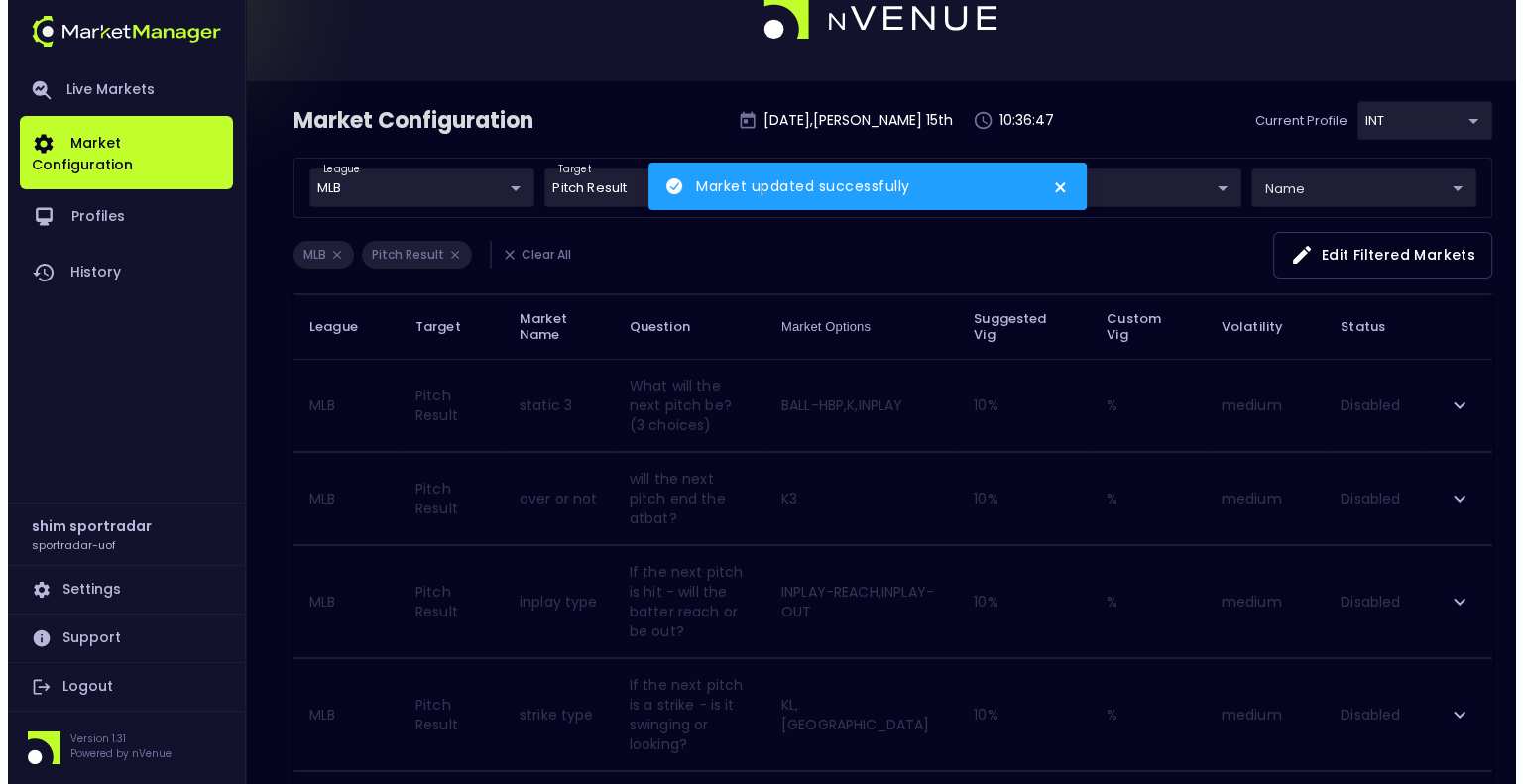 scroll, scrollTop: 0, scrollLeft: 0, axis: both 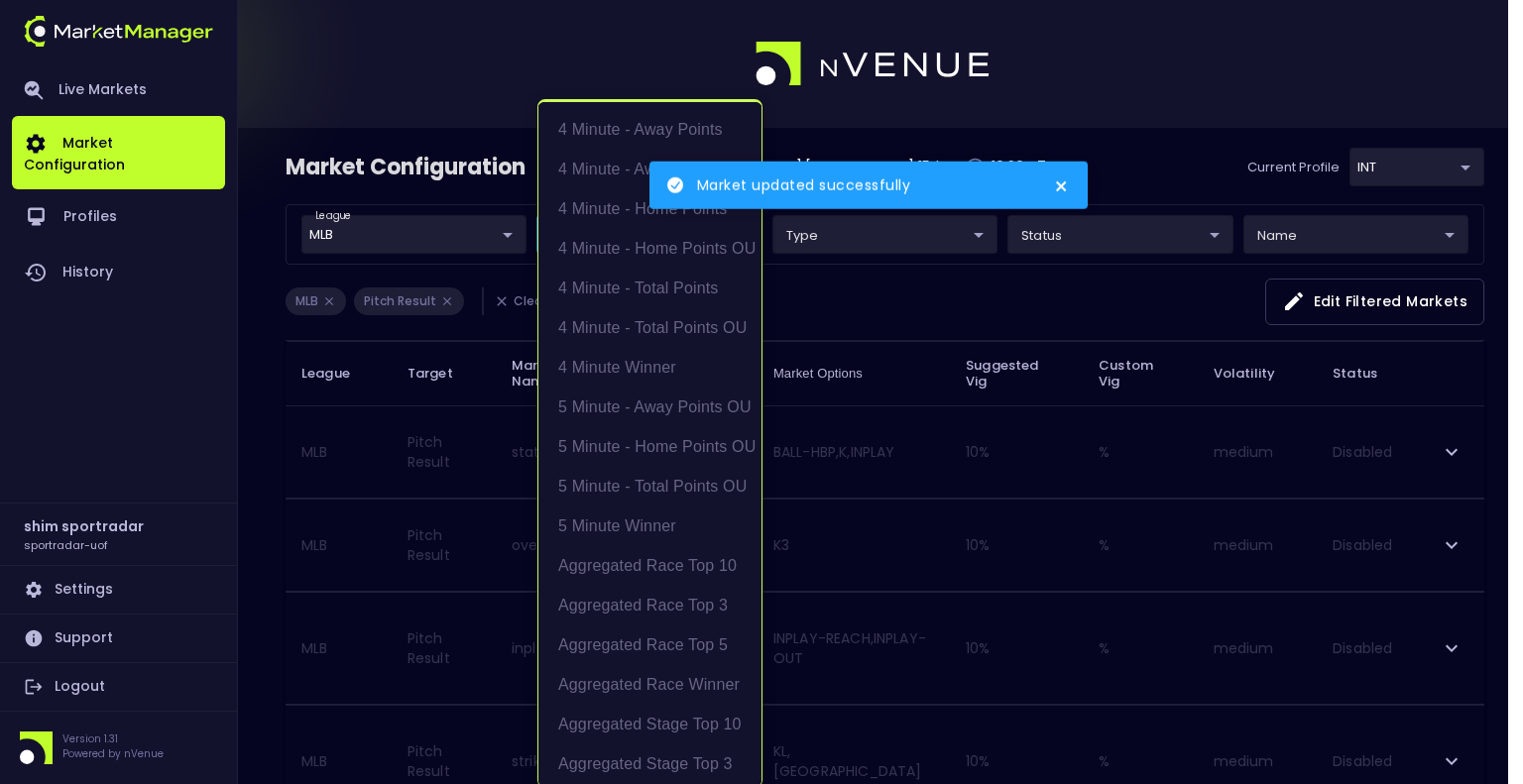 click on "Market updated successfully Live Markets Market Configuration Profiles History shim   sportradar sportradar-uof Settings Support Logout   Version 1.31  Powered by nVenue Market Configuration [DATE] ,  [PERSON_NAME]   15 th 10:36:47 Current Profile INT c73b6449-fefe-4a57-a4bc-3a80be6692d9 Select league MLB MLB ​ target Pitch Result Pitch Result ​ type ​ ​ status ​ ​ name ​ ​ MLB   Pitch Result   Clear All Edit filtered markets League Target Market Name Question Market Options Suggested Vig Custom Vig Volatility   Status MLB Pitch Result static 3 What will the next pitch be? (3 choices) BALL-HBP,K,INPLAY 10  %  % medium Disabled MLB Pitch Result over or not will the next pitch end the atbat? K3 10  %  % medium Disabled MLB Pitch Result inplay type If the next pitch is hit - will the batter reach or be out? INPLAY-REACH,INPLAY-OUT 10  %  % medium Disabled MLB Pitch Result strike type If the next pitch is a strike - is it swinging or looking? KL,[GEOGRAPHIC_DATA] 10  %  % medium Disabled MLB Pitch Result ball or not 10" at bounding box center [762, 785] 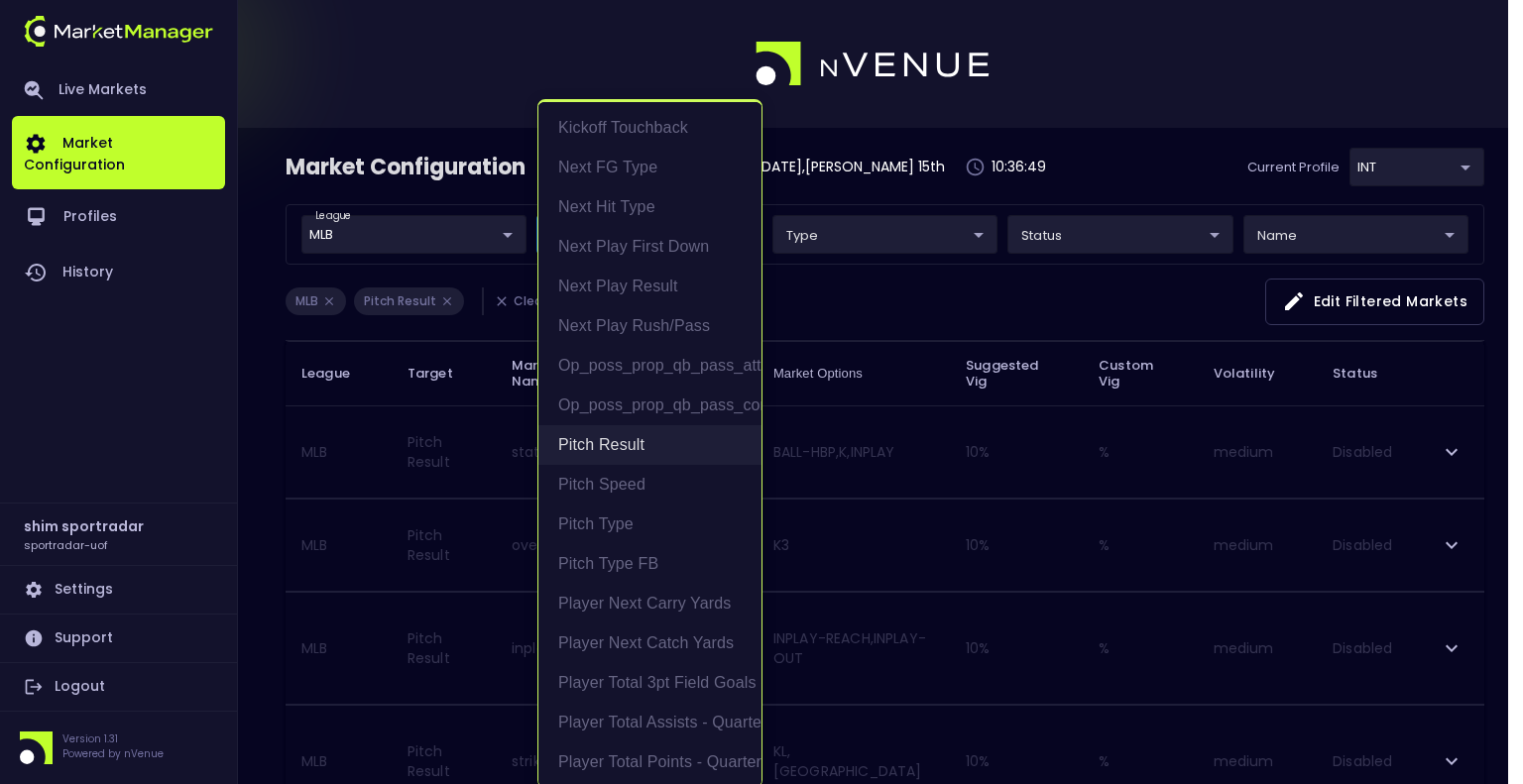 click on "Pitch Result" at bounding box center [649, 445] 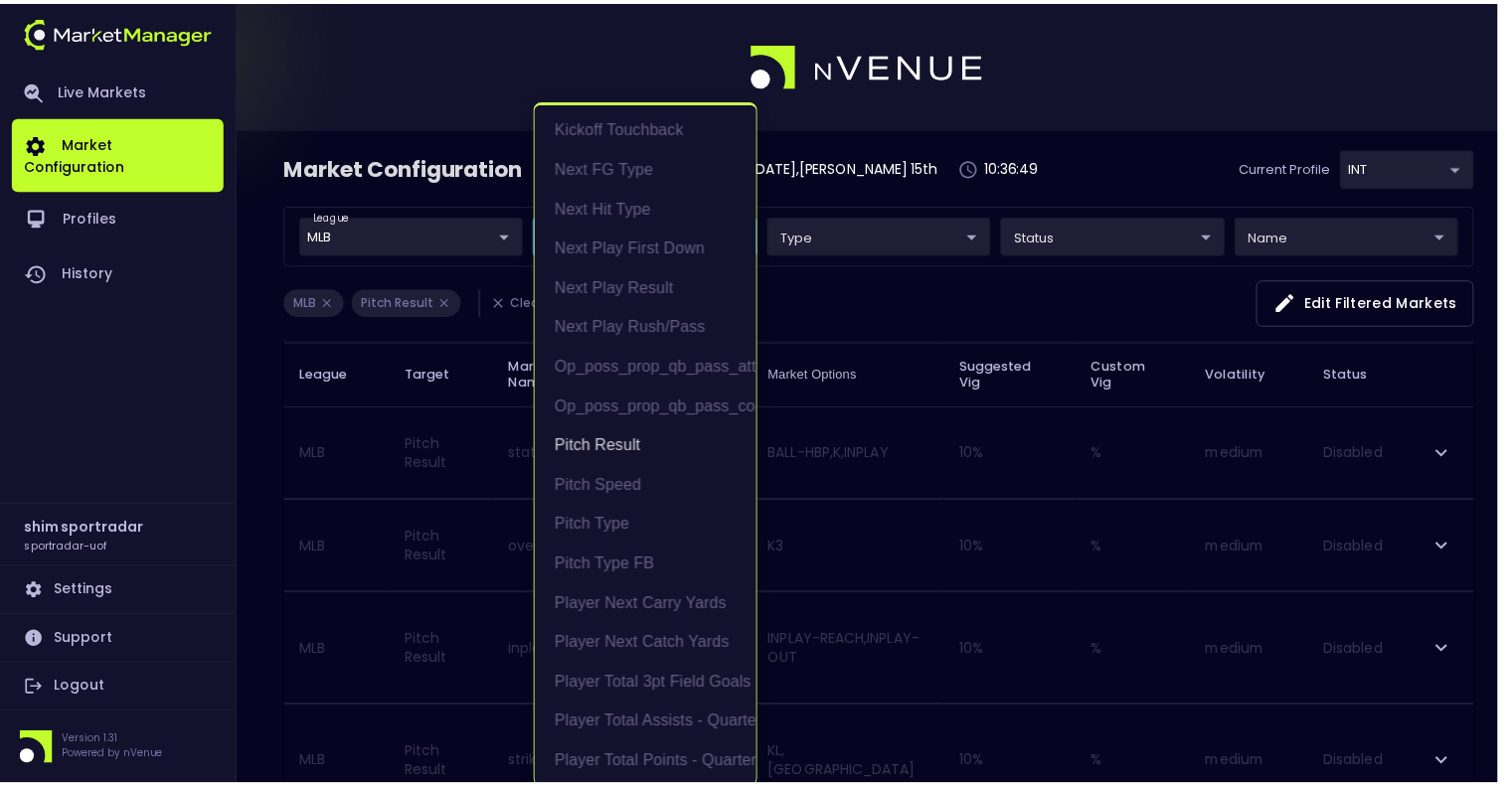 scroll, scrollTop: 0, scrollLeft: 0, axis: both 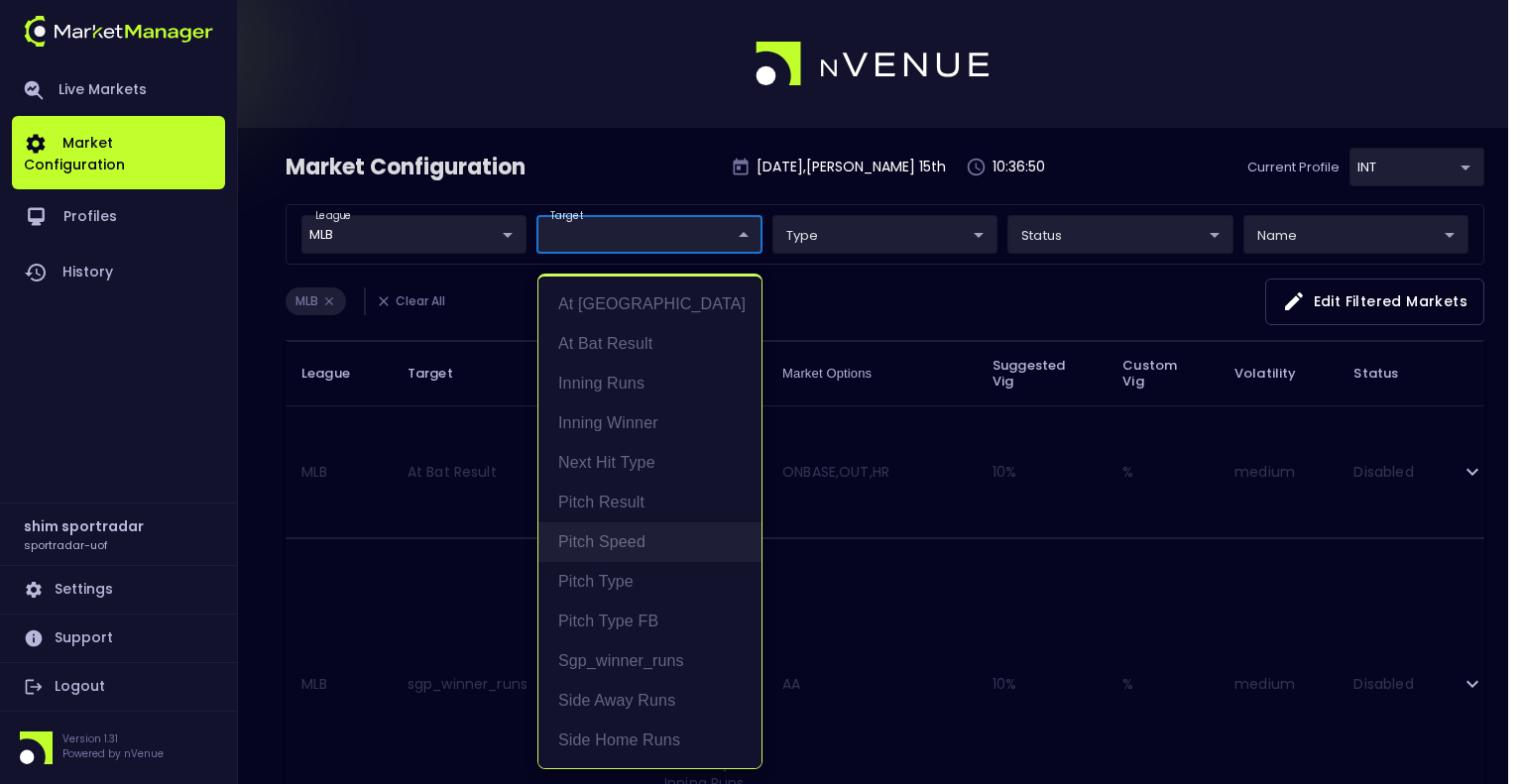 click on "Pitch Speed" at bounding box center (649, 542) 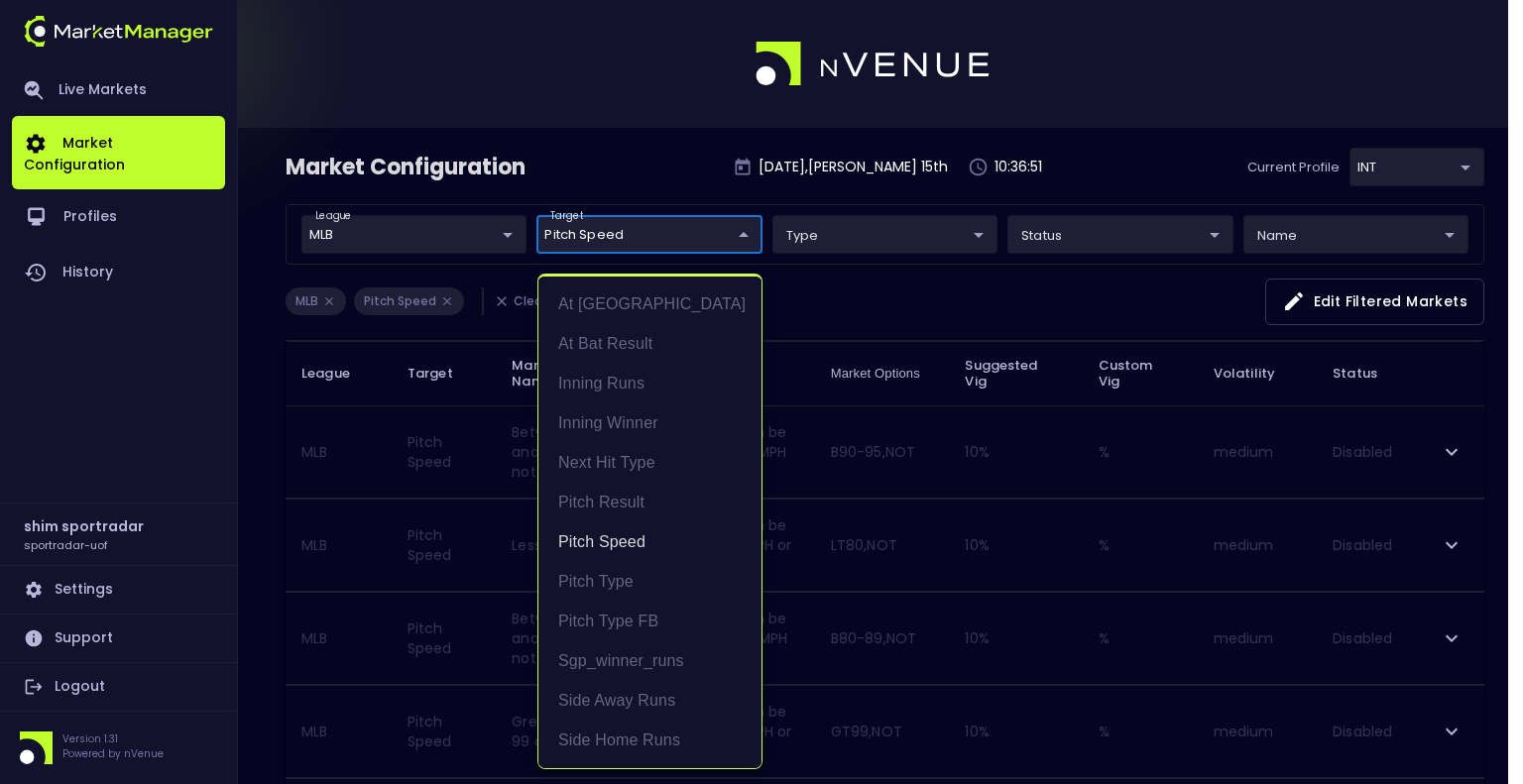 click at bounding box center [762, 392] 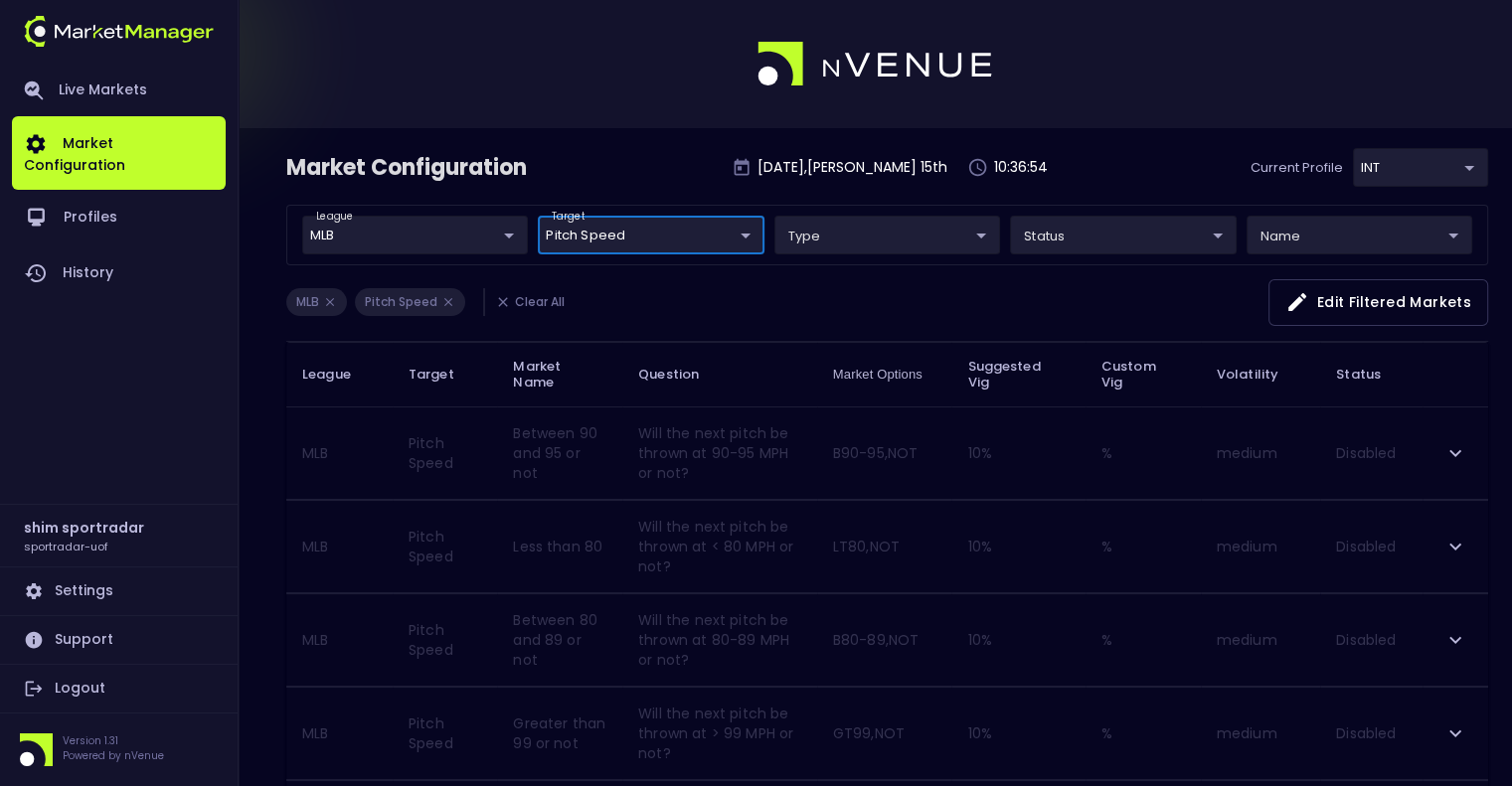click on "MLB   Pitch Speed   Clear All Edit filtered markets" at bounding box center [887, 310] 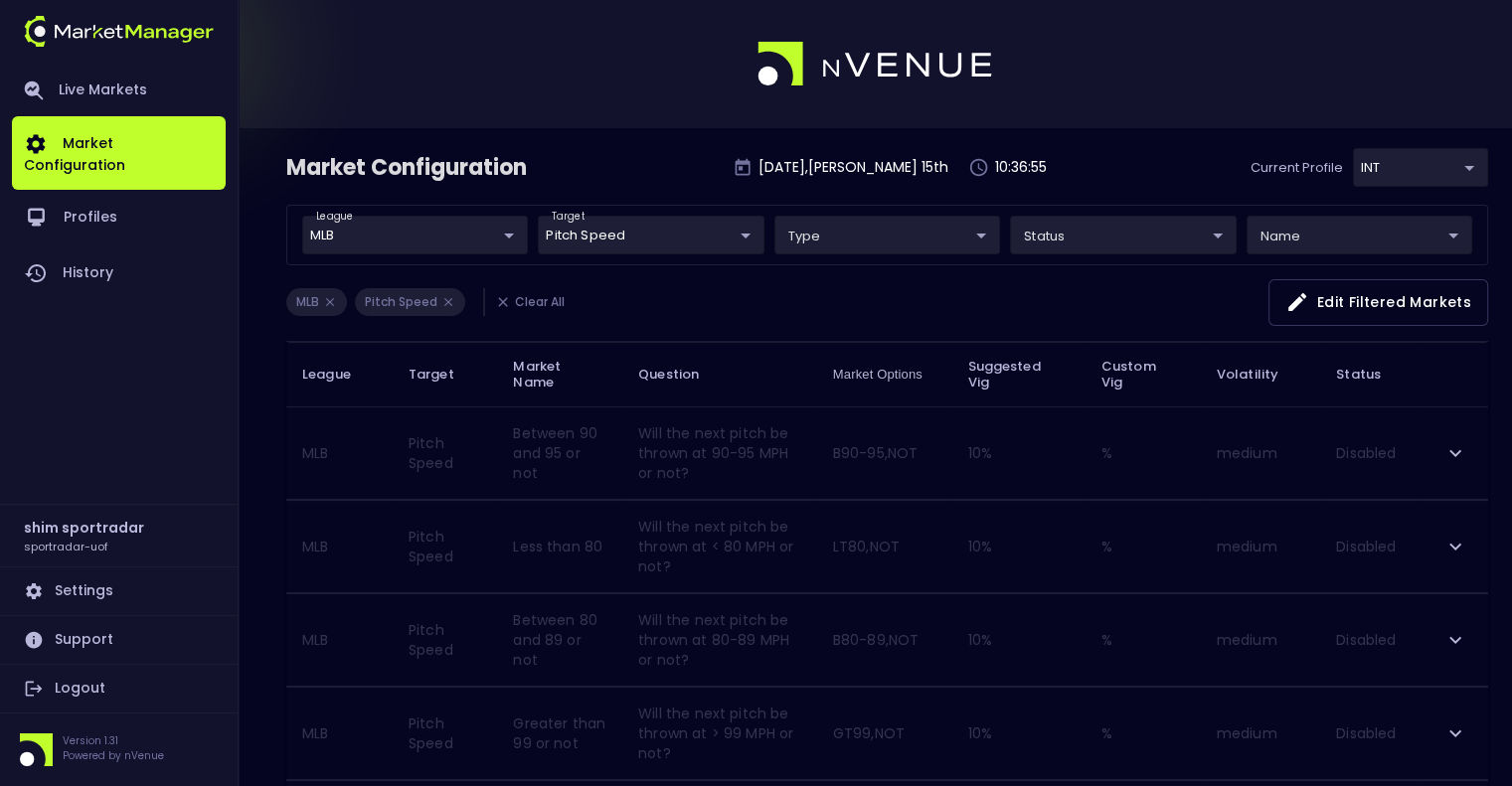 scroll, scrollTop: 409, scrollLeft: 0, axis: vertical 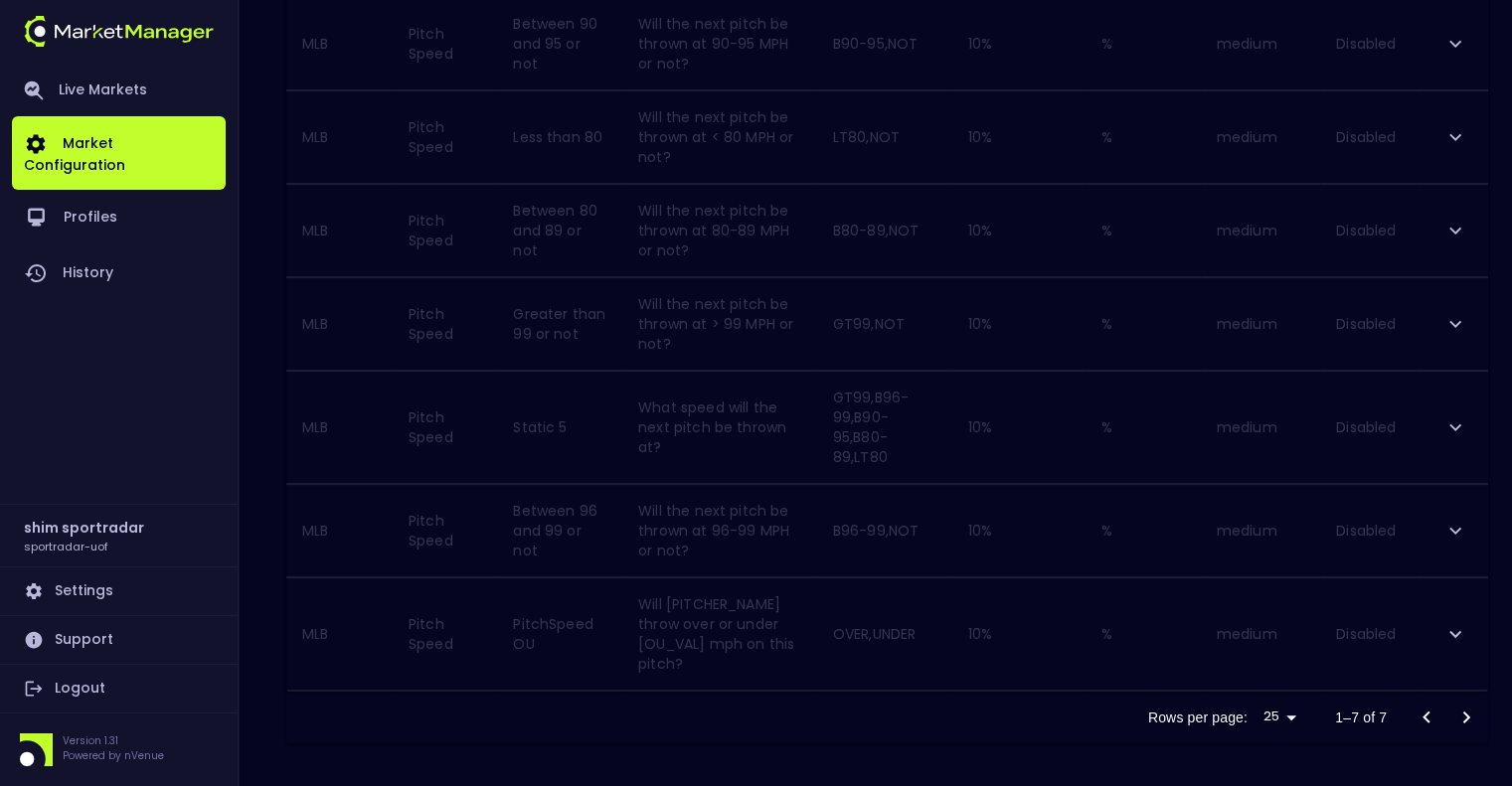 click 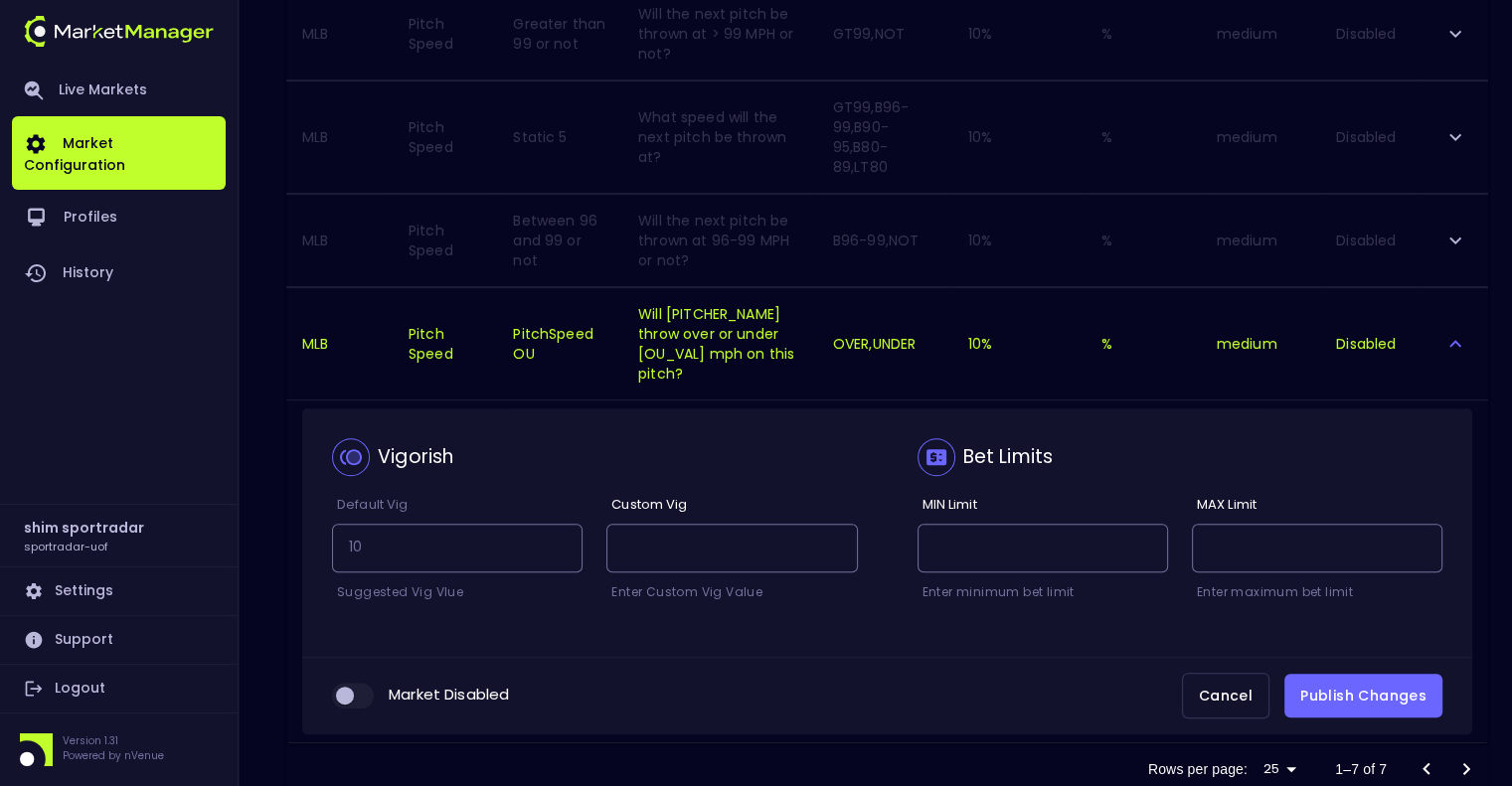scroll, scrollTop: 707, scrollLeft: 0, axis: vertical 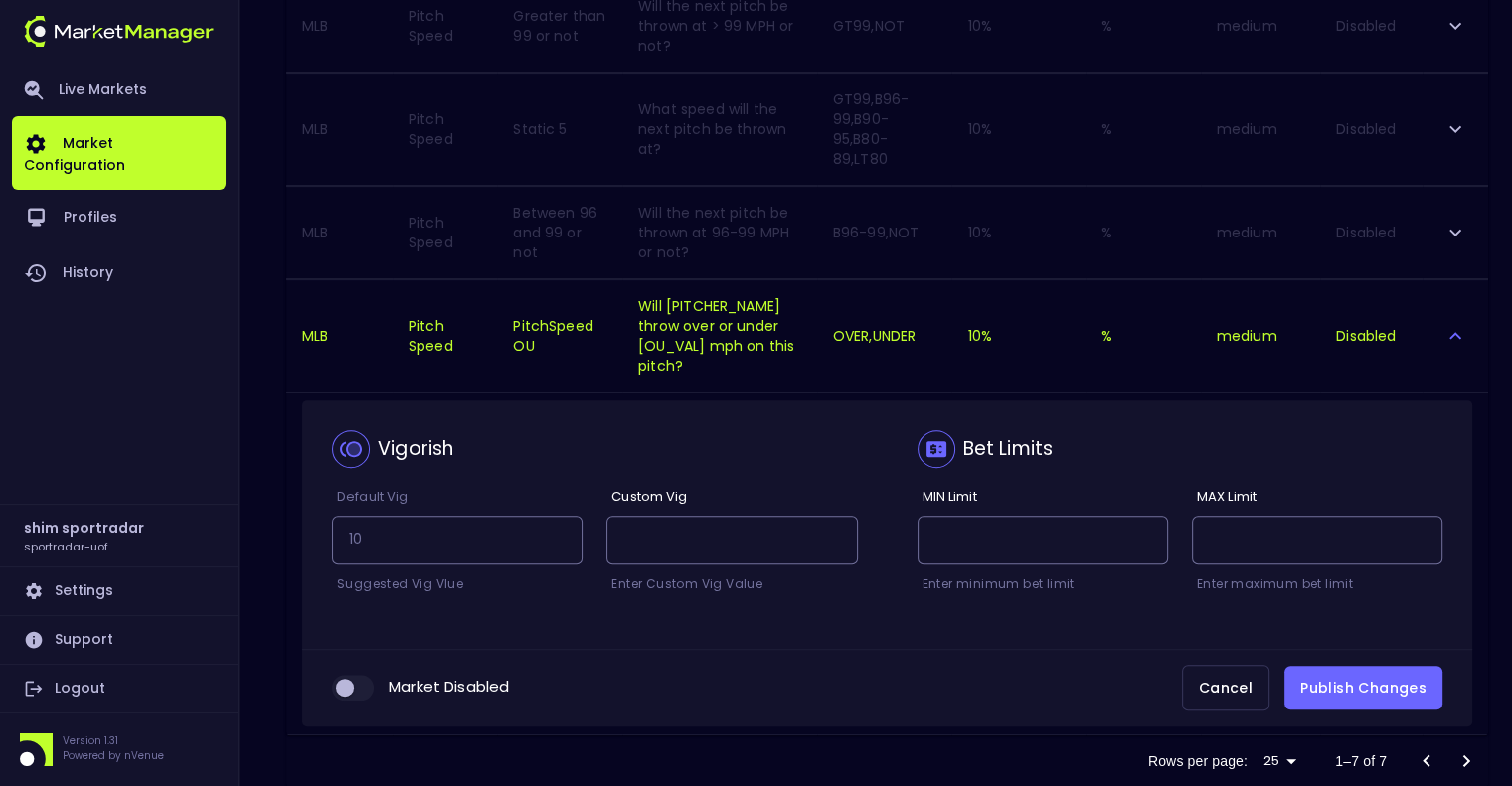 click at bounding box center (345, 688) 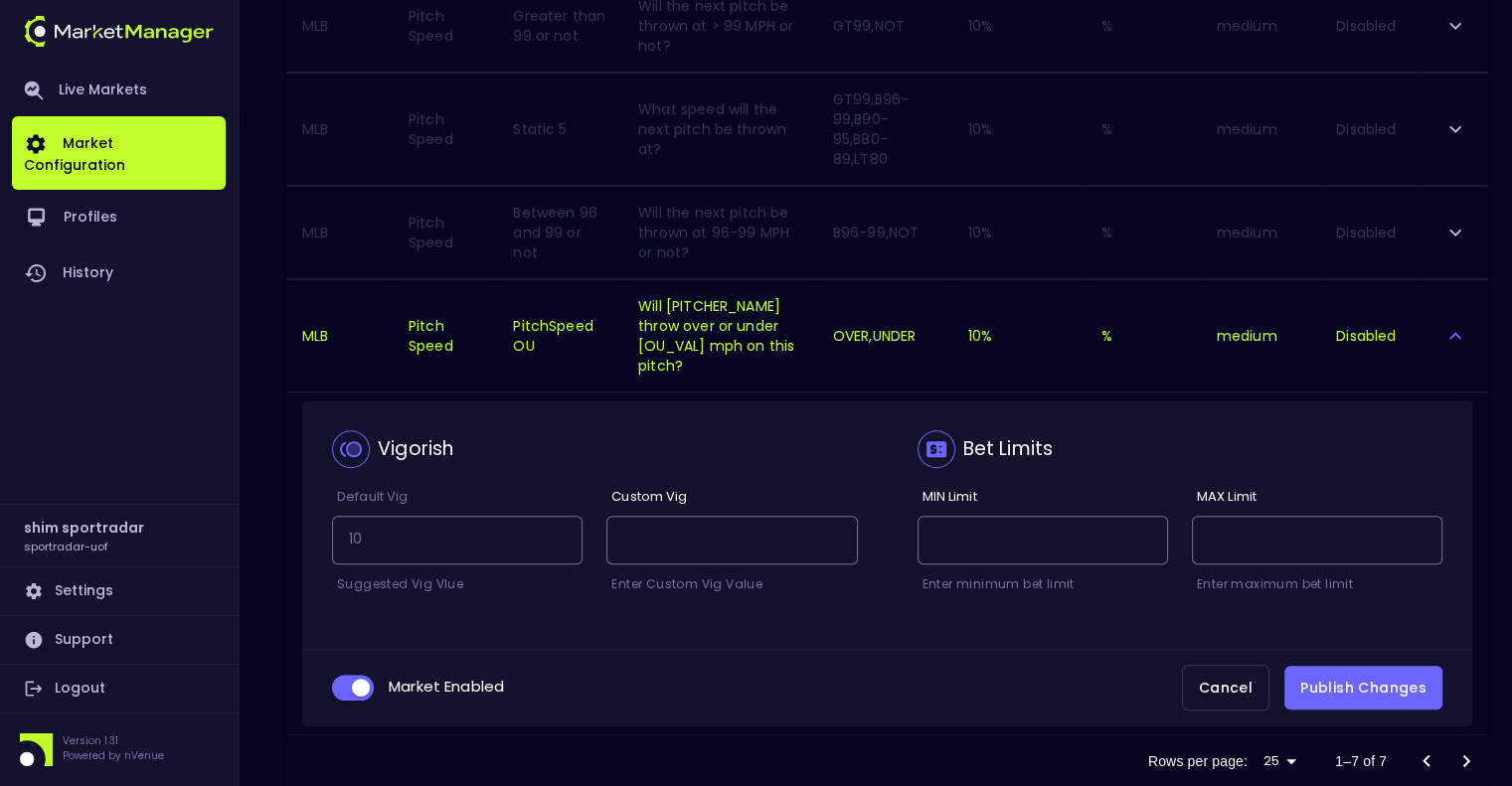 click on "Publish Changes" at bounding box center (1363, 688) 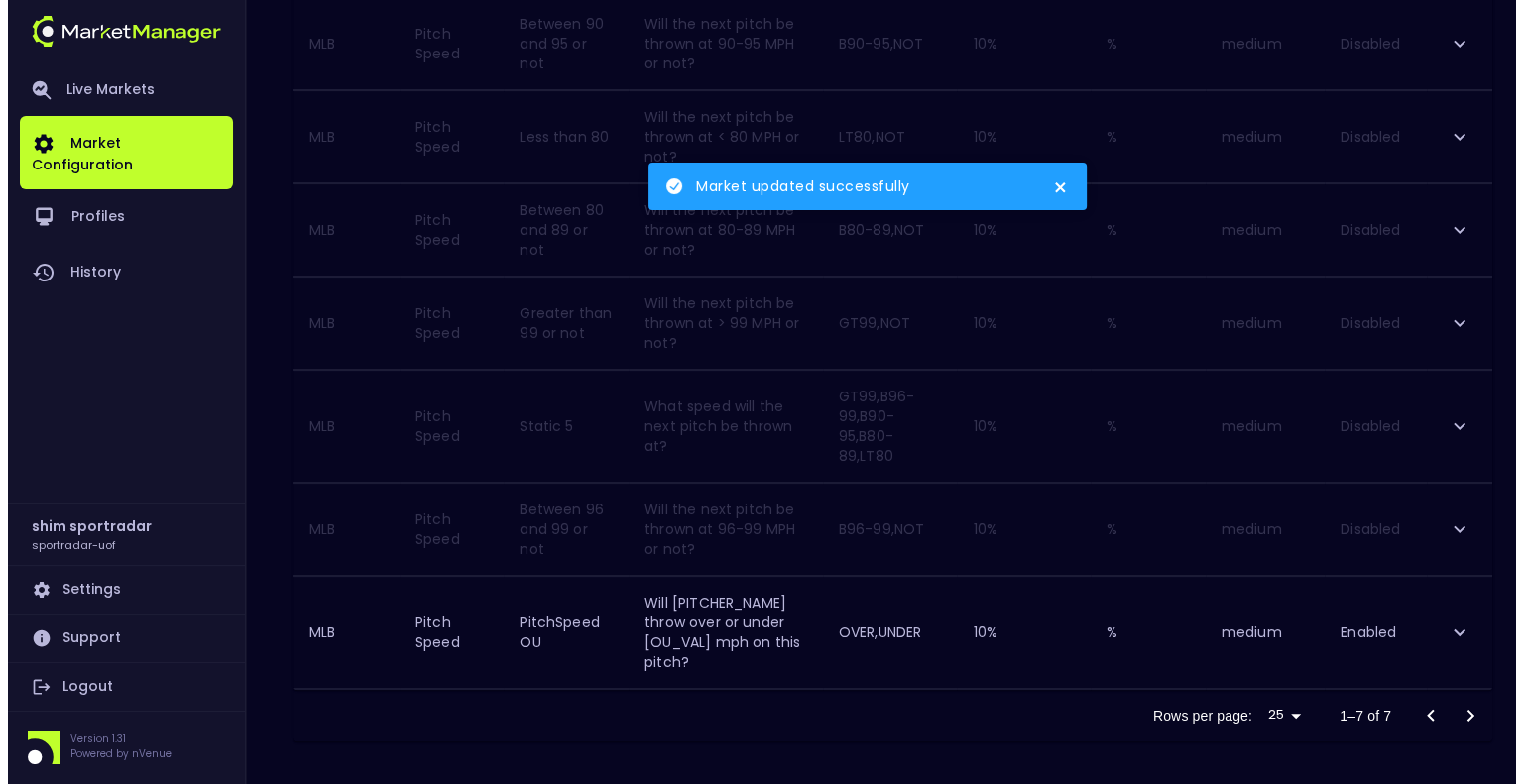 scroll, scrollTop: 0, scrollLeft: 0, axis: both 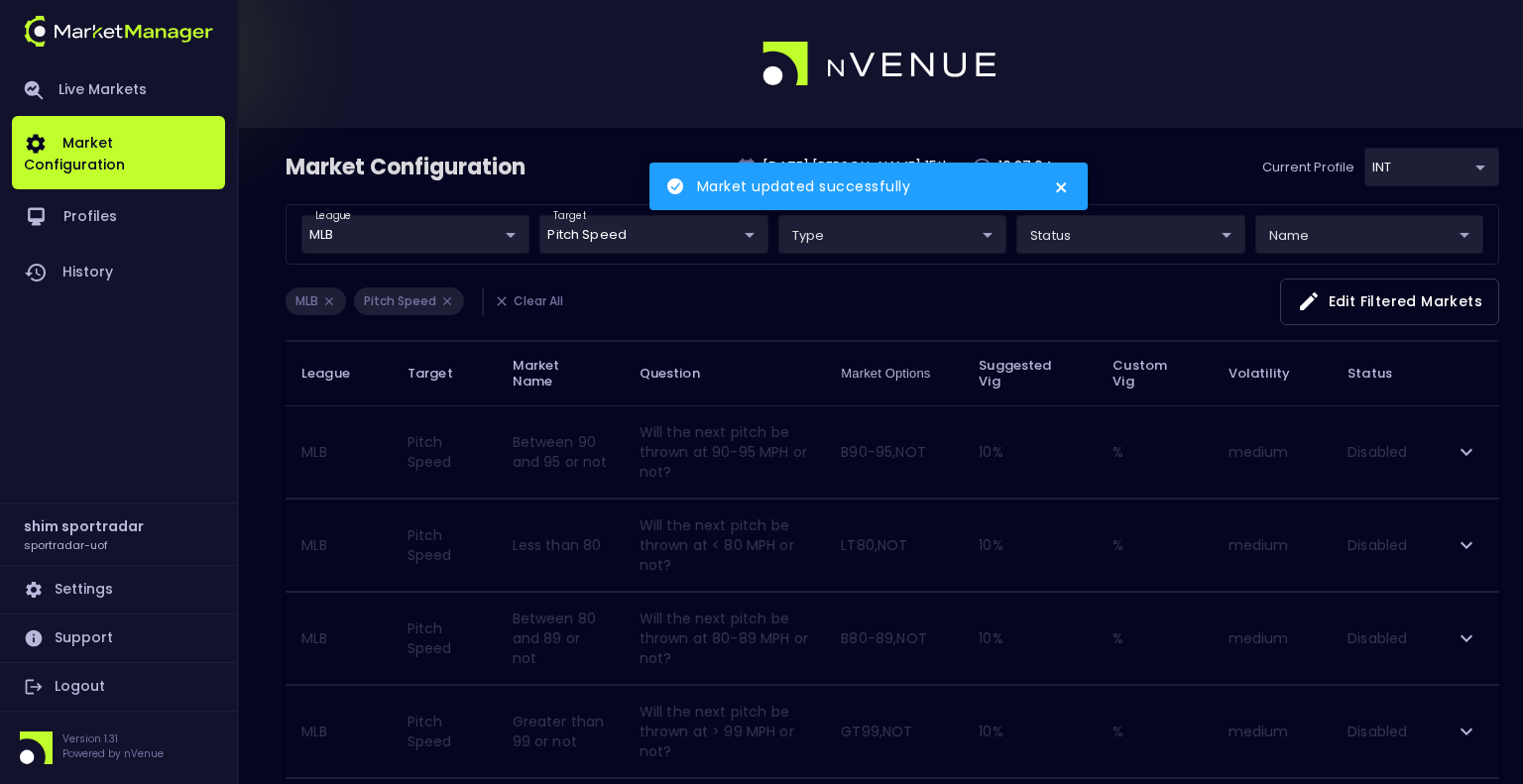 click on "Market updated successfully Live Markets Market Configuration Profiles History shim   sportradar sportradar-uof Settings Support Logout   Version 1.31  Powered by nVenue Market Configuration [DATE] ,  [PERSON_NAME]   15 th 10:37:04 Current Profile INT c73b6449-fefe-4a57-a4bc-3a80be6692d9 Select league MLB MLB ​ target Pitch Speed Pitch Speed ​ type ​ ​ status ​ ​ name ​ ​ MLB   Pitch Speed   Clear All Edit filtered markets League Target Market Name Question Market Options Suggested Vig Custom Vig Volatility   Status MLB Pitch Speed Between 90 and 95 or not Will the next pitch be thrown at 90-95 MPH or not? B90-95,NOT 10  %  % medium Disabled MLB Pitch Speed Less than 80 Will the next pitch be thrown at < 80 MPH or not? LT80,NOT 10  %  % medium Disabled MLB Pitch Speed Between 80 and 89 or not Will the next pitch be thrown at 80-89 MPH or not? B80-89,NOT 10  %  % medium Disabled MLB Pitch Speed Greater than 99 or not Will the next pitch be thrown at > 99 MPH or not? GT99,NOT 10  %  % medium Disabled" at bounding box center (762, 599) 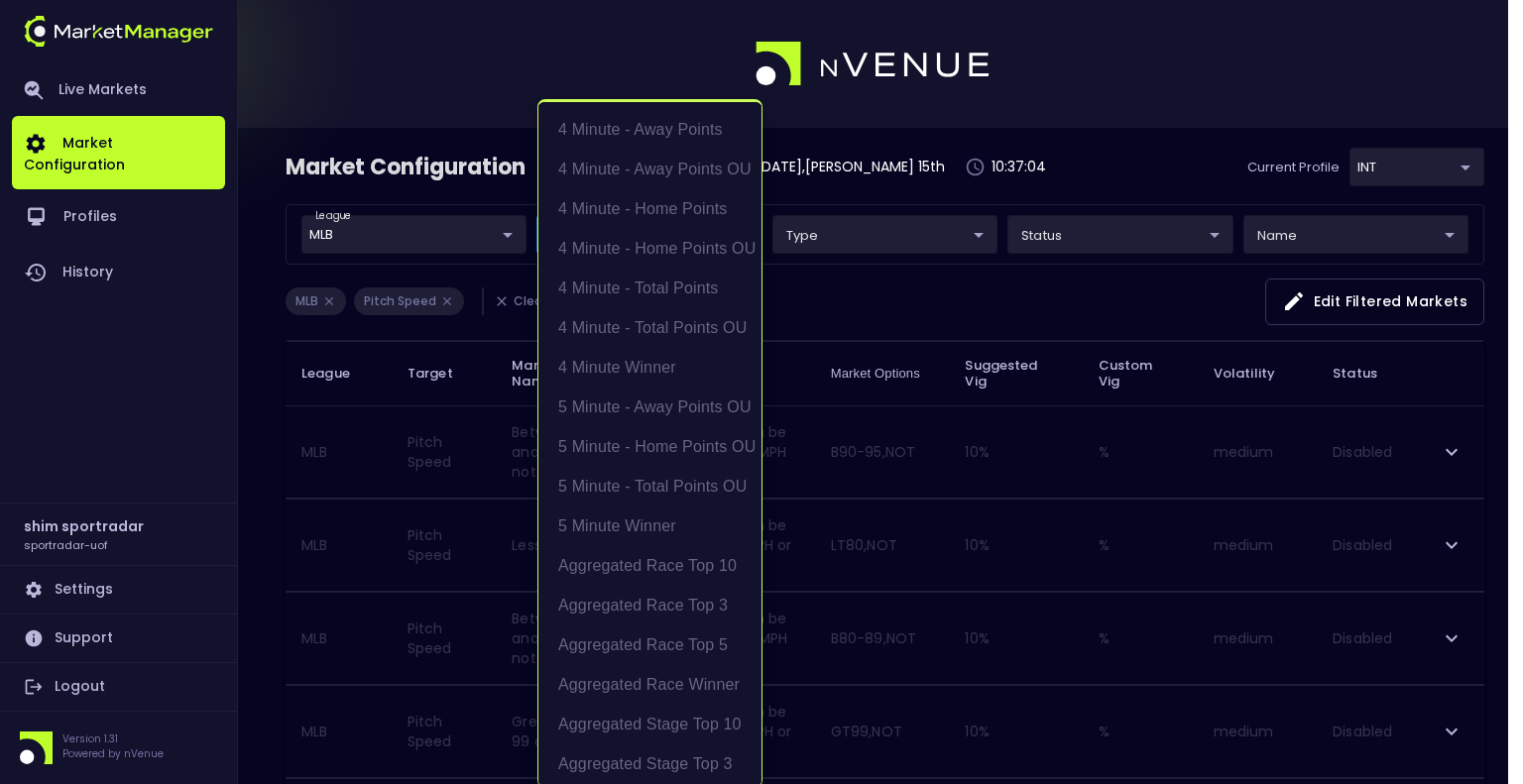 scroll, scrollTop: 1905, scrollLeft: 0, axis: vertical 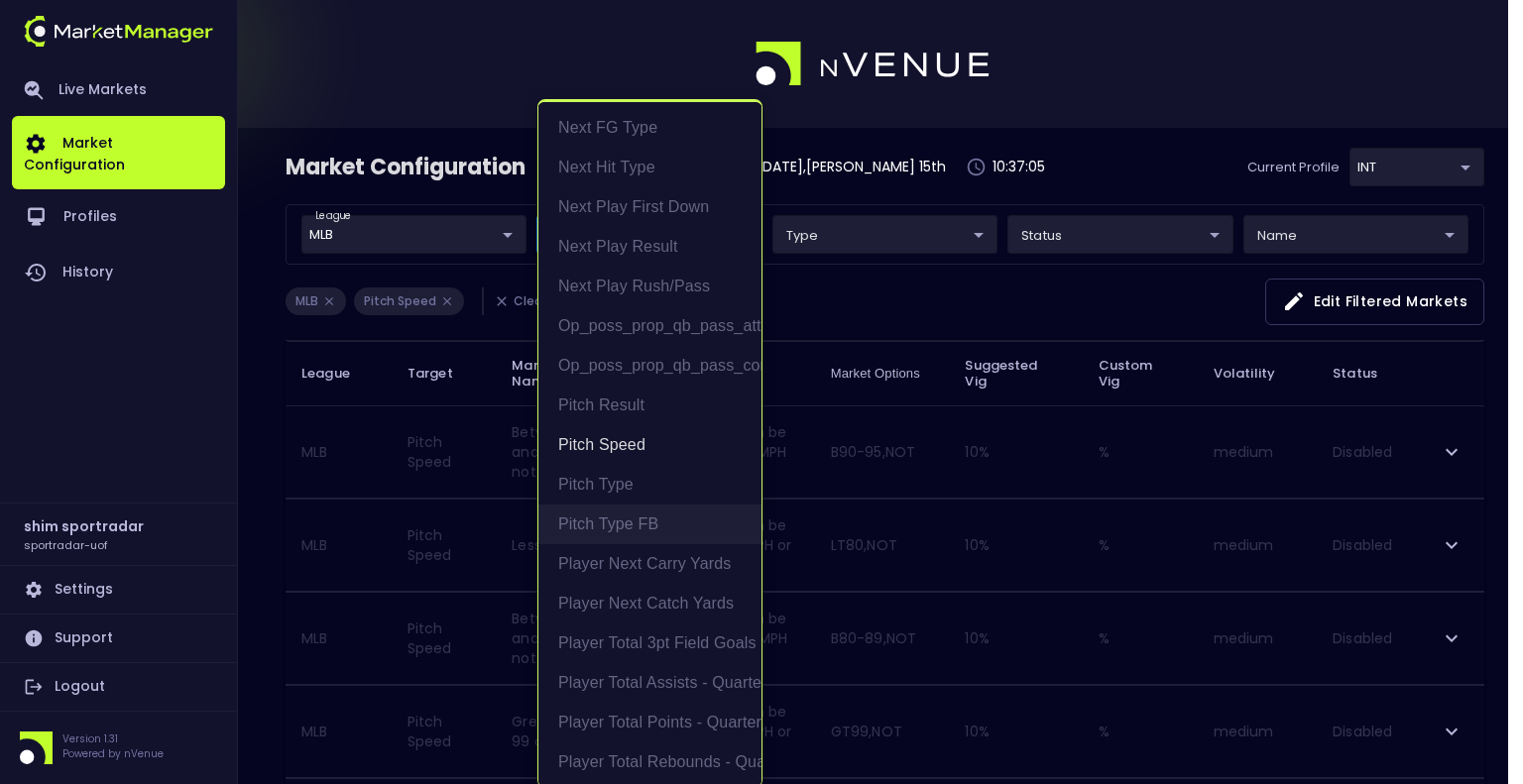 click on "Pitch Type FB" at bounding box center [649, 524] 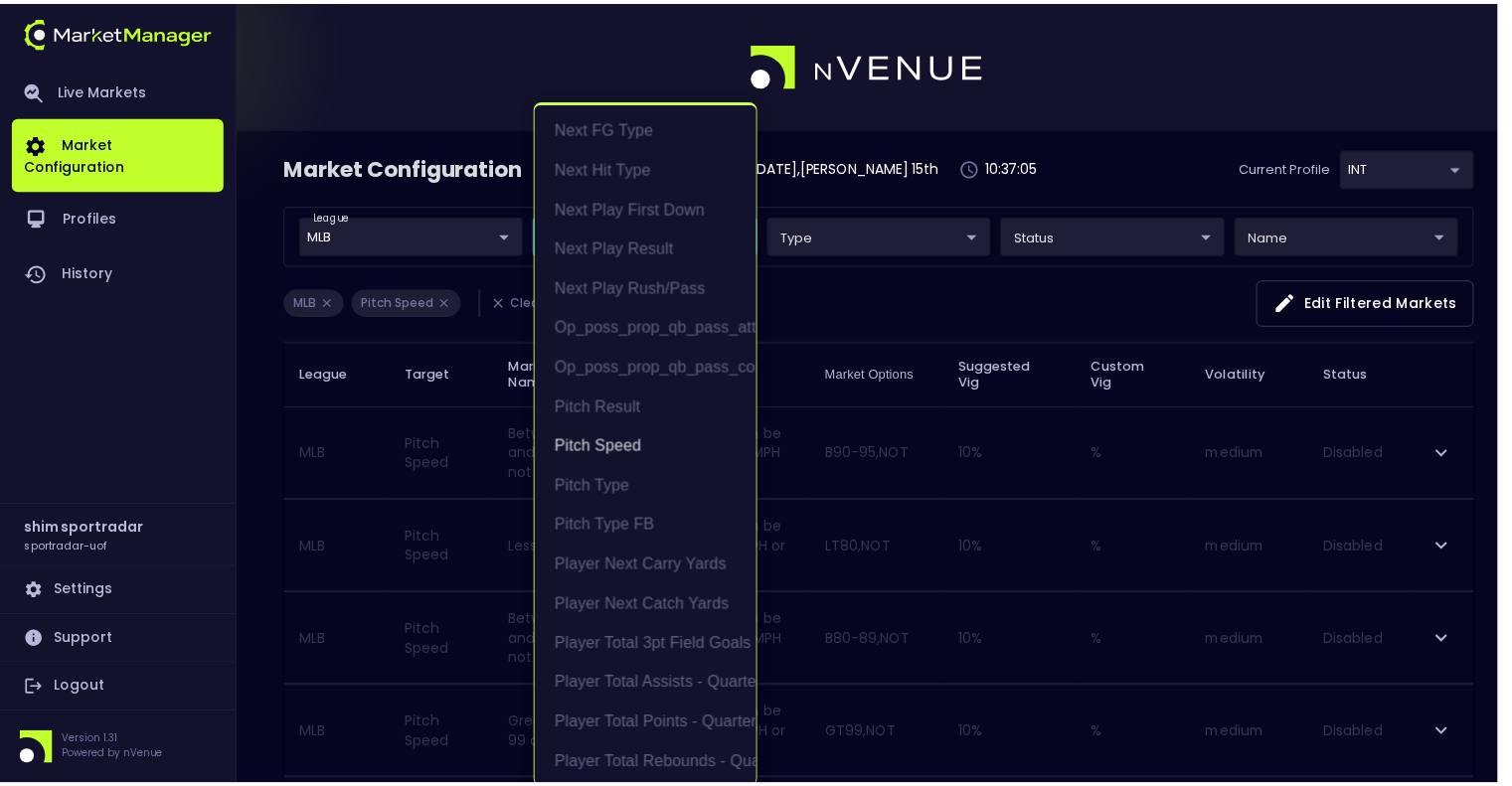 scroll, scrollTop: 0, scrollLeft: 0, axis: both 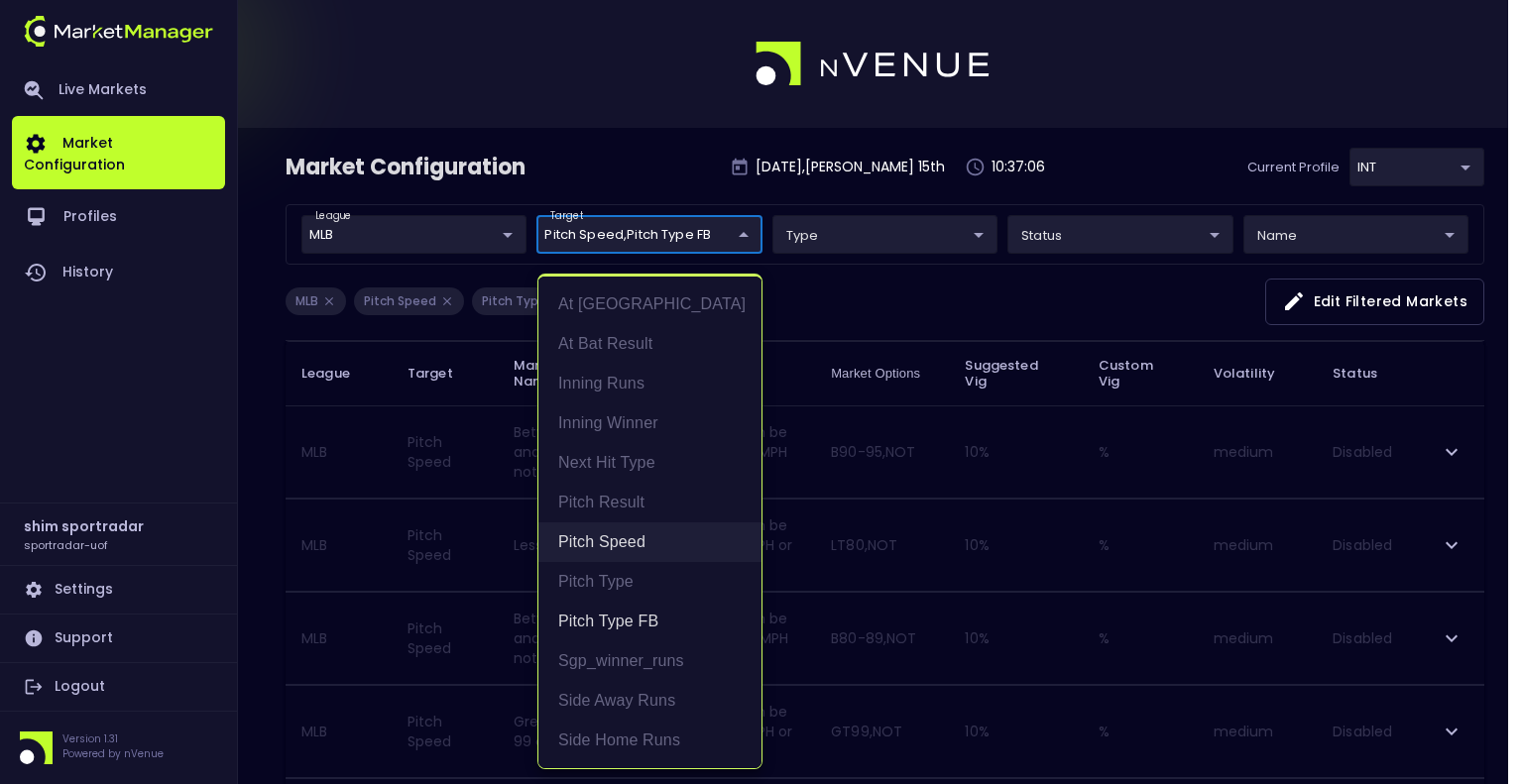 click on "Pitch Speed" at bounding box center [649, 542] 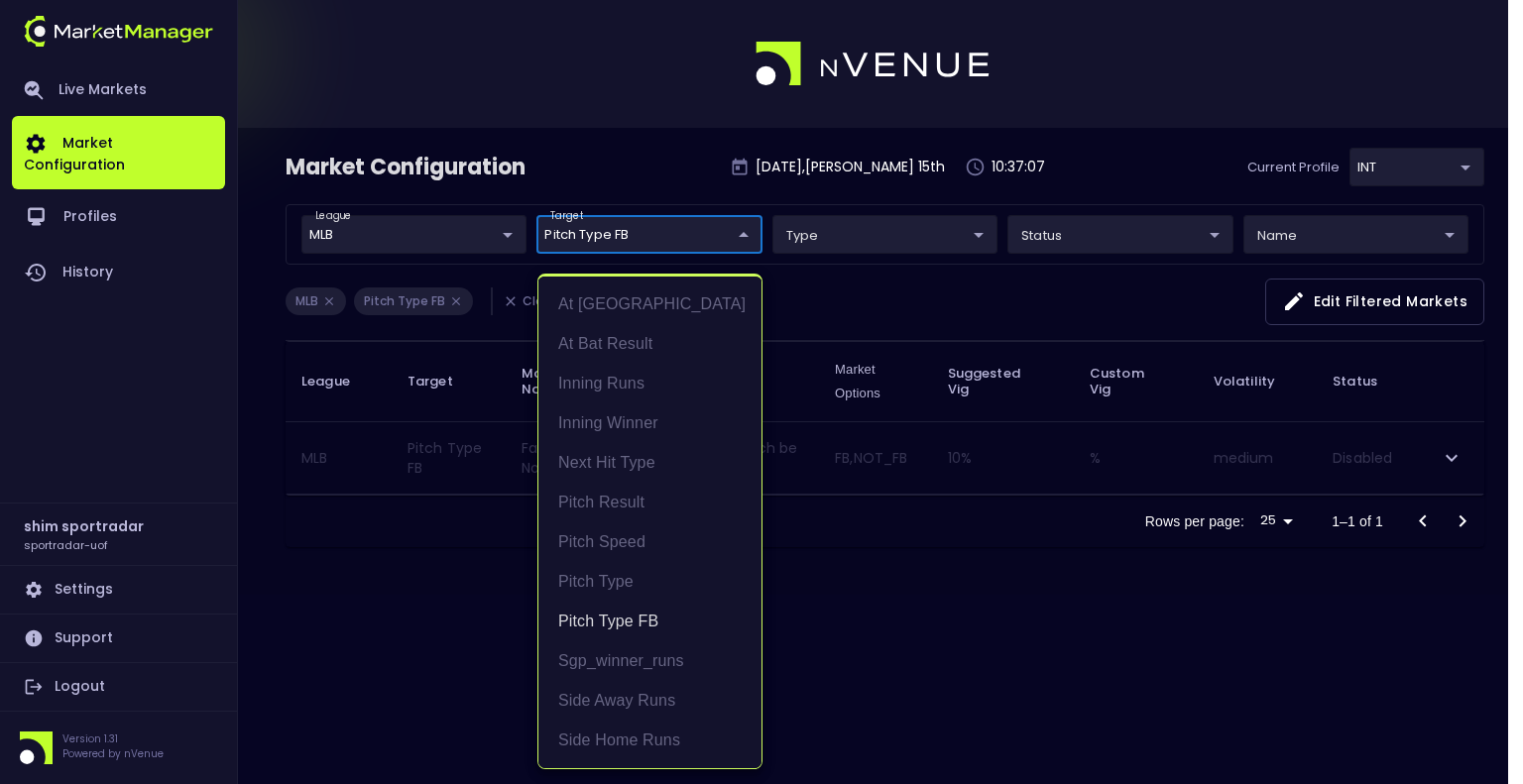 click at bounding box center [762, 392] 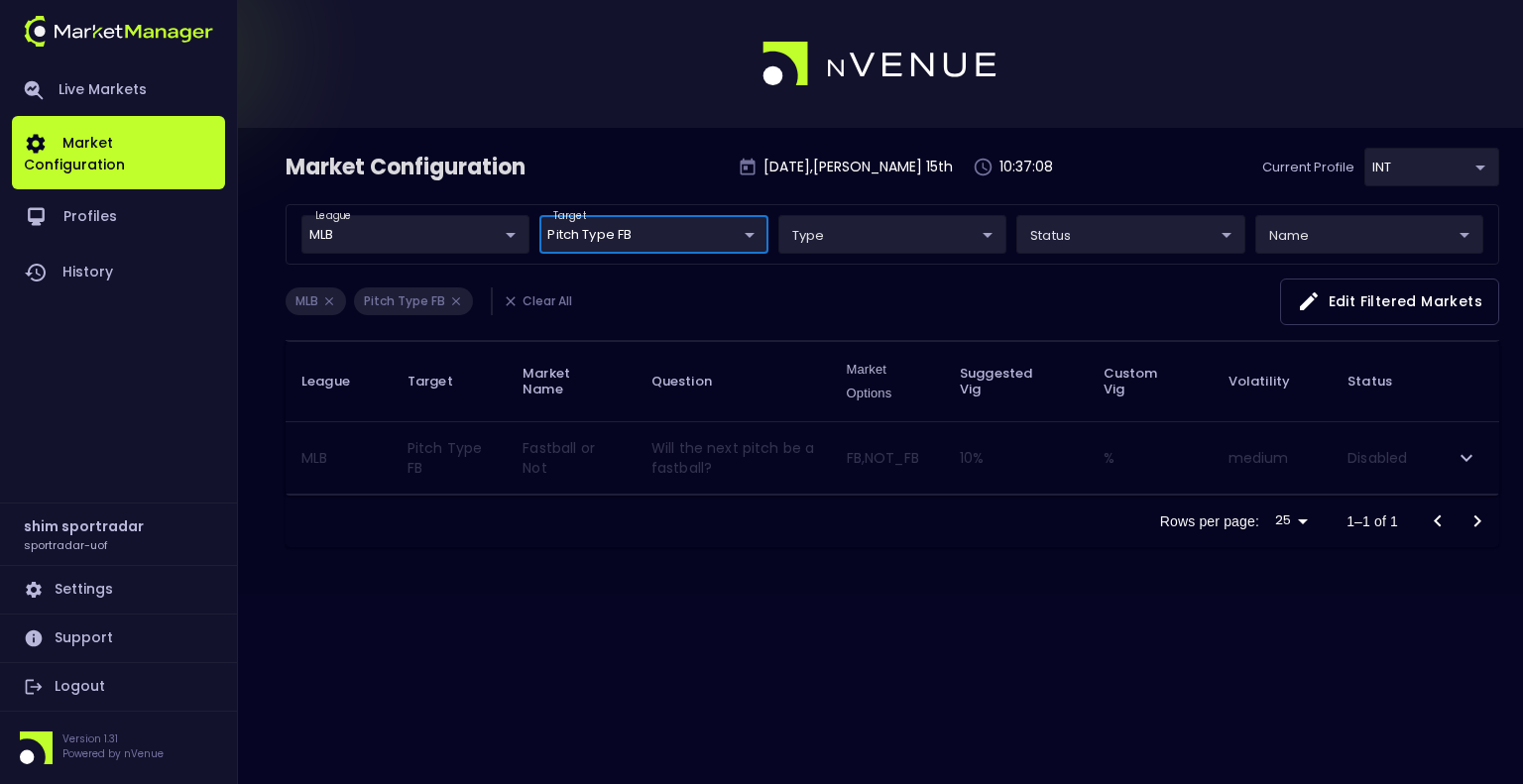 click 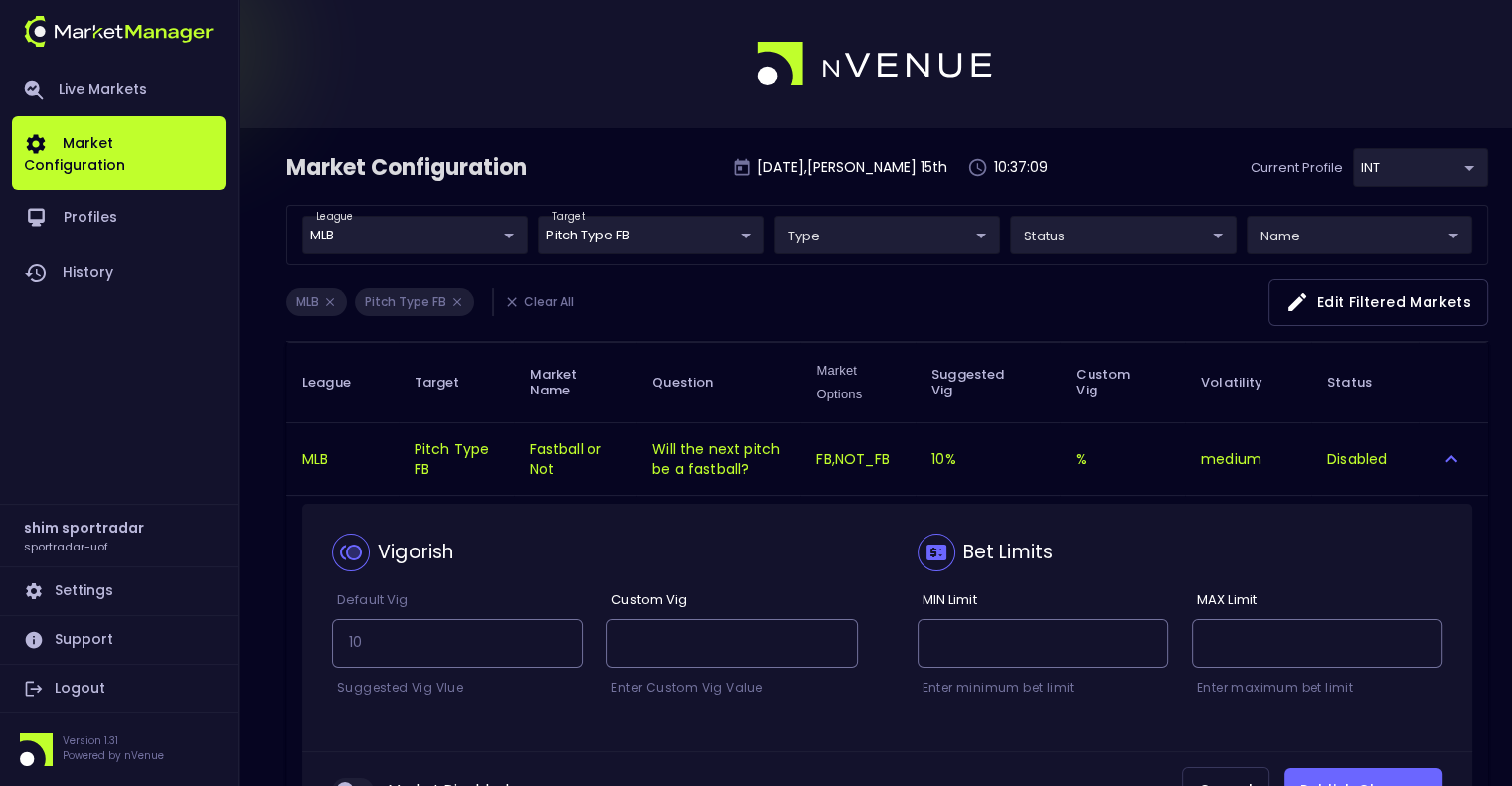 scroll, scrollTop: 148, scrollLeft: 0, axis: vertical 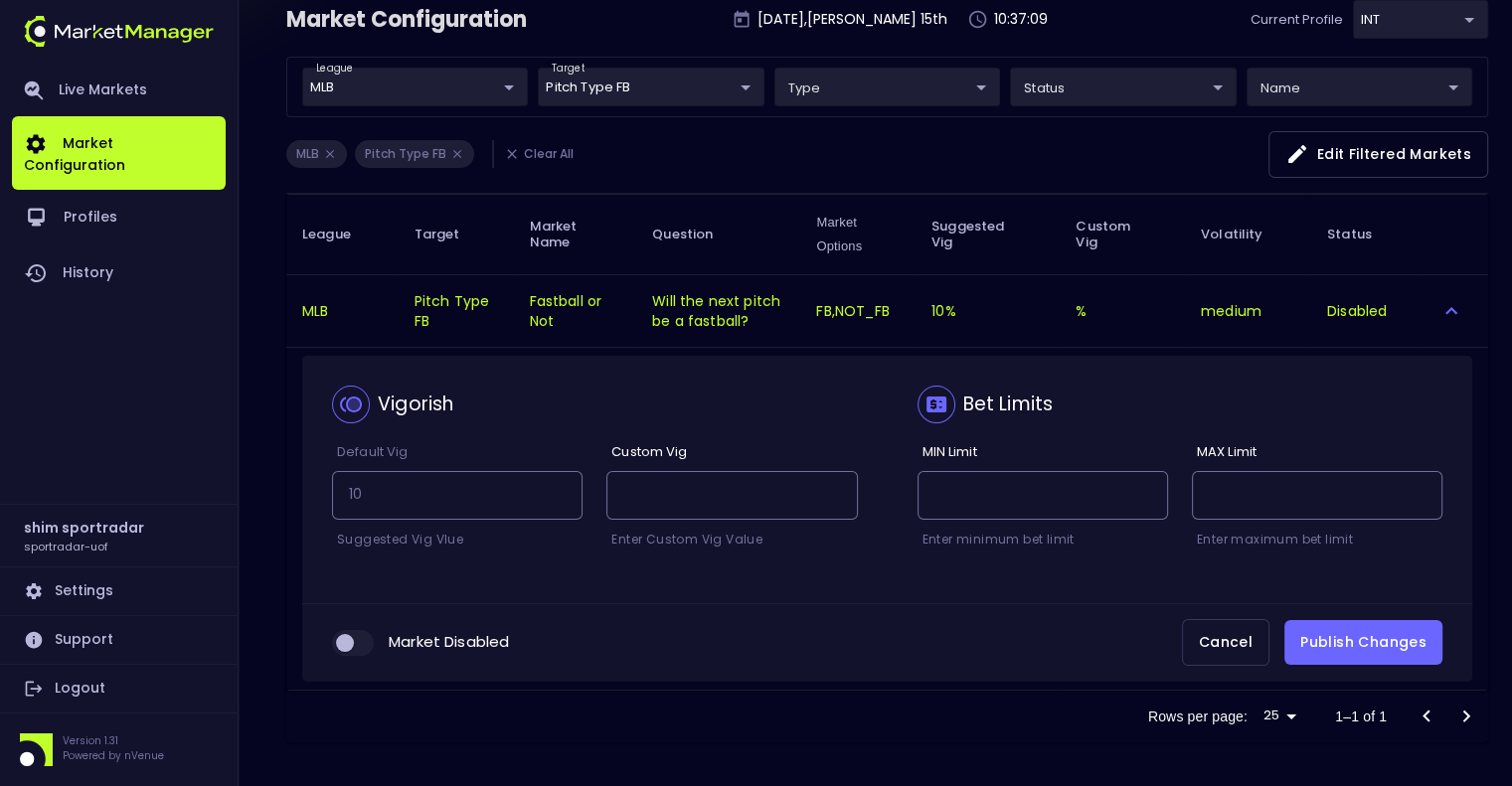 click at bounding box center (345, 643) 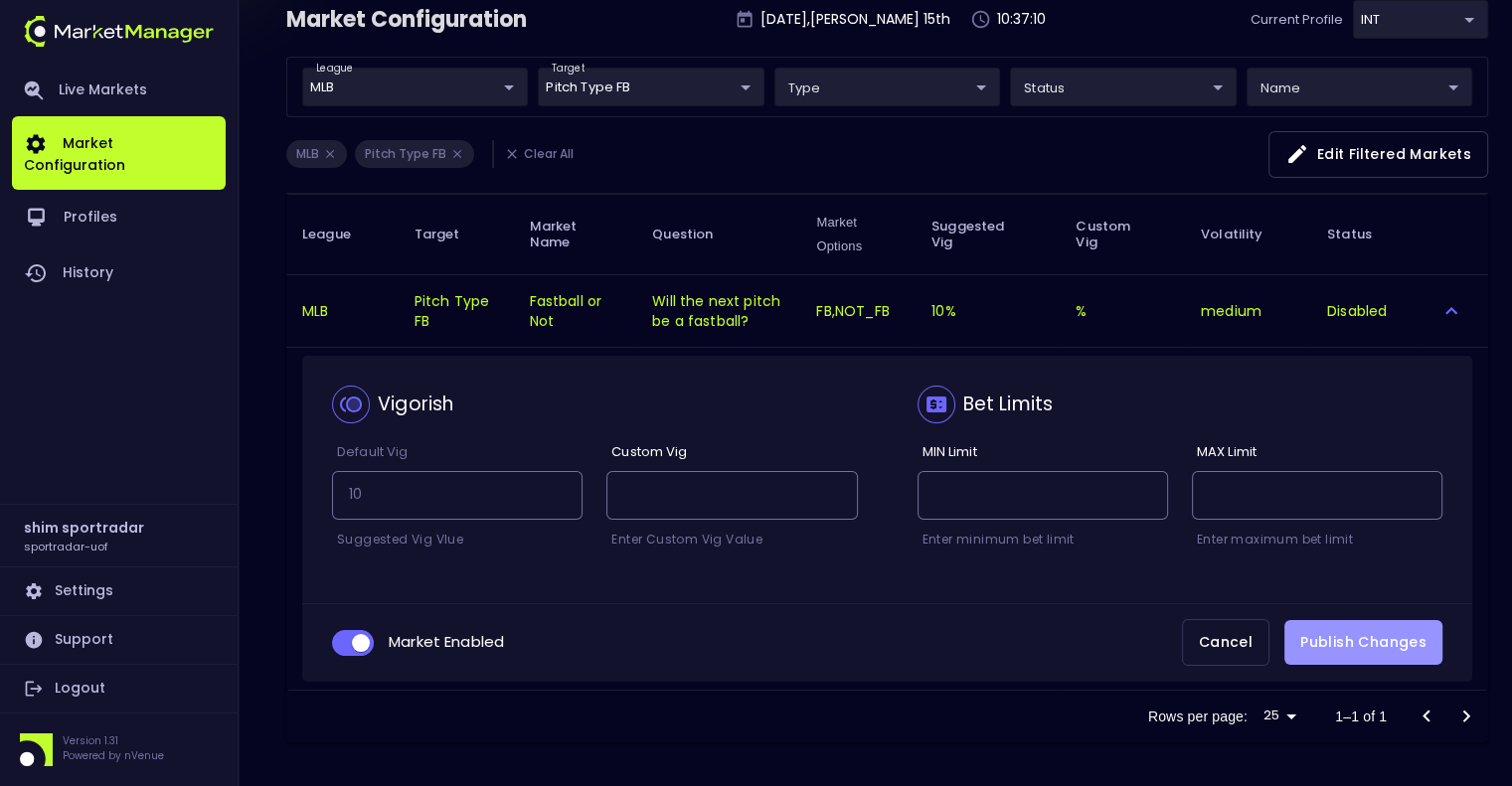 click on "Publish Changes" at bounding box center (1363, 642) 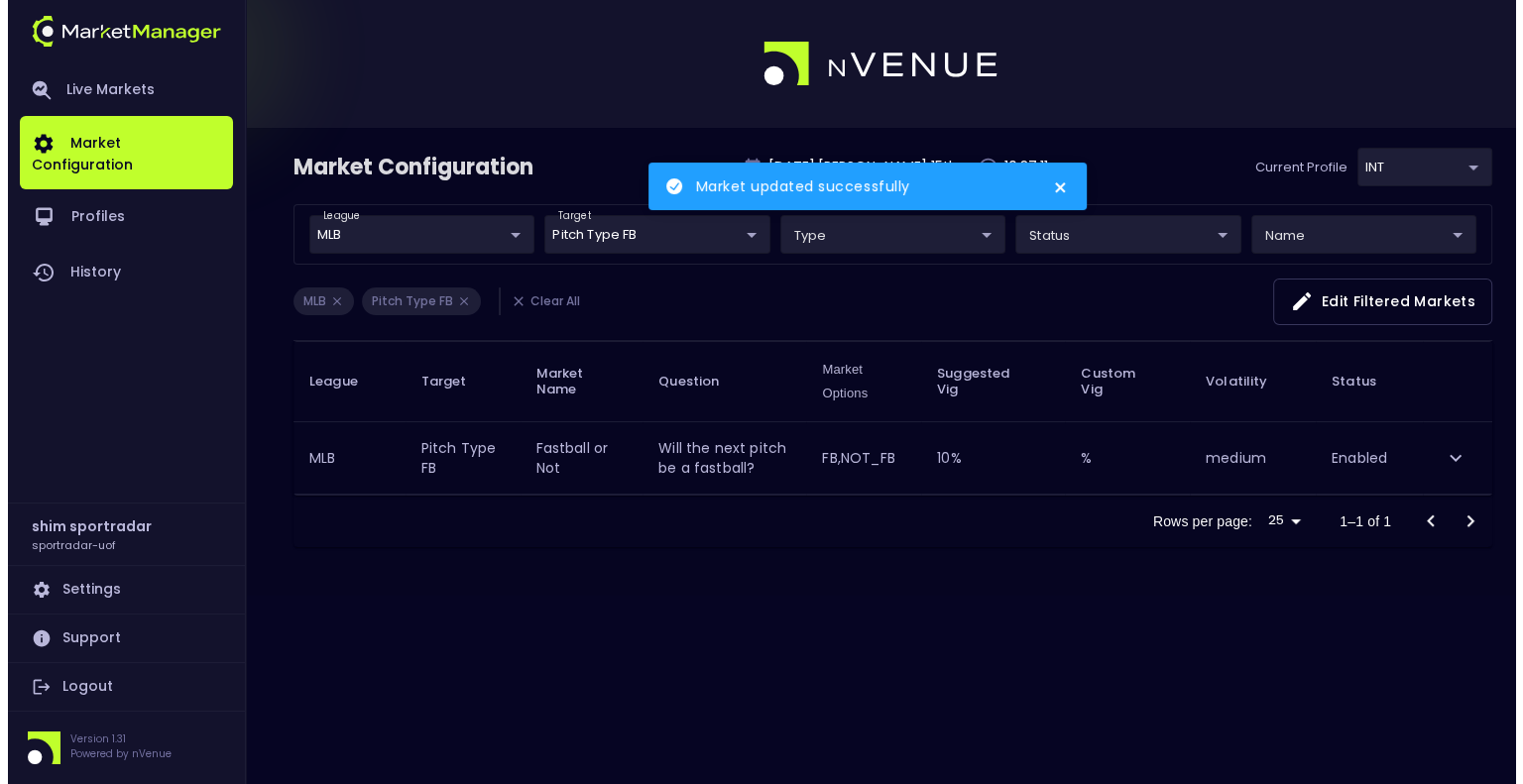 scroll, scrollTop: 0, scrollLeft: 0, axis: both 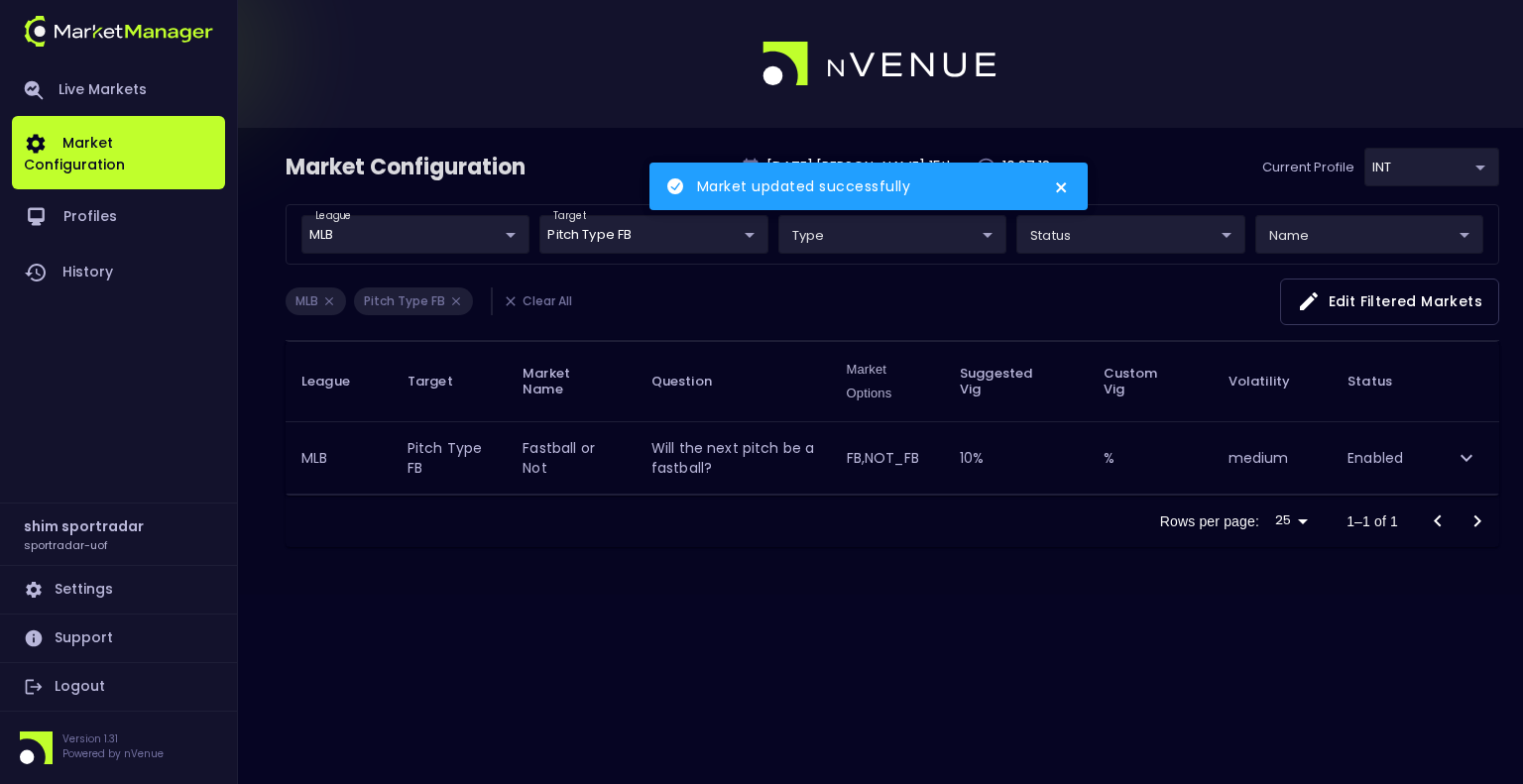 click 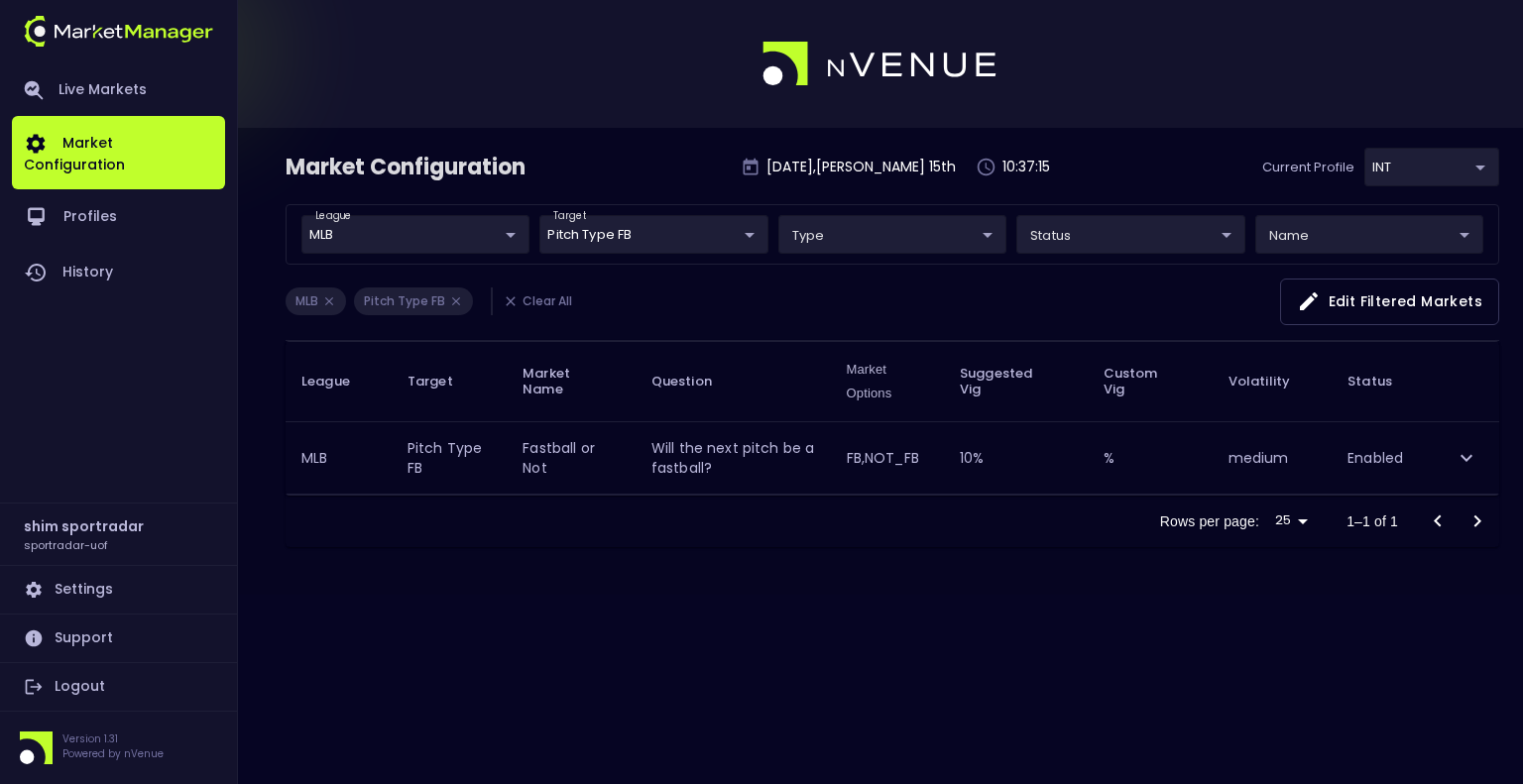 click on "Live Markets Market Configuration Profiles History shim   sportradar sportradar-uof Settings Support Logout   Version 1.31  Powered by nVenue Market Configuration [DATE] ,  [PERSON_NAME]   15 th 10:37:15 Current Profile INT c73b6449-fefe-4a57-a4bc-3a80be6692d9 Select league MLB MLB ​ target Pitch Type FB Pitch Type FB ​ type ​ ​ status ​ ​ name ​ ​ MLB   Pitch Type FB   Clear All Edit filtered markets League Target Market Name Question Market Options Suggested Vig Custom Vig Volatility   Status MLB Pitch Type FB Fastball or Not Will the next pitch be a fastball? FB,NOT_FB 10  %  % medium Enabled Rows per page: 25 25 1–1 of 1" at bounding box center (762, 392) 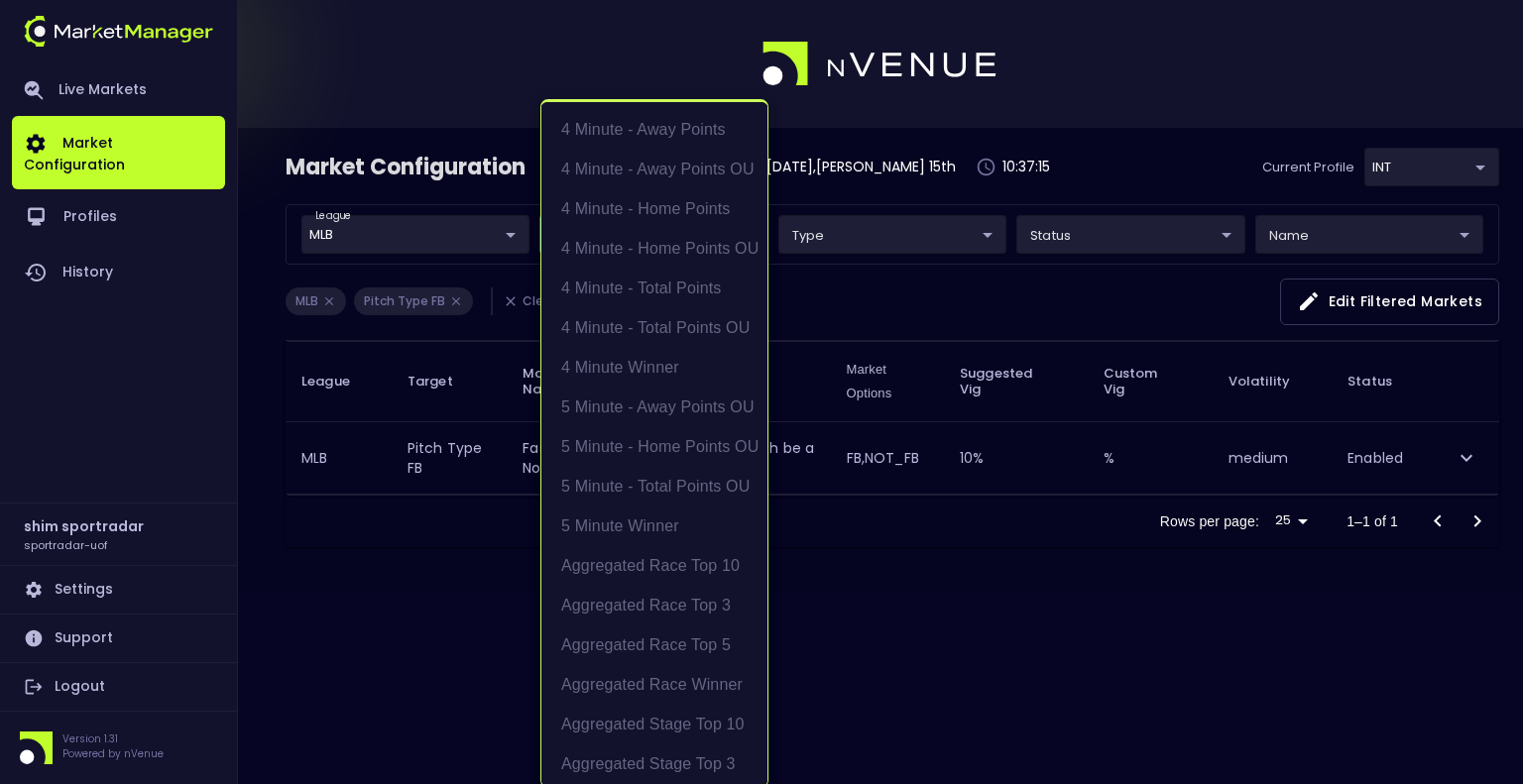 scroll, scrollTop: 1984, scrollLeft: 0, axis: vertical 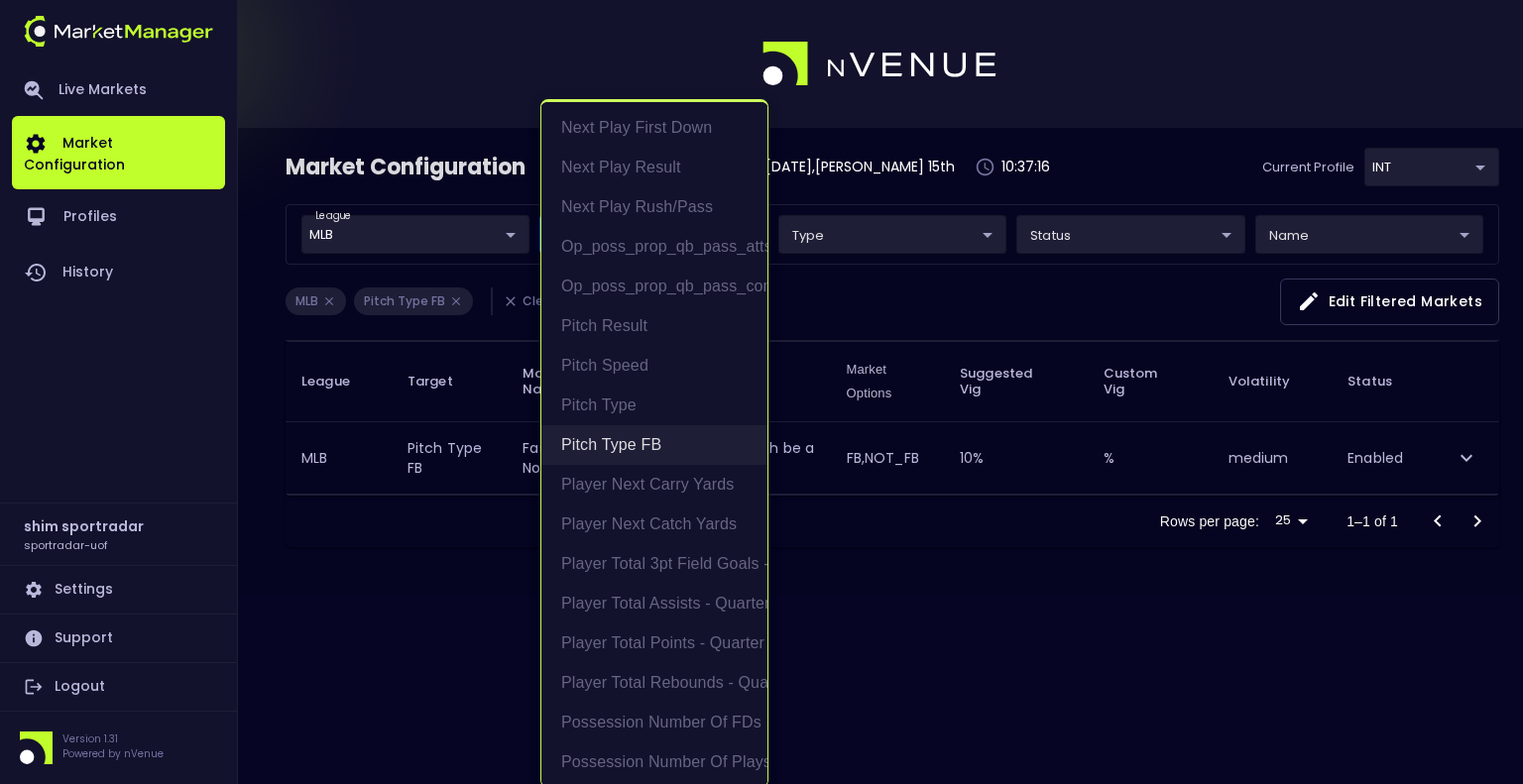 click on "Pitch Type FB" at bounding box center [654, 445] 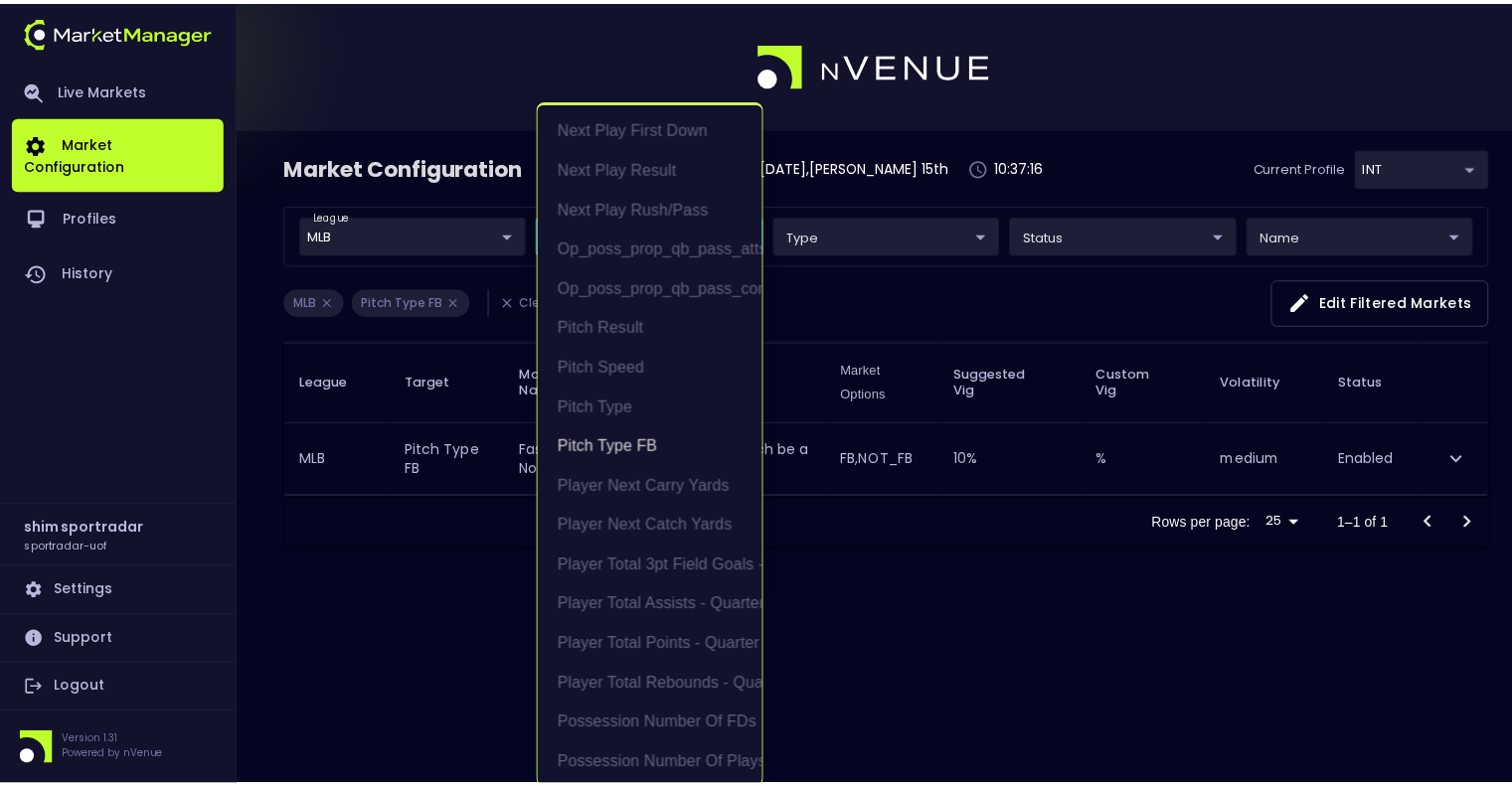 scroll, scrollTop: 0, scrollLeft: 0, axis: both 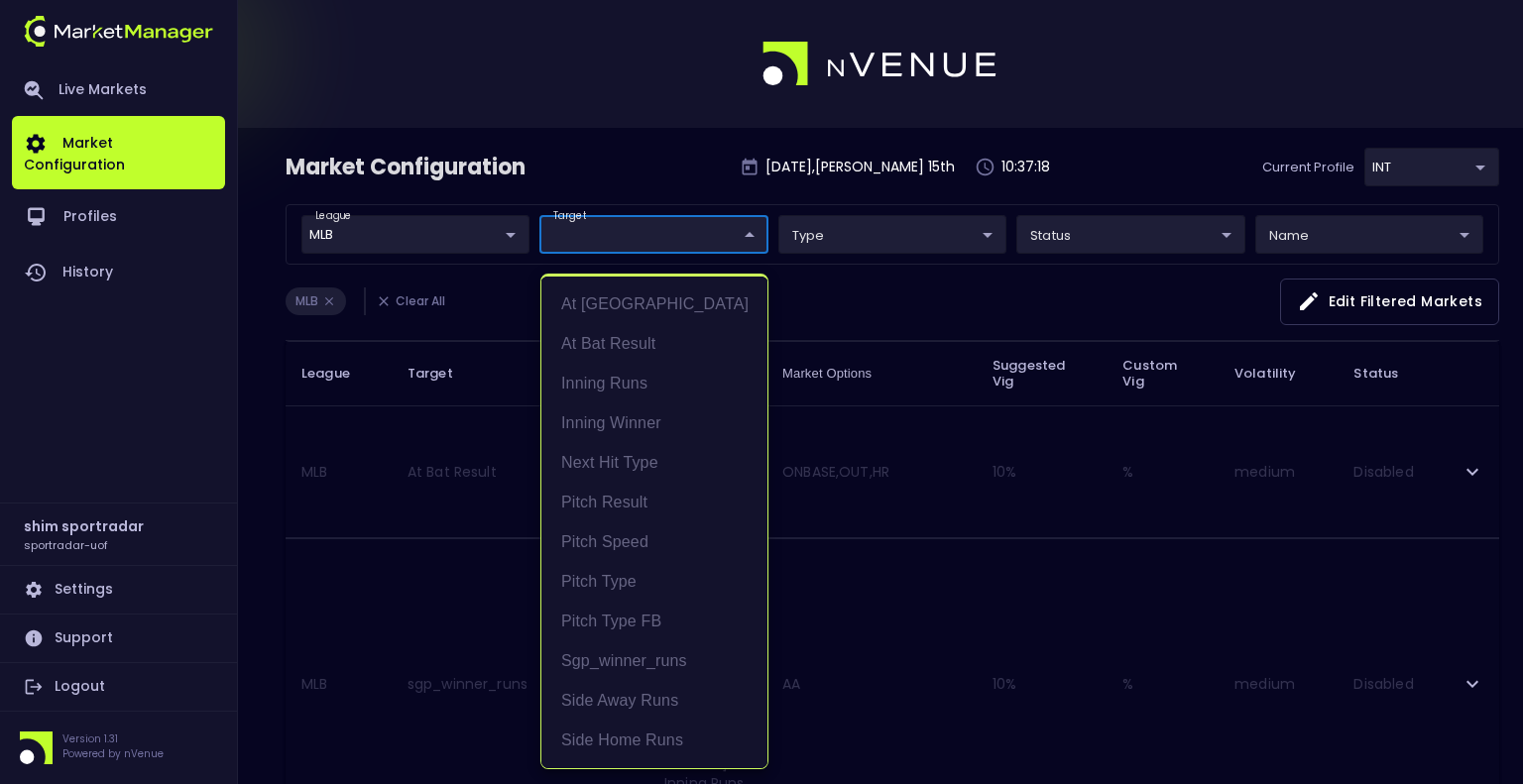 click at bounding box center [762, 392] 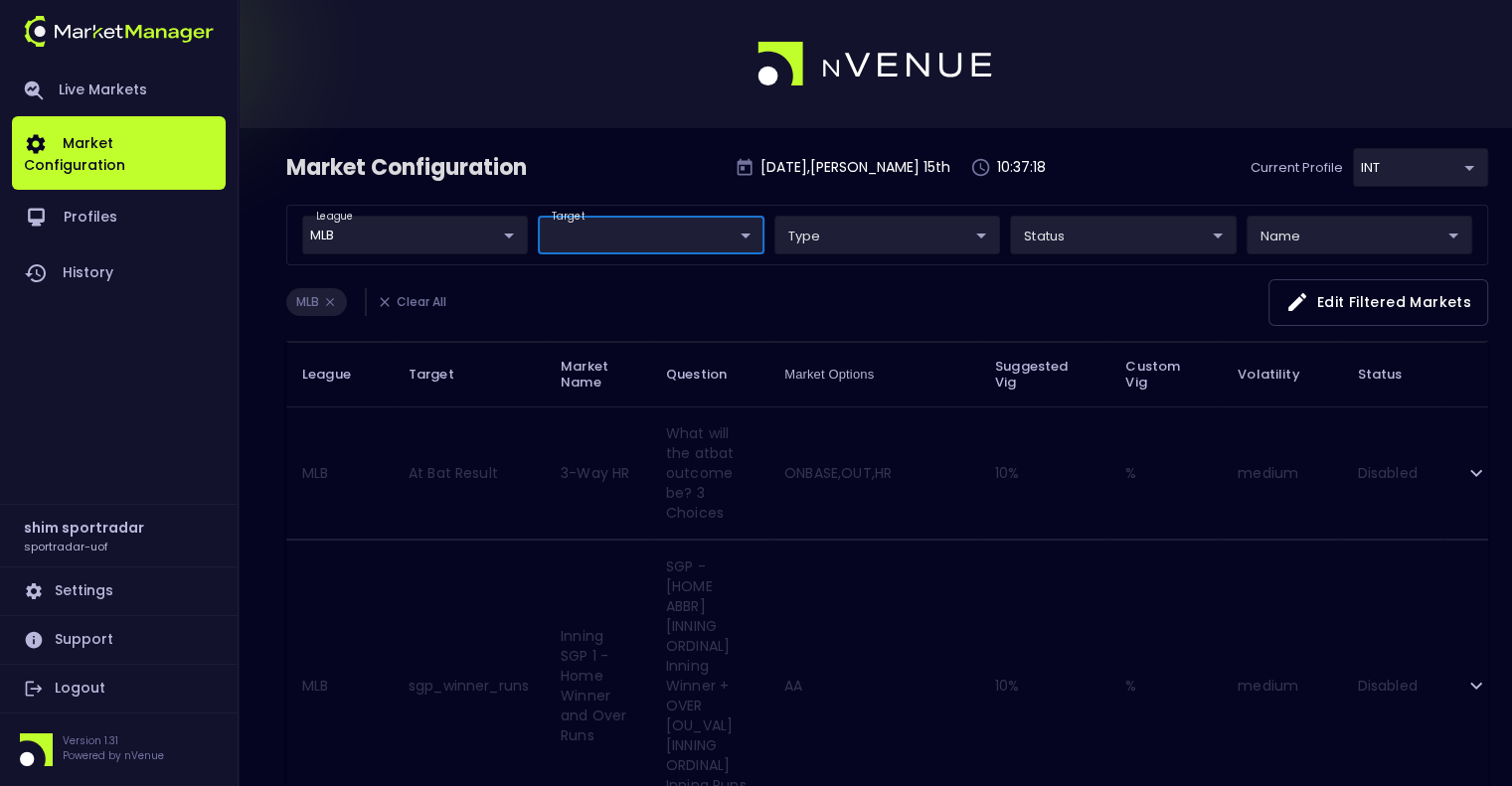 click on "Live Markets Market Configuration Profiles History shim   sportradar sportradar-uof Settings Support Logout   Version 1.31  Powered by nVenue Market Configuration [DATE] ,  [PERSON_NAME]   15 th 10:37:18 Current Profile INT c73b6449-fefe-4a57-a4bc-3a80be6692d9 Select league MLB MLB ​ target ​ ​ type ​ ​ status ​ ​ name ​ ​ MLB   Clear All Edit filtered markets League Target Market Name Question Market Options Suggested Vig Custom Vig Volatility   Status MLB At Bat Result 3-Way HR What will the atbat outcome be? 3 Choices ONBASE,OUT,HR 10  %  % medium Disabled MLB sgp_winner_runs Inning SGP 1 - Home Winner and Over Runs SGP - [HOME ABBR] [INNING ORDINAL] Inning Winner + OVER [OU_VAL] [INNING ORDINAL] Inning Runs Scored AA 10  %  % medium Disabled MLB At Bat Result Static 9 What will the atbat outcome be? 8 Choices X1,X2,X3,HR,BB,FO,GO,KL,[GEOGRAPHIC_DATA] 10  %  % medium Disabled MLB sgp_winner_runs Inning SGP 2 - Home Winner and Under Runs AB 10  %  % medium Disabled MLB sgp_winner_runs BA 10  %  % medium MLB 10" at bounding box center [756, 2237] 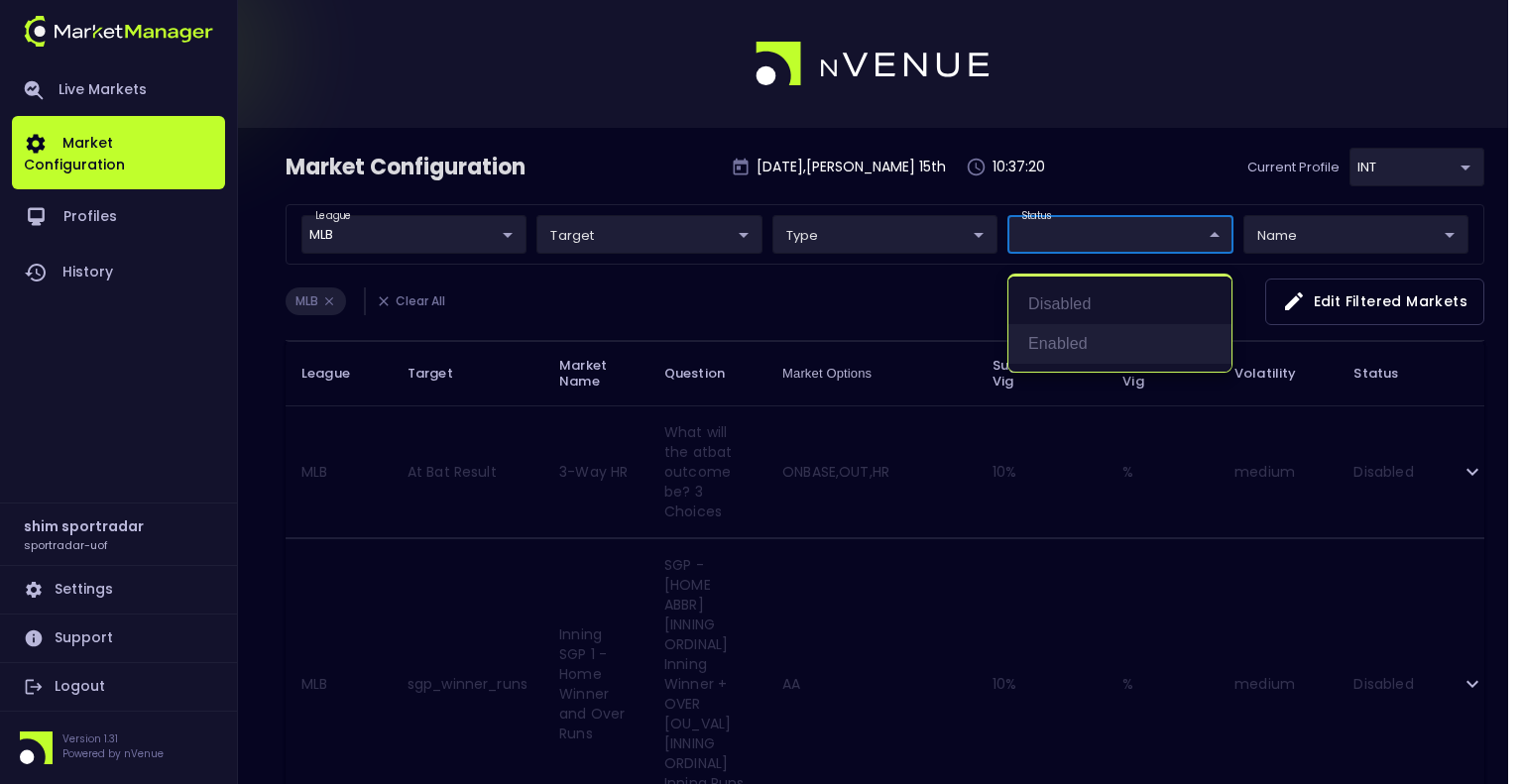 click on "Enabled" at bounding box center (1119, 344) 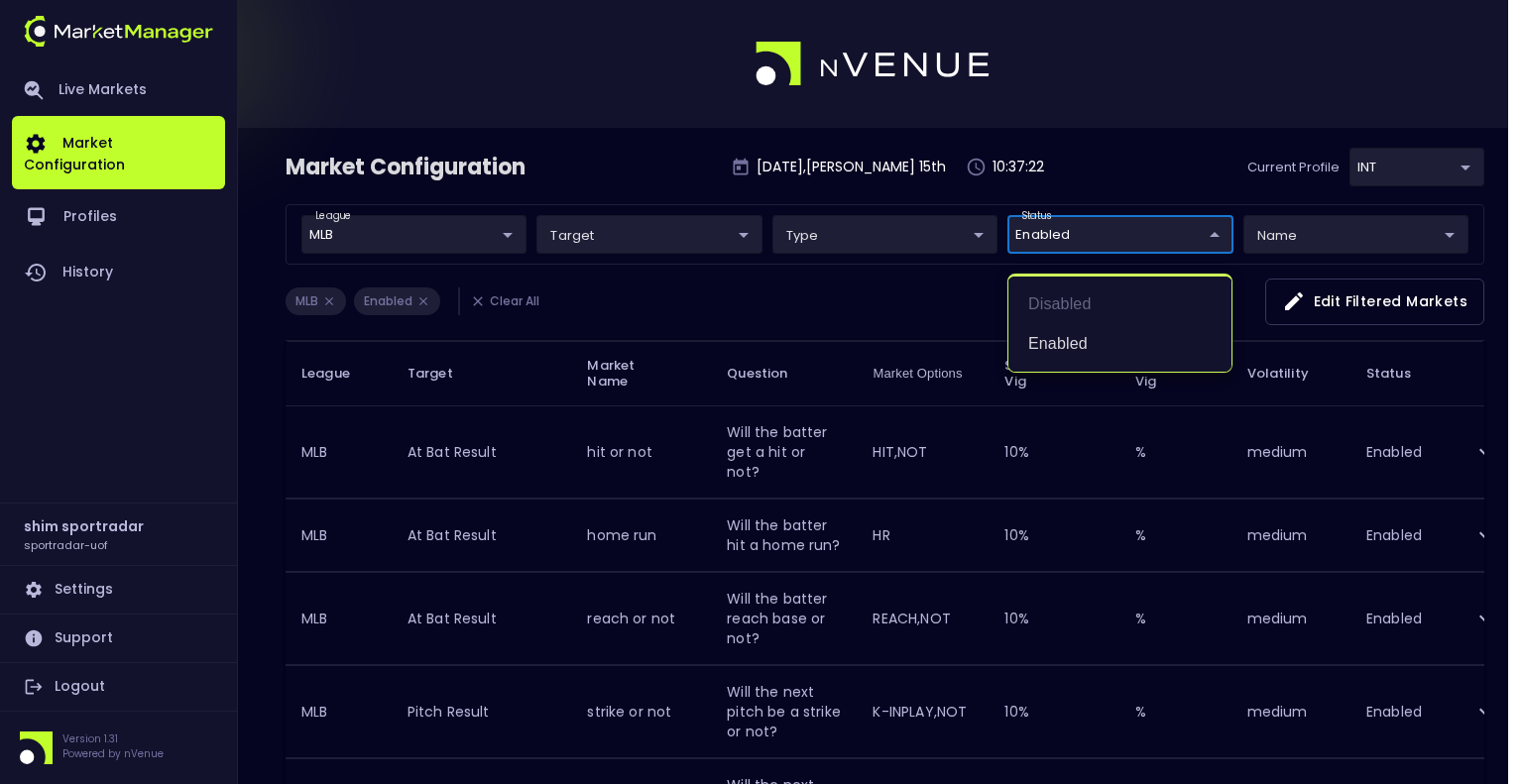 click at bounding box center (762, 392) 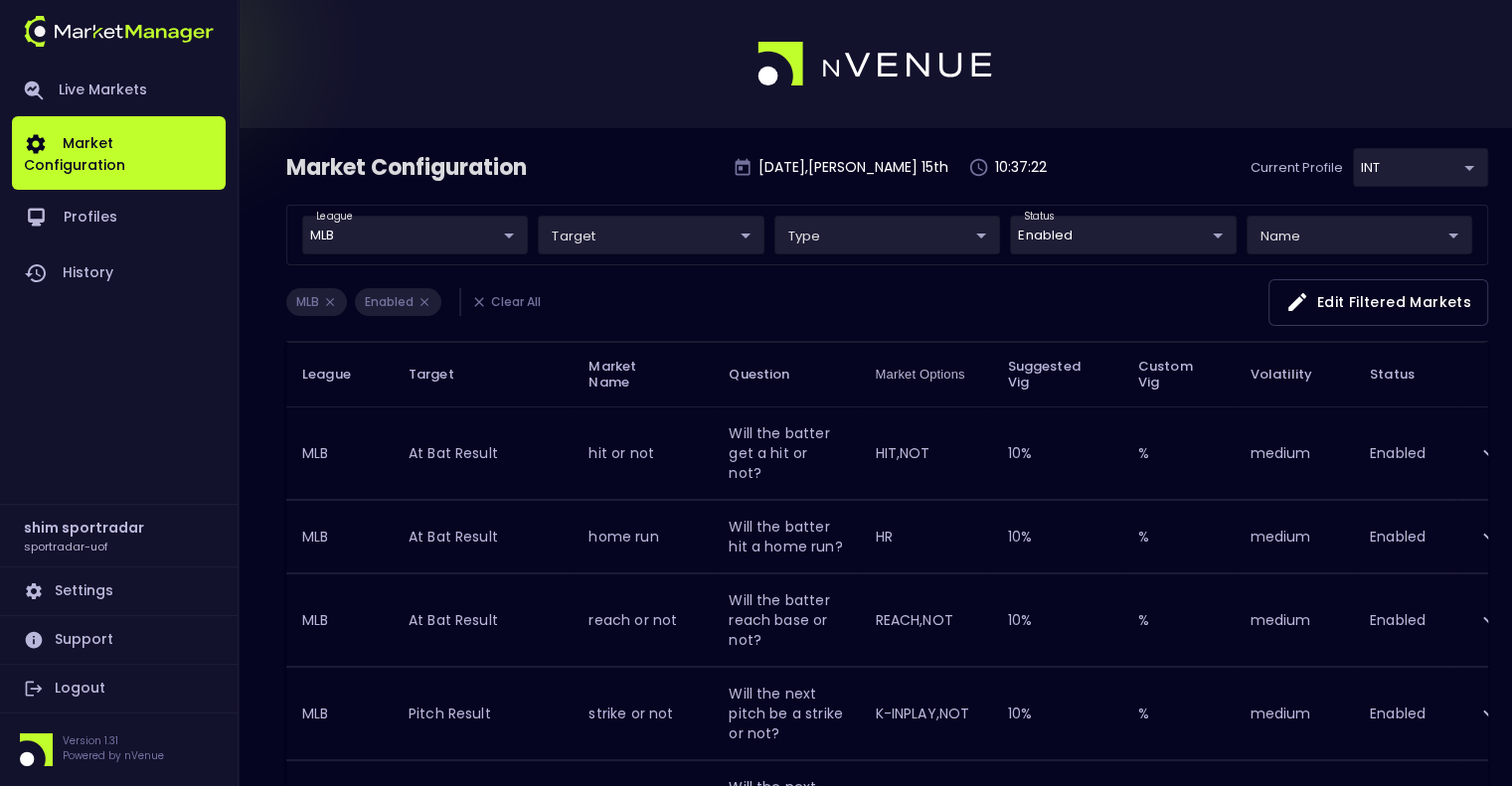 click on "MLB" at bounding box center (339, 536) 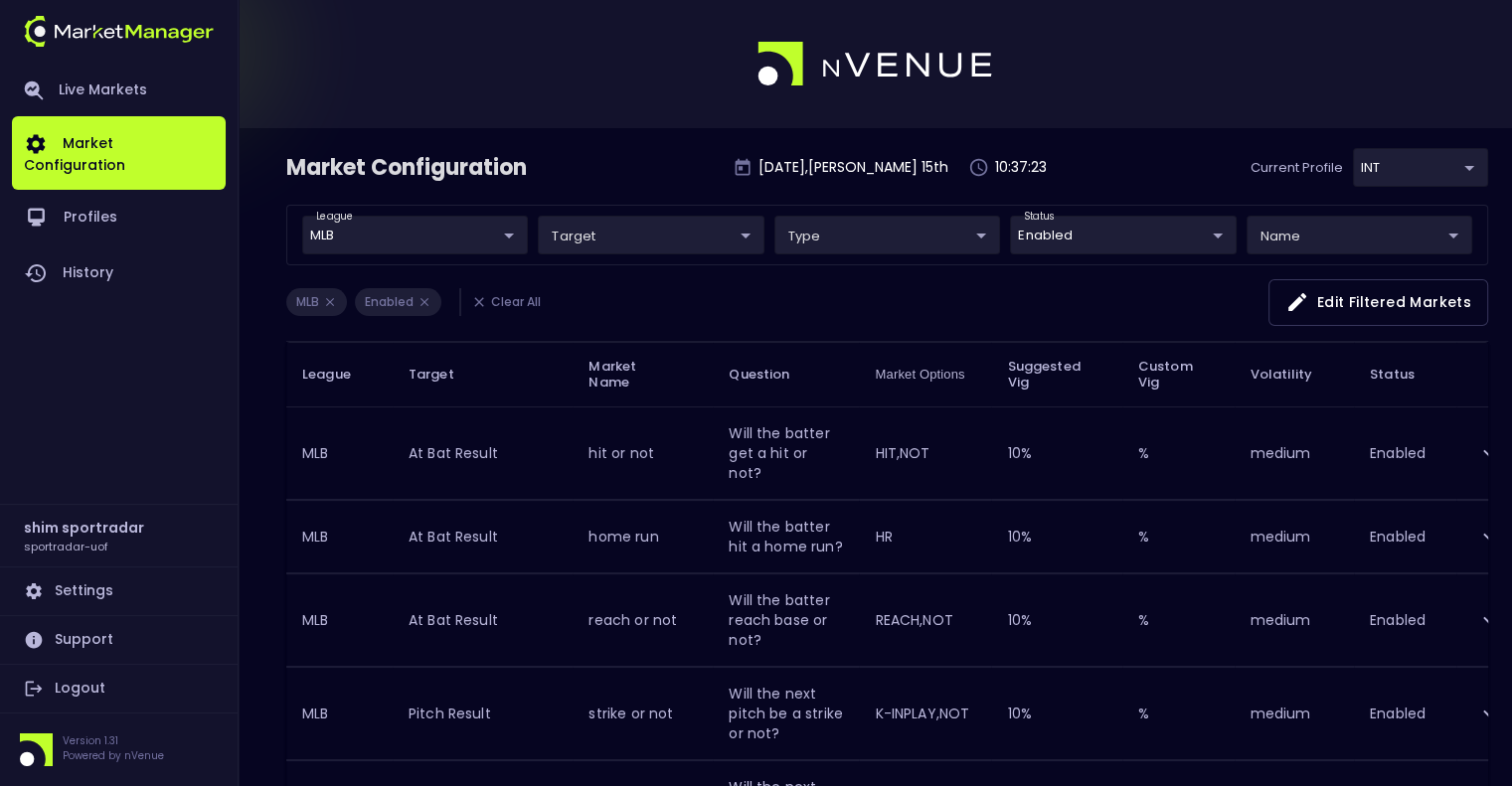 click on "MLB" at bounding box center [339, 619] 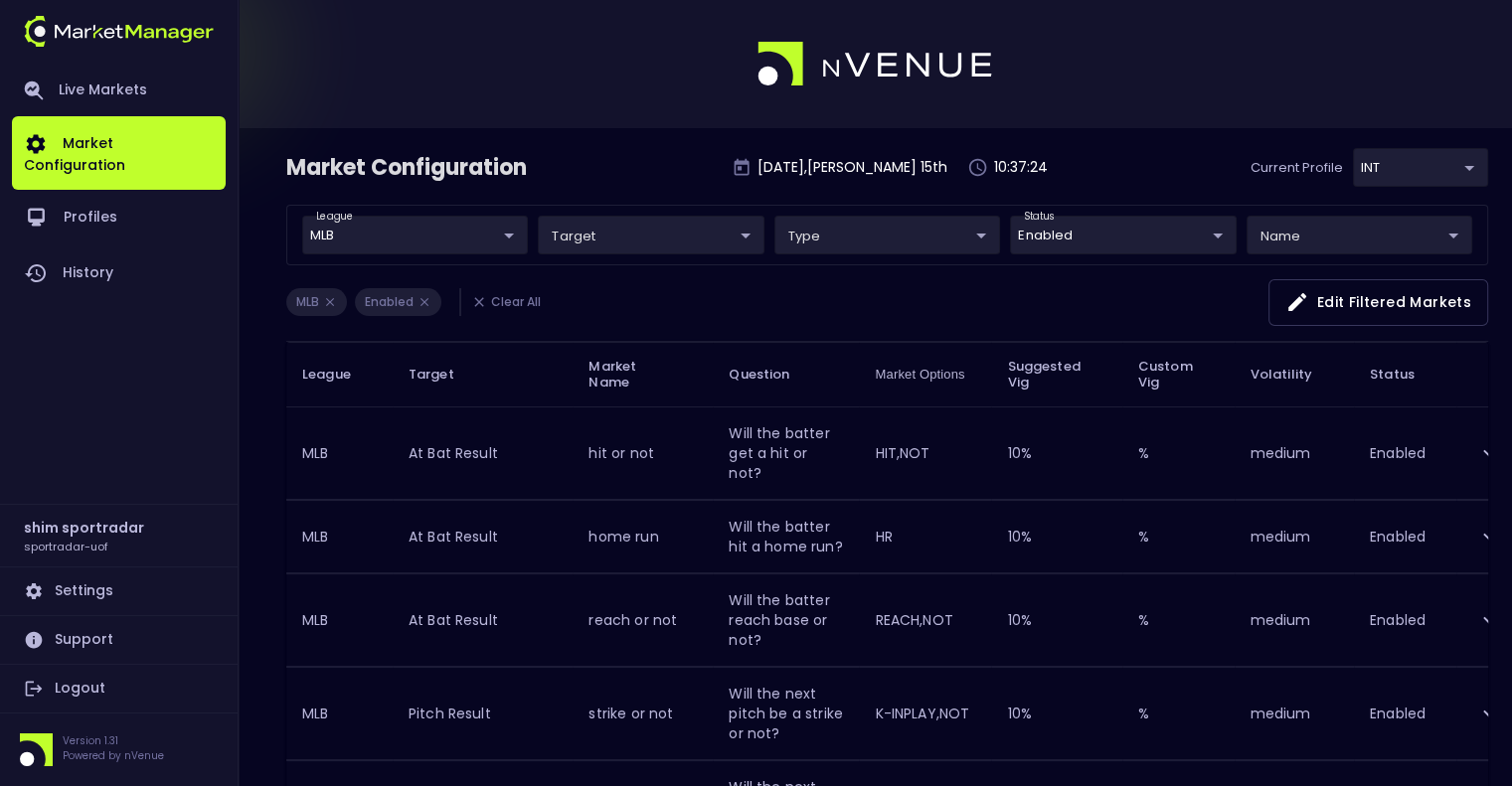 click on "MLB" at bounding box center [339, 806] 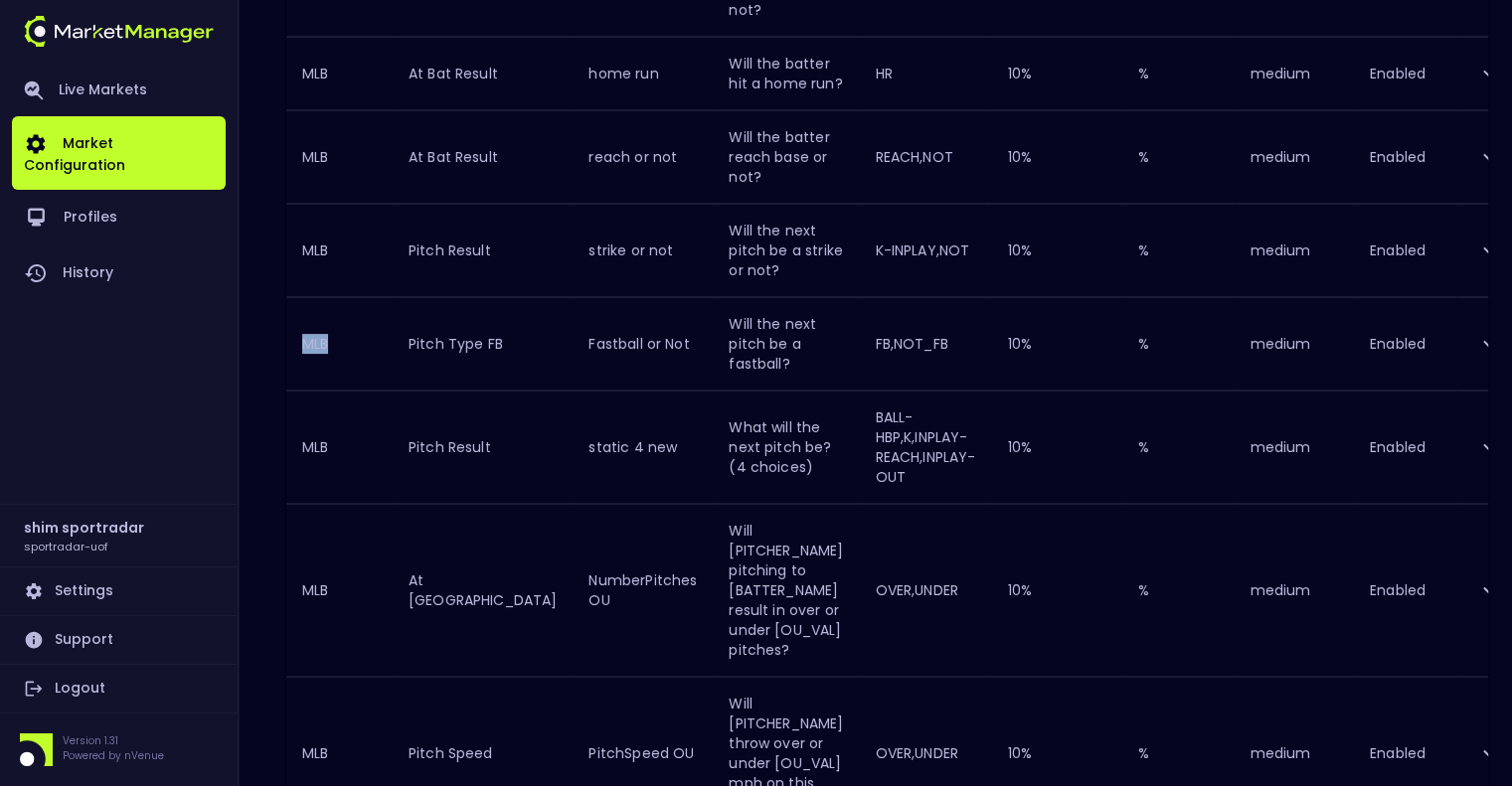 scroll, scrollTop: 364, scrollLeft: 0, axis: vertical 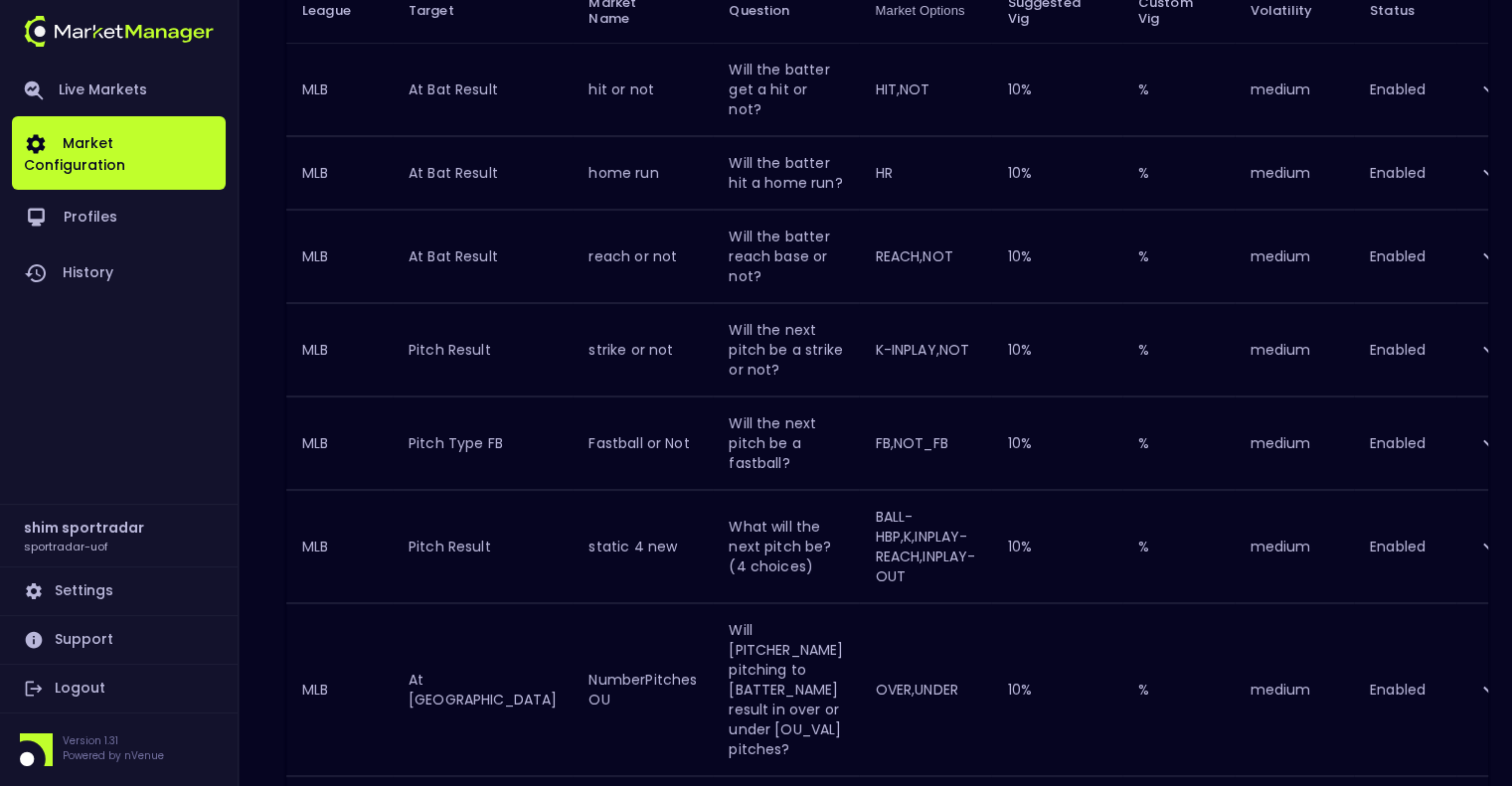 click on "MLB" at bounding box center (339, 546) 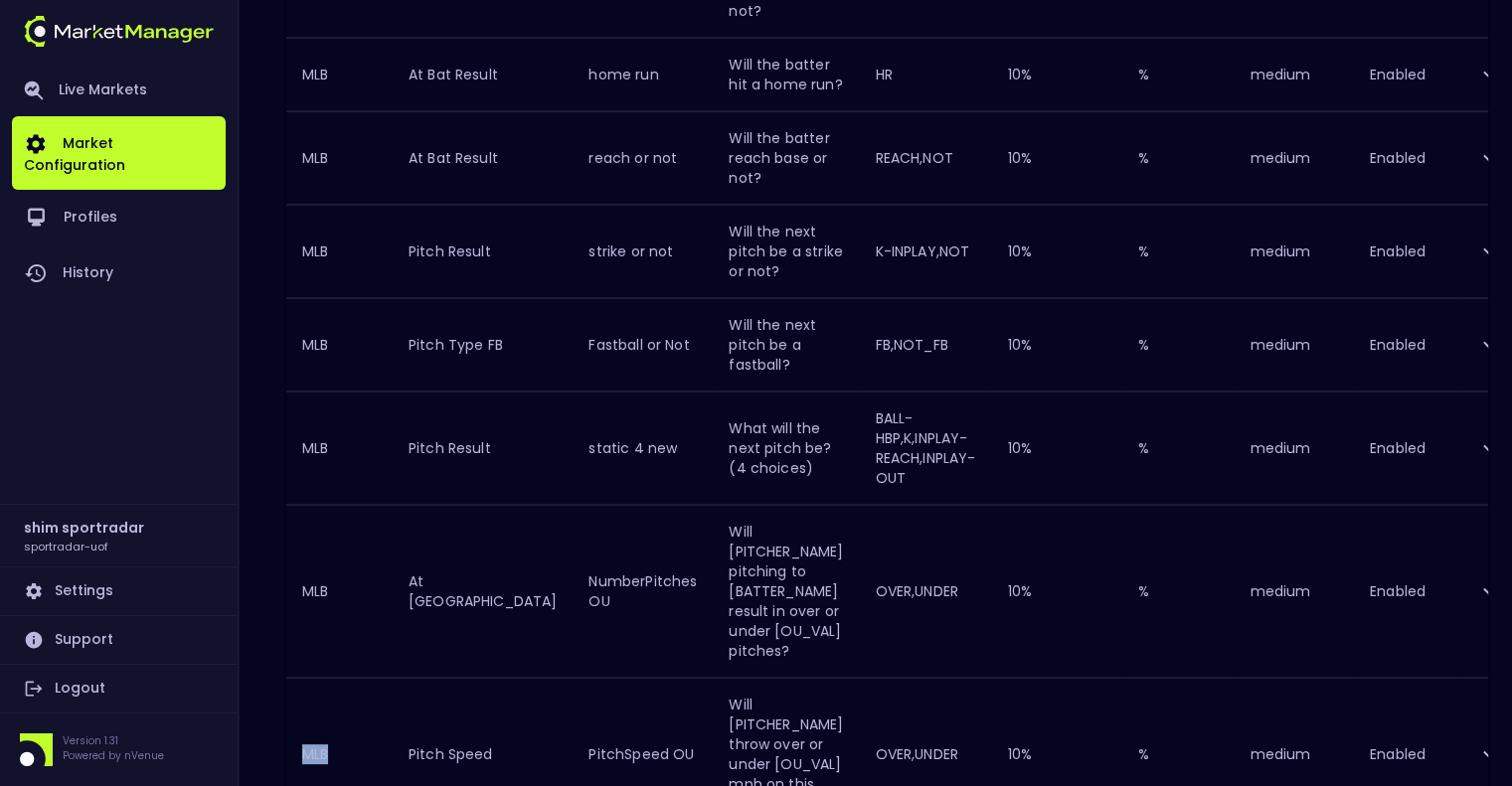 scroll, scrollTop: 463, scrollLeft: 0, axis: vertical 